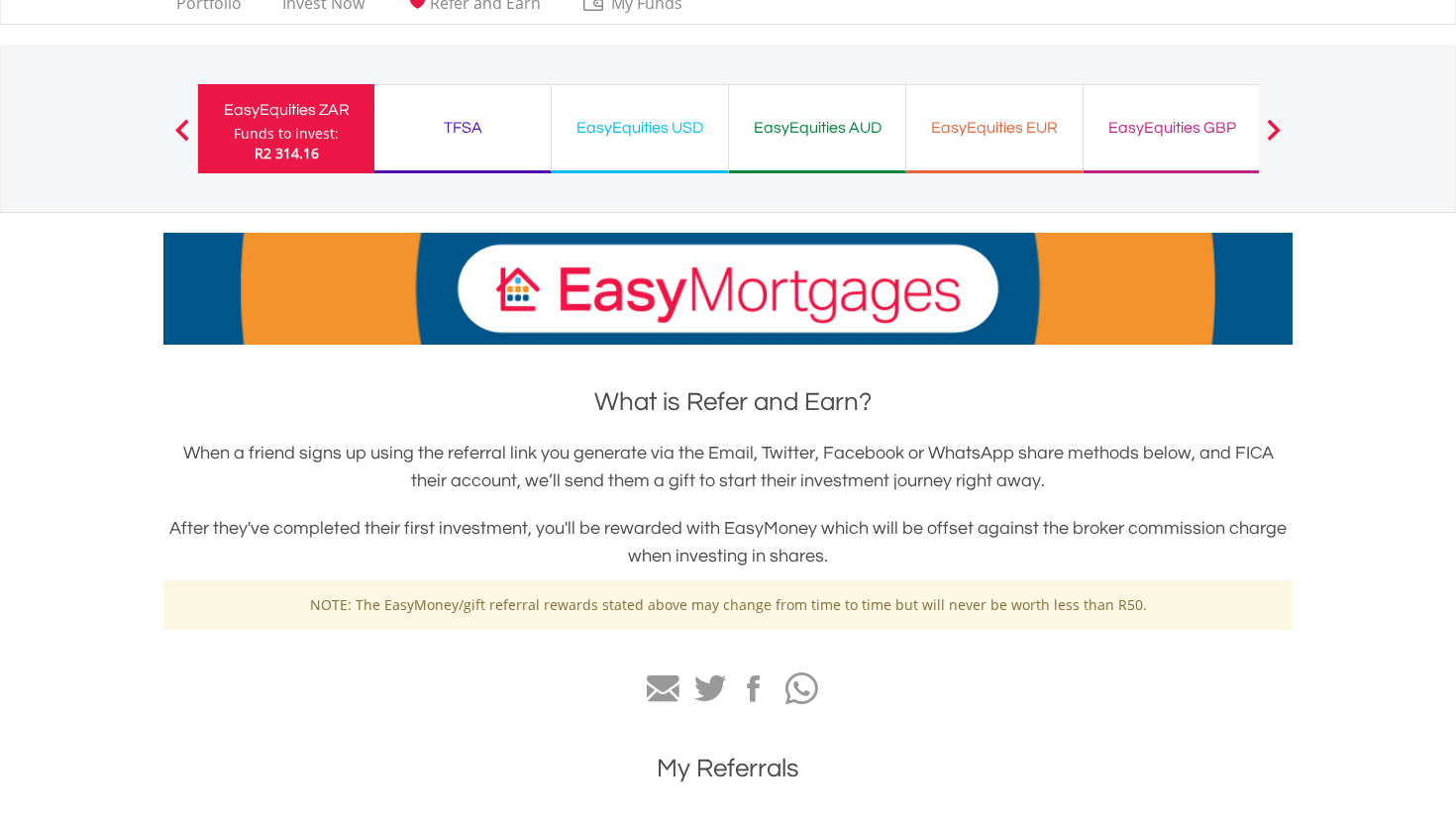 scroll, scrollTop: 50, scrollLeft: 0, axis: vertical 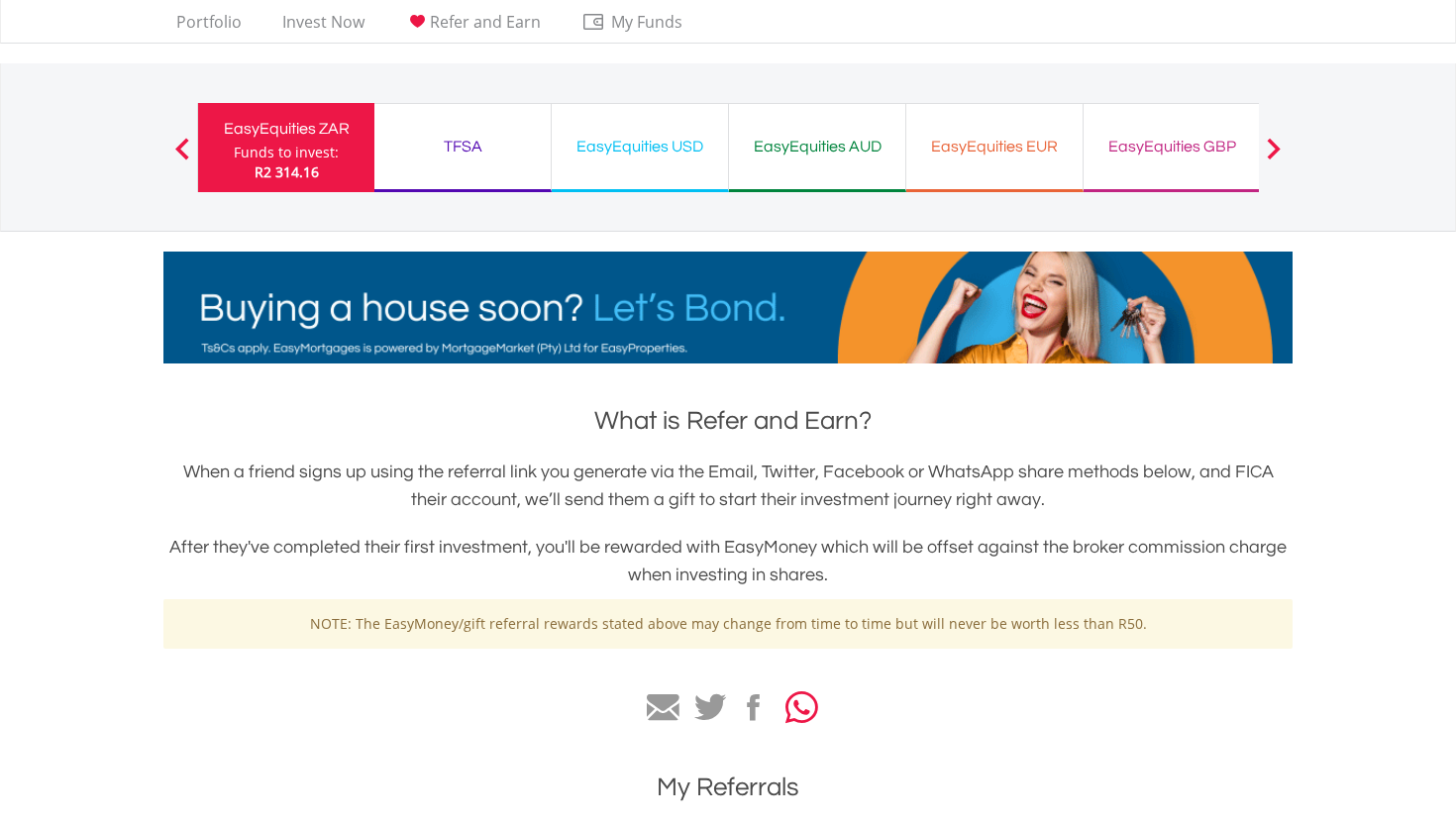 click at bounding box center [801, 707] 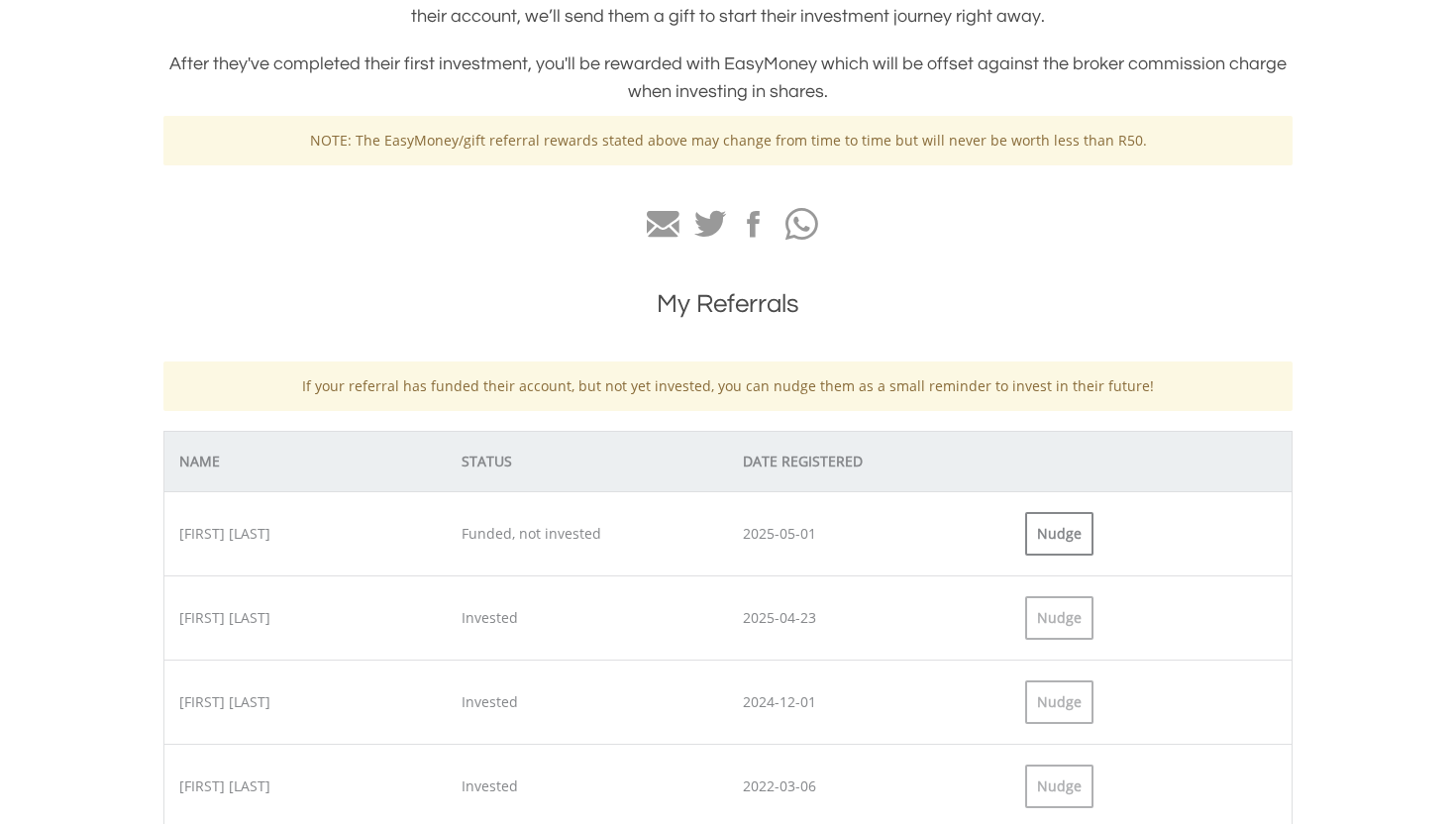 scroll, scrollTop: 0, scrollLeft: 0, axis: both 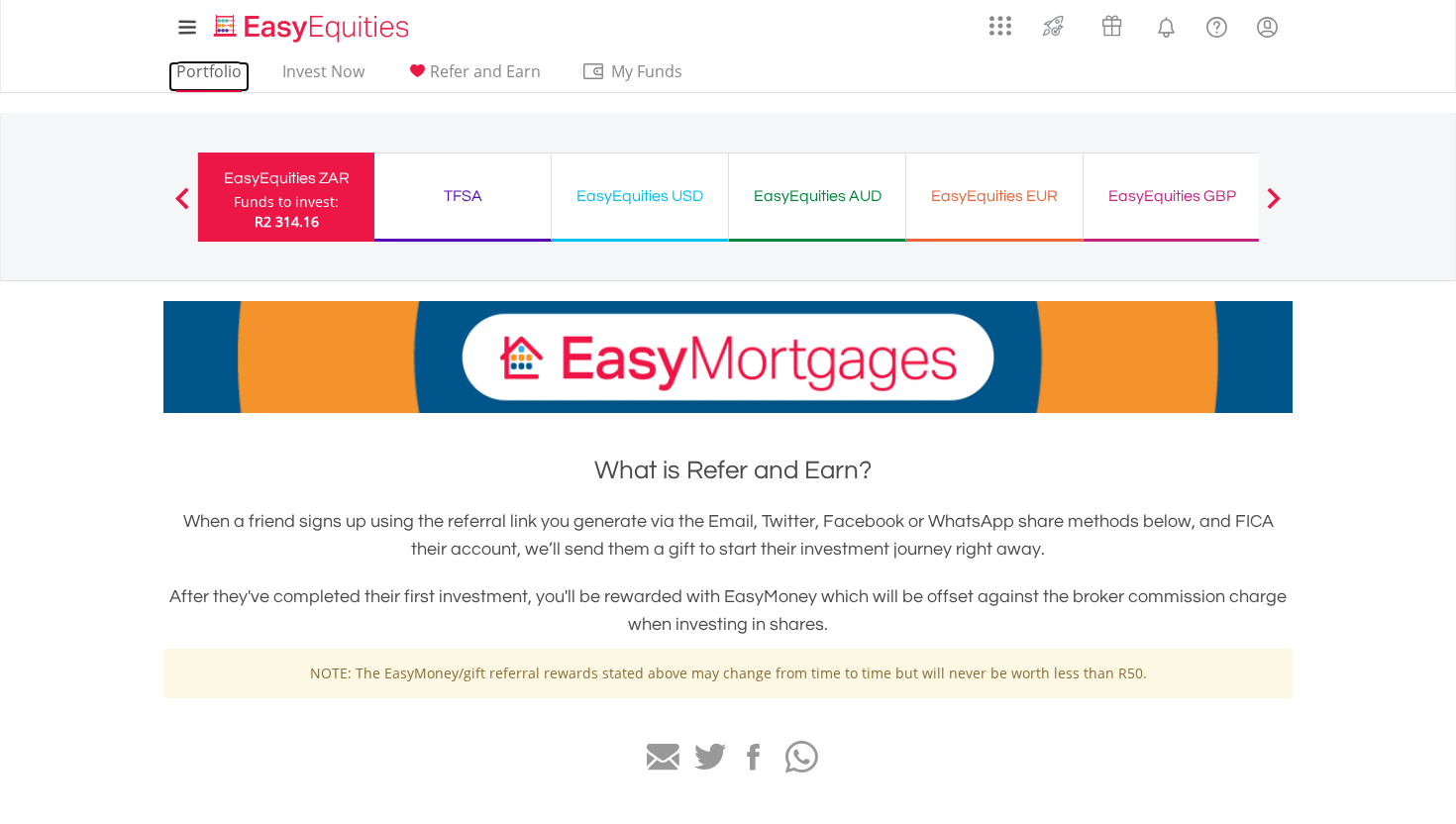 click on "Portfolio" at bounding box center [209, 76] 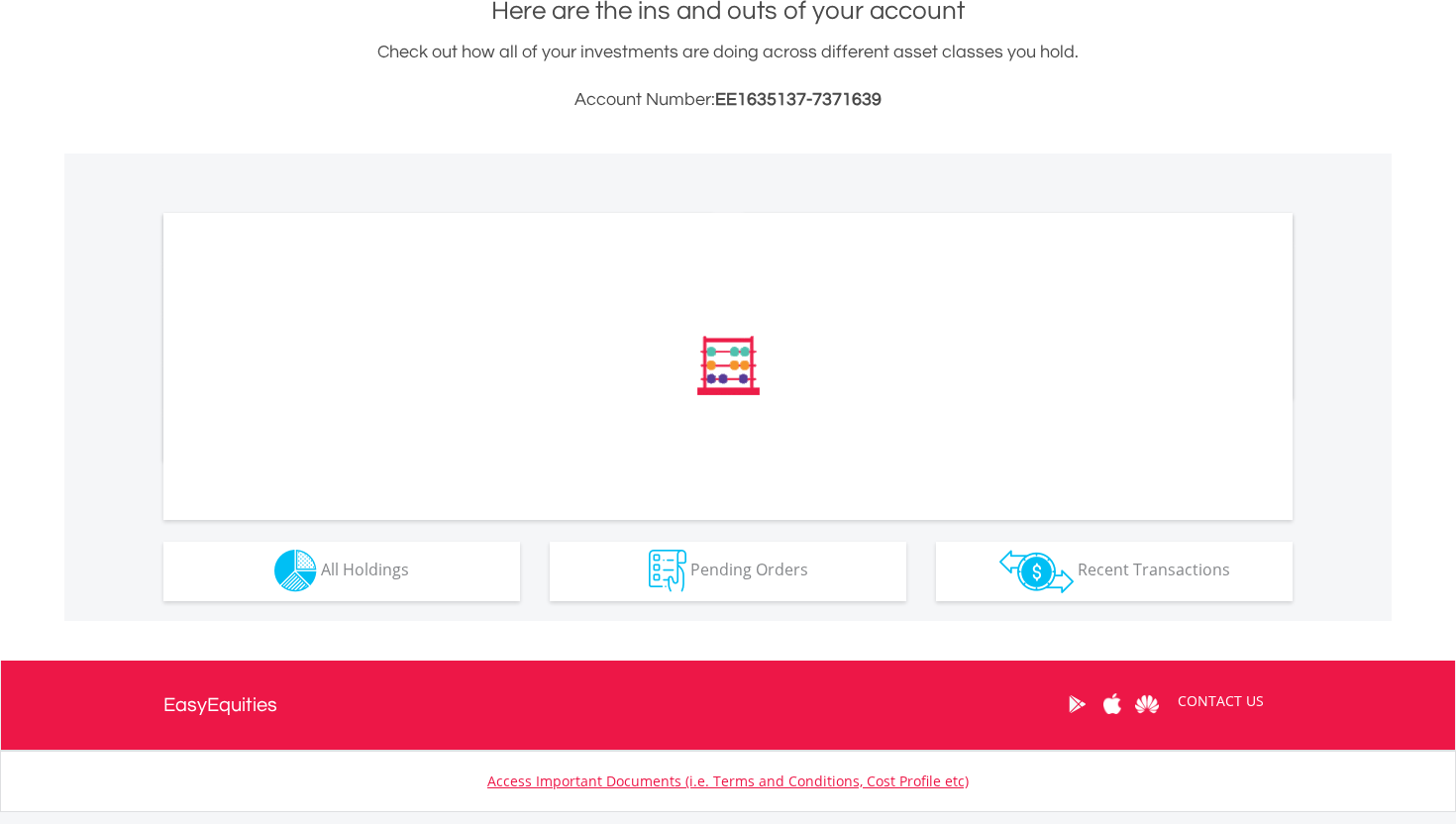 scroll, scrollTop: 466, scrollLeft: 0, axis: vertical 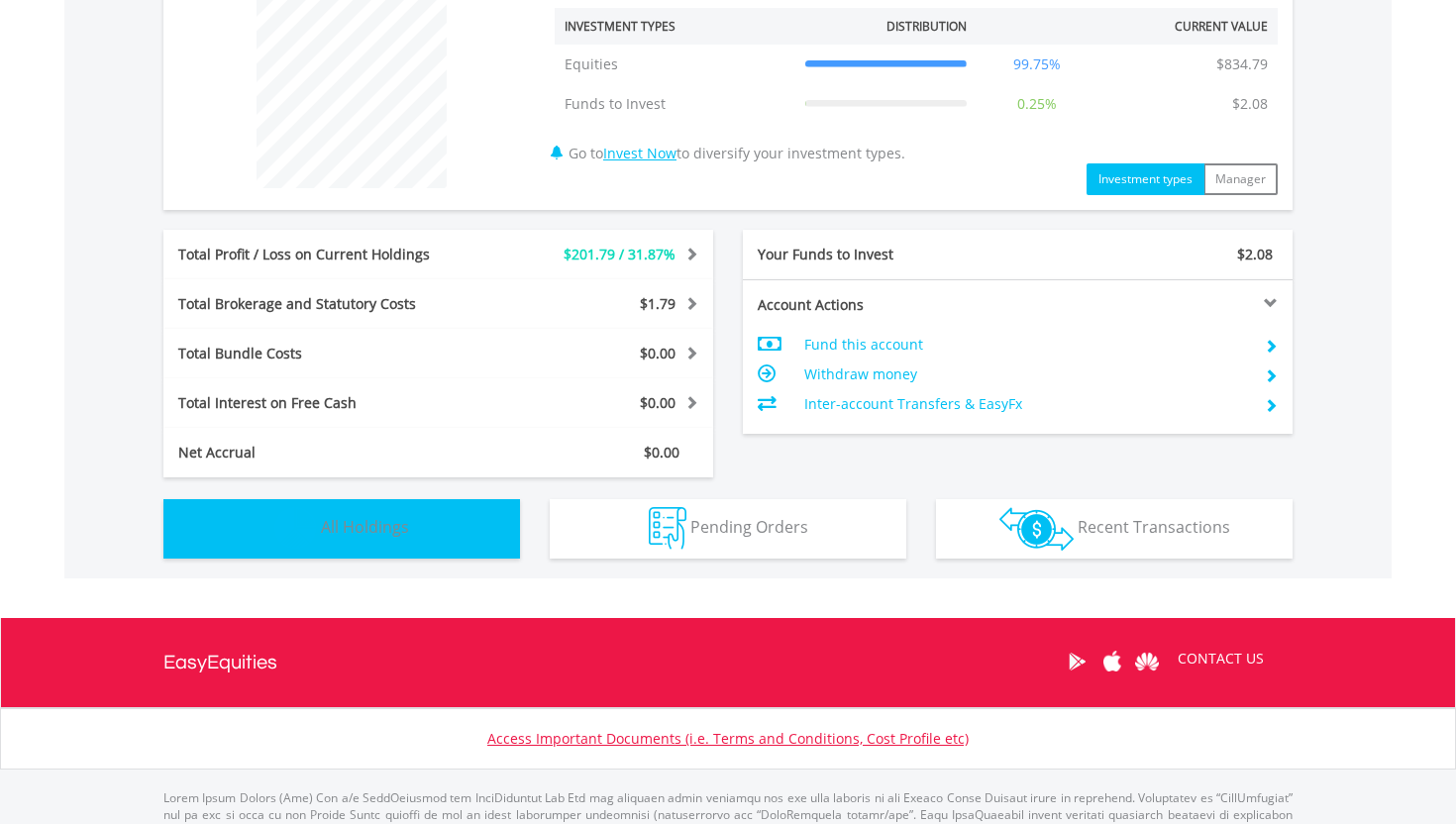 click on "Holdings
All Holdings" at bounding box center [342, 529] 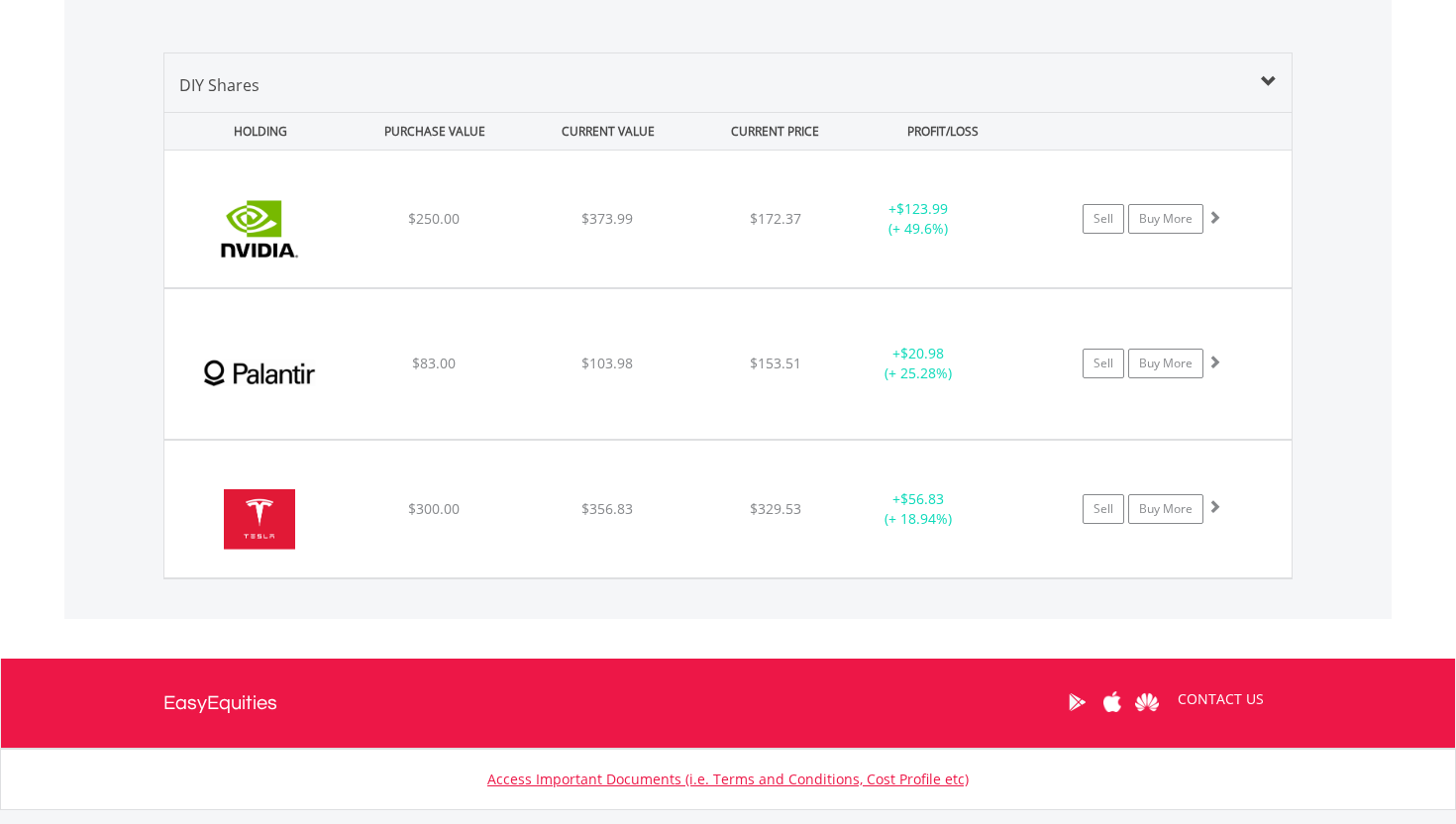 scroll, scrollTop: 1357, scrollLeft: 0, axis: vertical 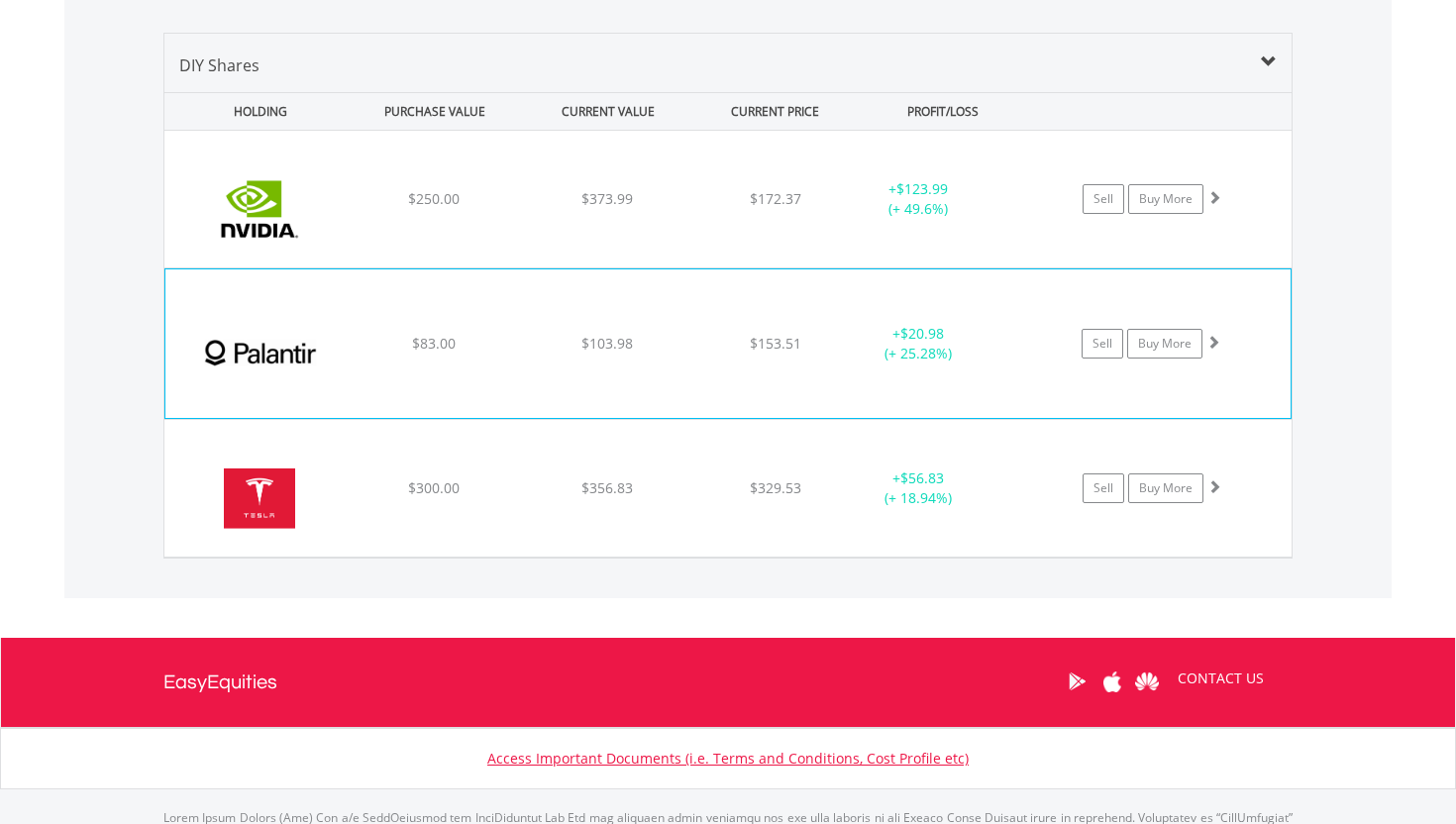 click on "Palantir Technologies Inc
$83.00
$103.98
$153.51
+  $20.98 (+ 25.28%)
Sell
Buy More" at bounding box center (728, 199) 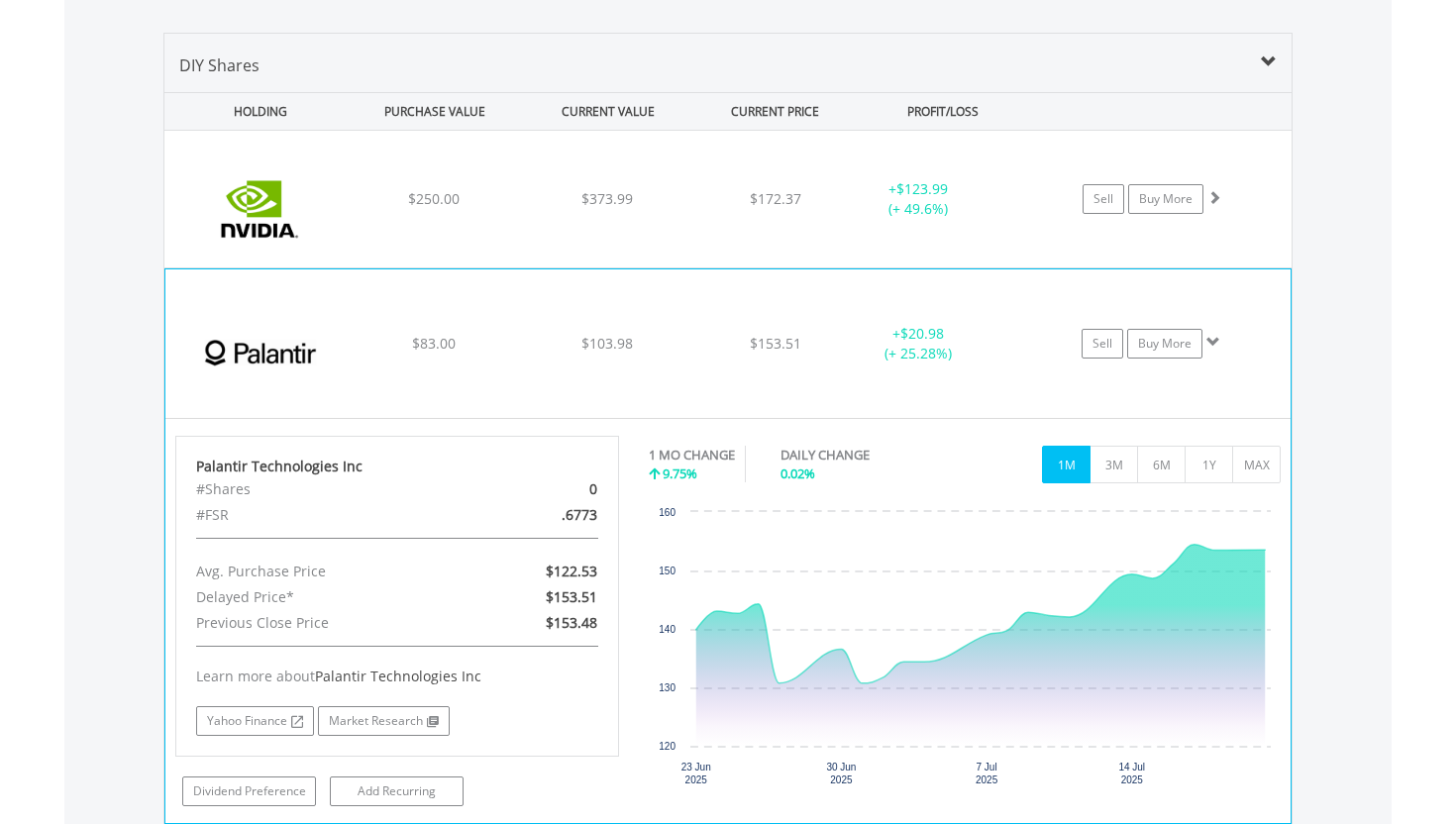 click on "Palantir Technologies Inc
$83.00
$103.98
$153.51
+  $20.98 (+ 25.28%)
Sell
Buy More" at bounding box center (728, 199) 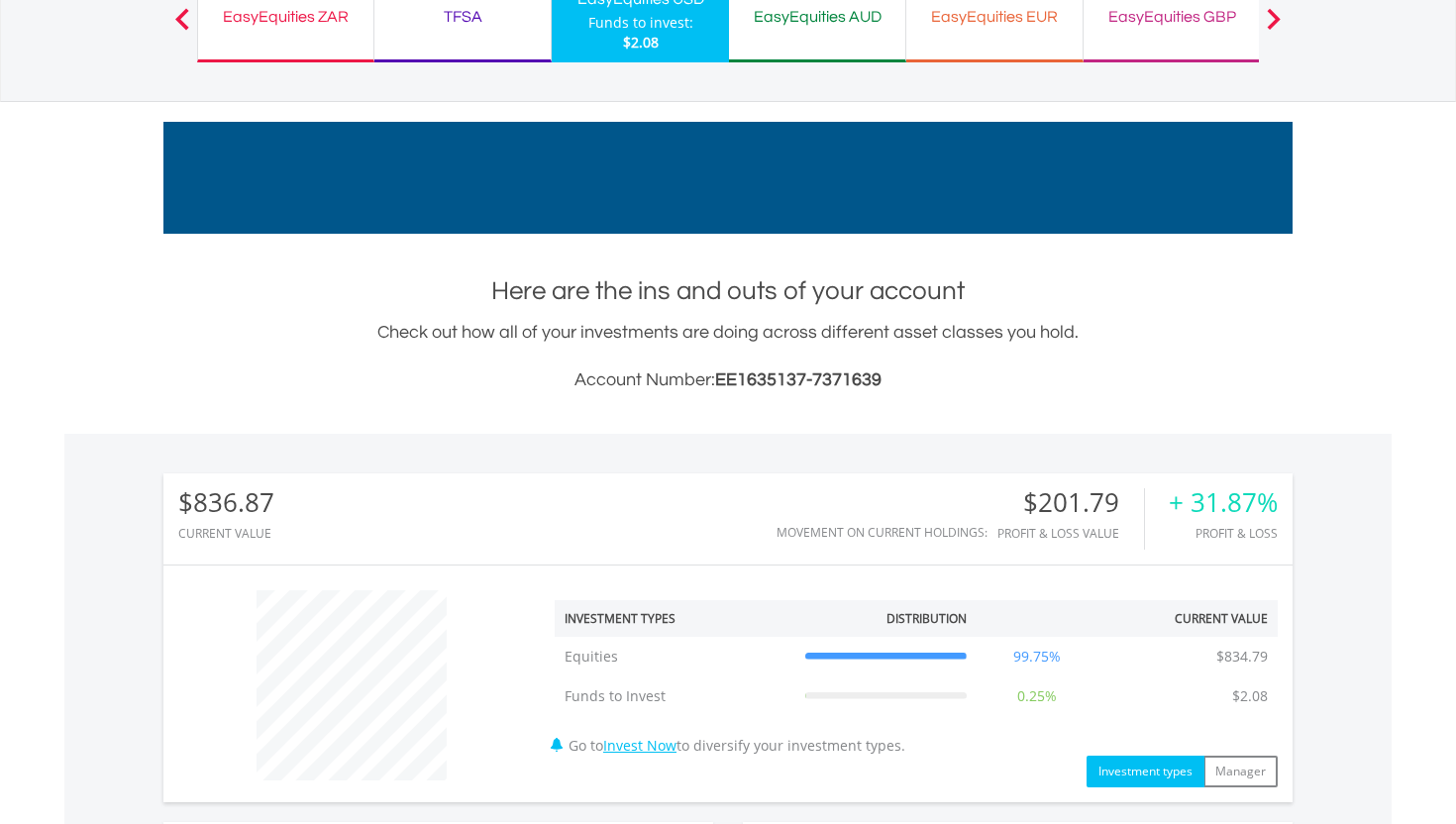 scroll, scrollTop: 68, scrollLeft: 0, axis: vertical 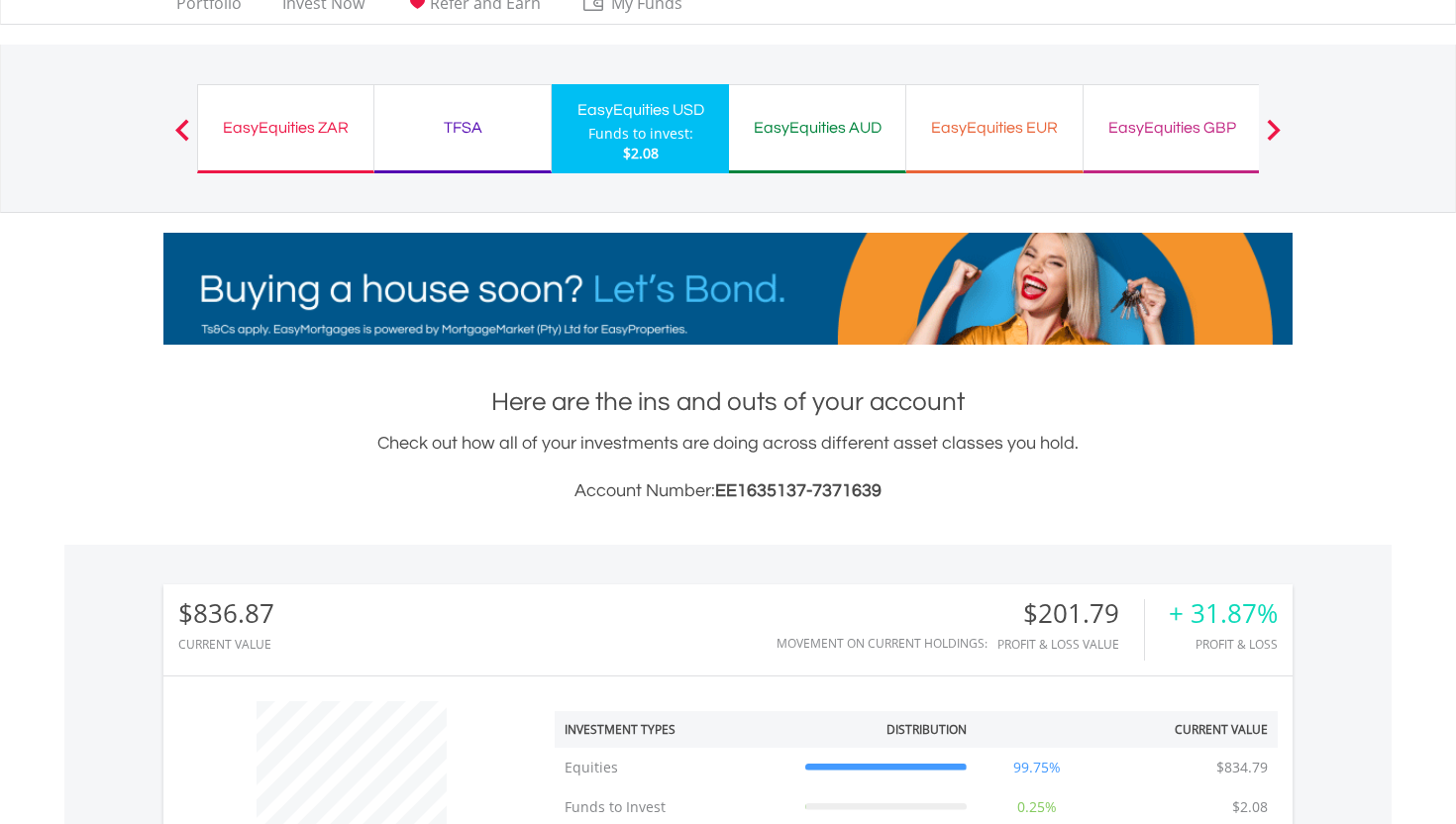 click on "EasyEquities ZAR
Funds to invest:
$2.08" at bounding box center (285, 129) 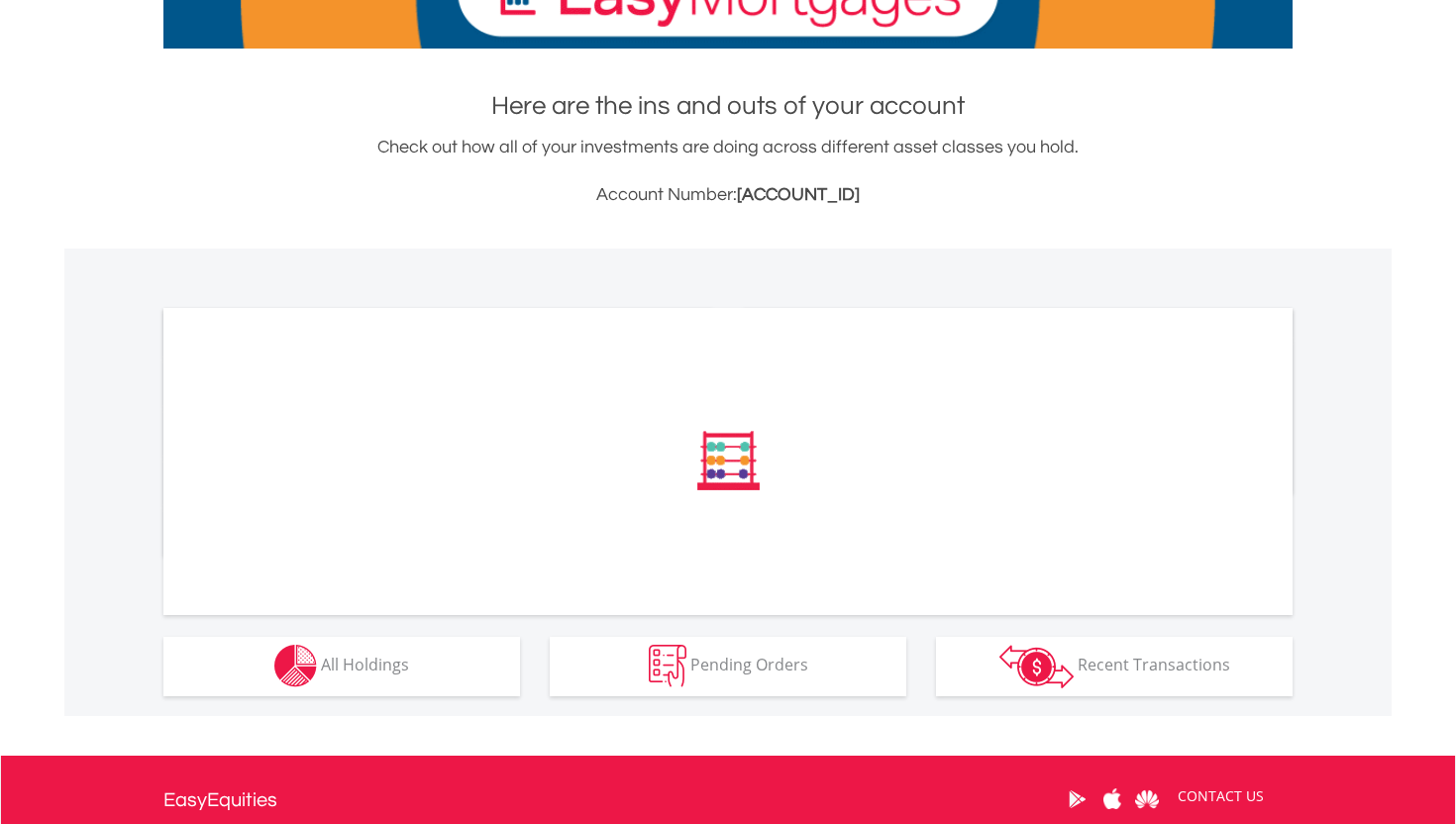 scroll, scrollTop: 368, scrollLeft: 0, axis: vertical 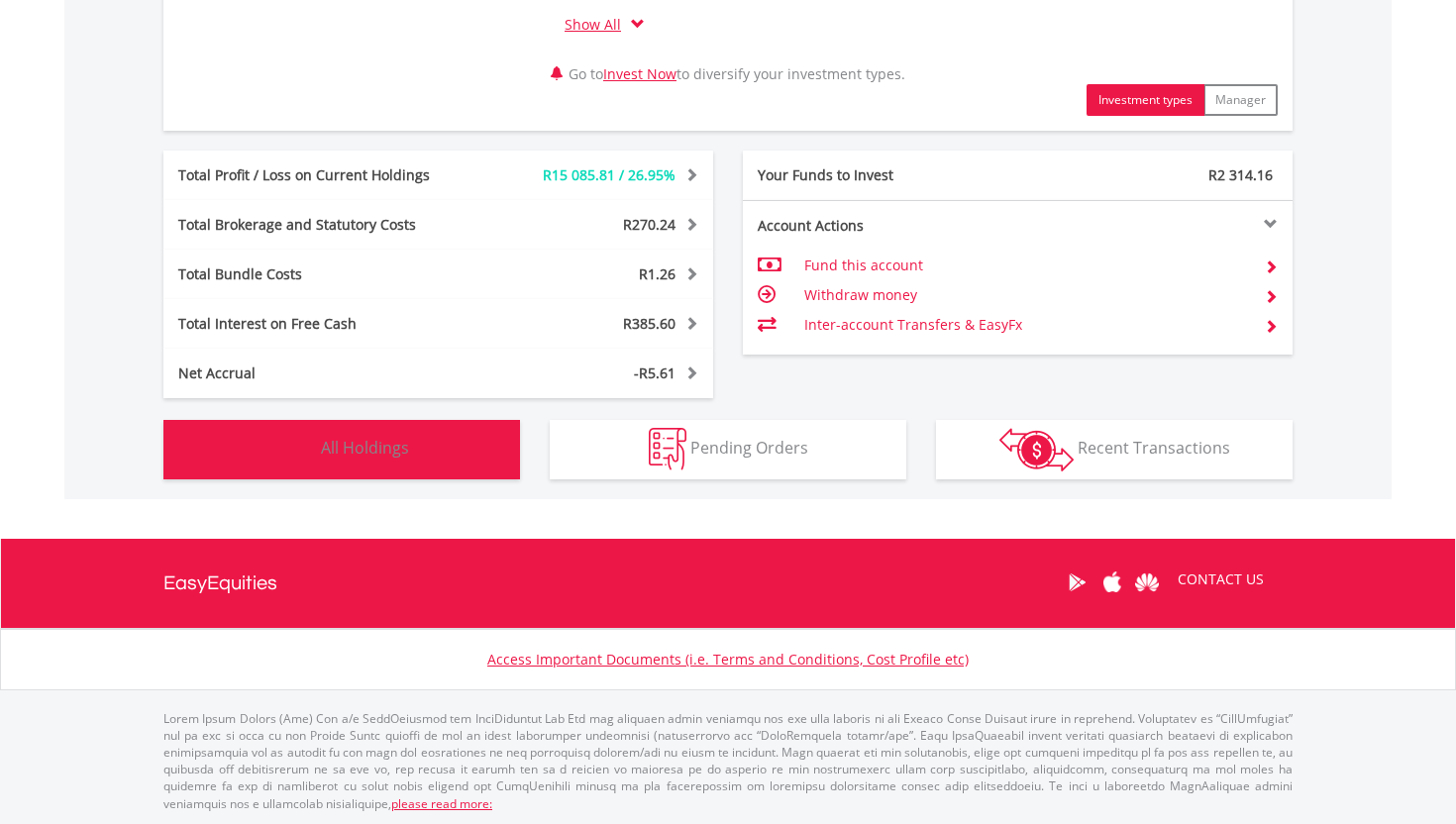 click on "All Holdings" at bounding box center [364, 448] 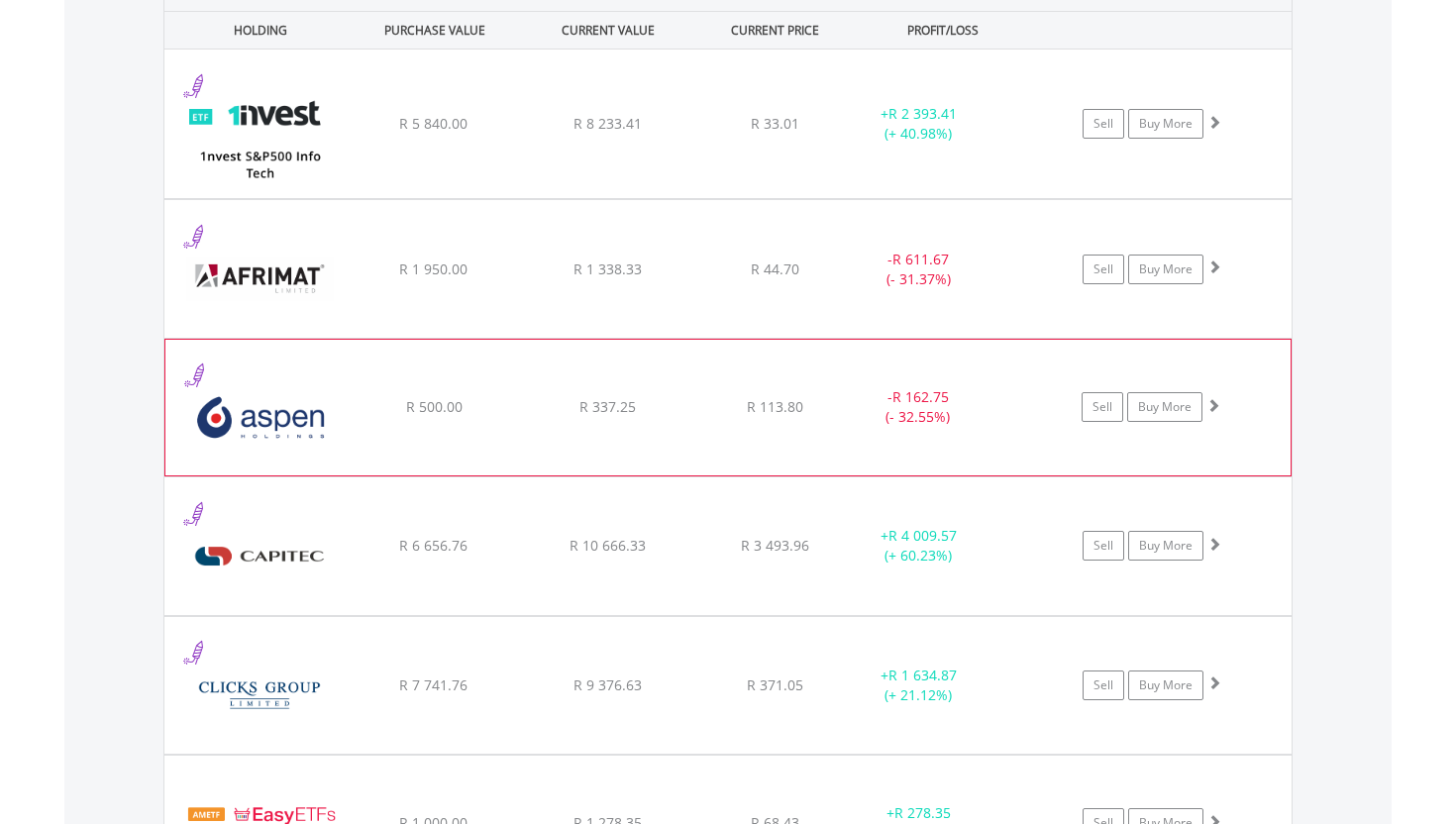 scroll, scrollTop: 1673, scrollLeft: 0, axis: vertical 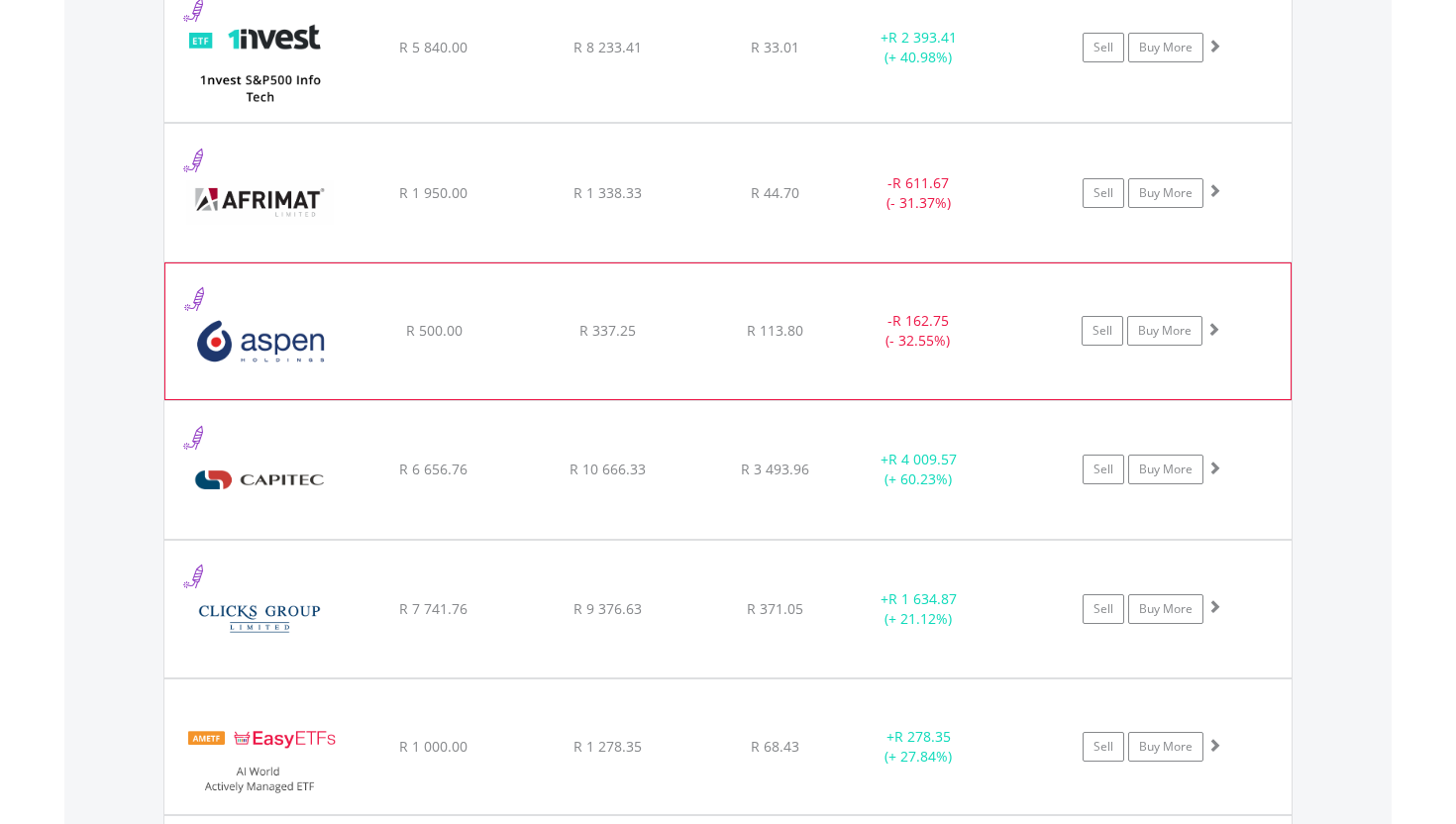 click on "﻿
Capitec Bank Holdings Limited
R 6 656.76
R 10 666.33
R 3 493.96
+  R 4 009.57 (+ 60.23%)
Sell
Buy More" at bounding box center (728, 48) 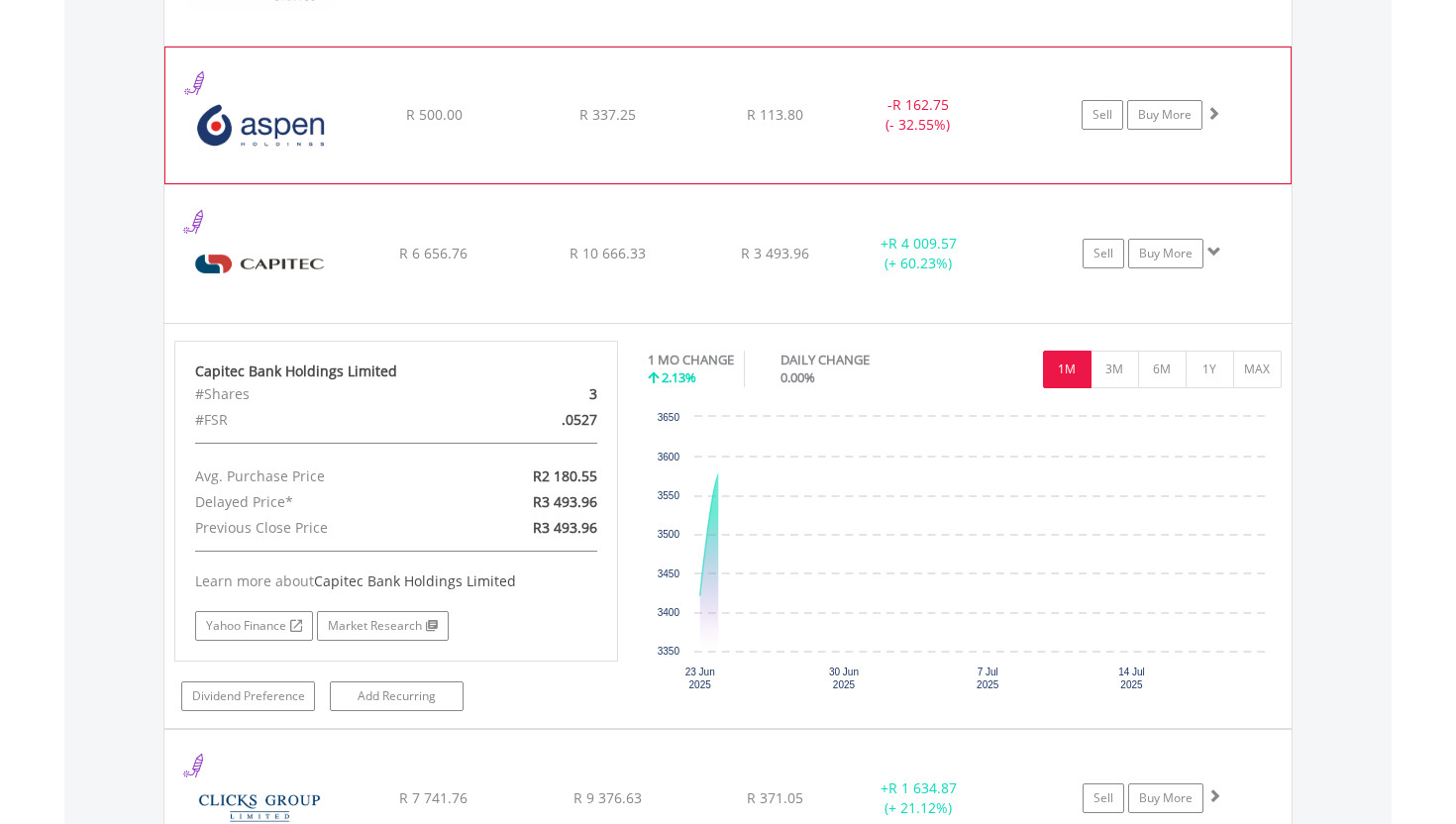 scroll, scrollTop: 1903, scrollLeft: 0, axis: vertical 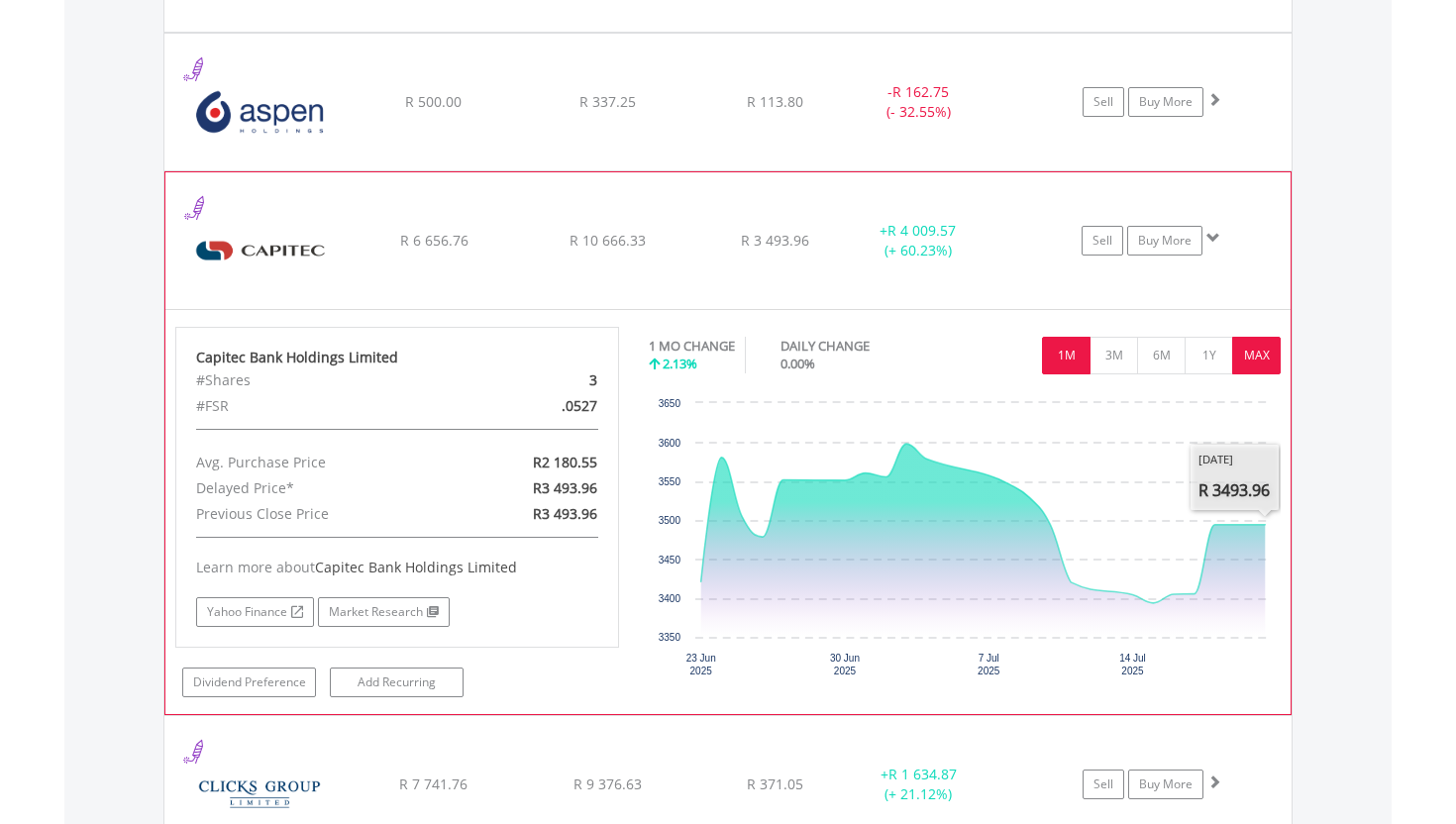 click on "MAX" at bounding box center (1256, 356) 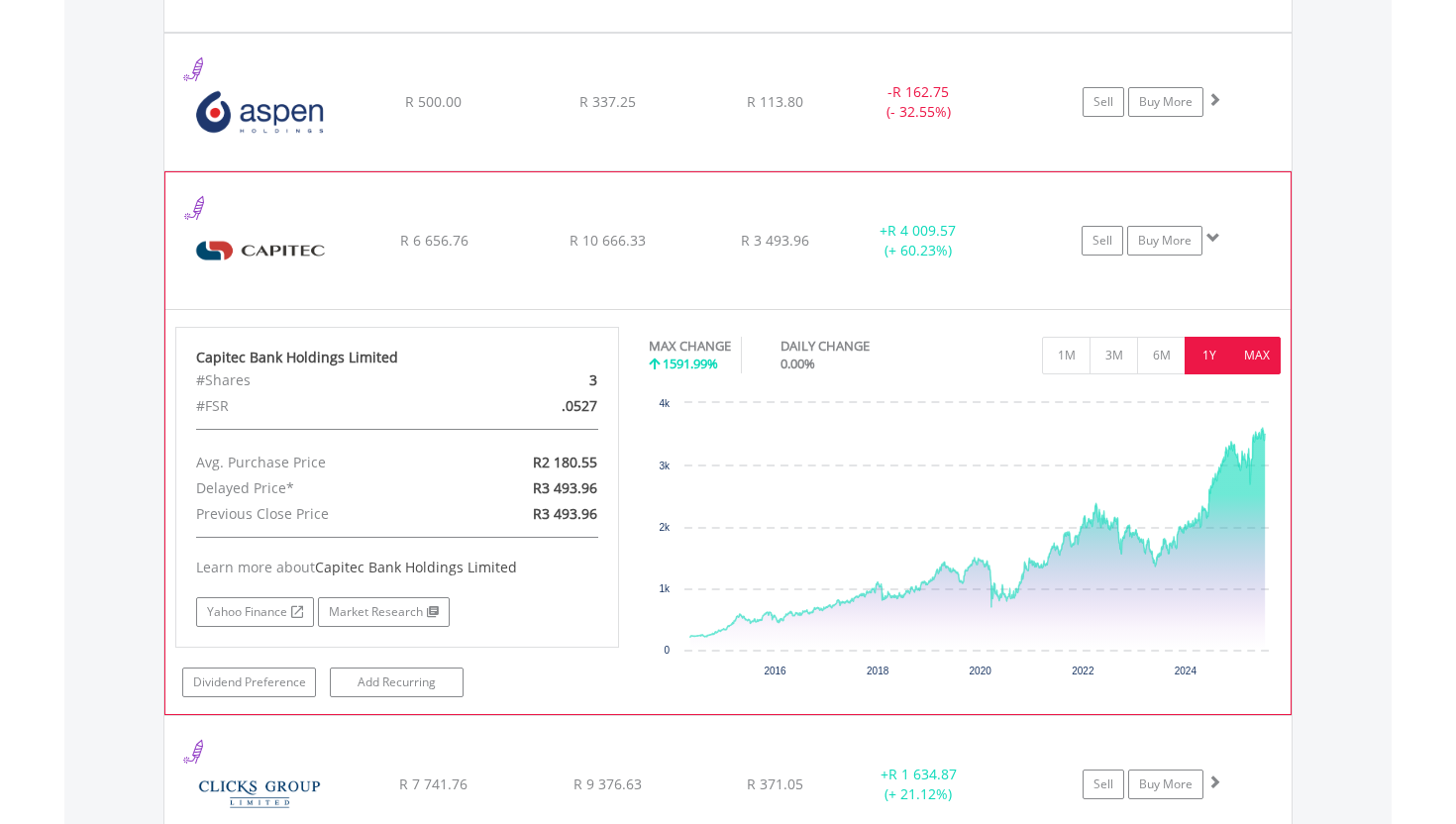 click on "1Y" at bounding box center [1208, 356] 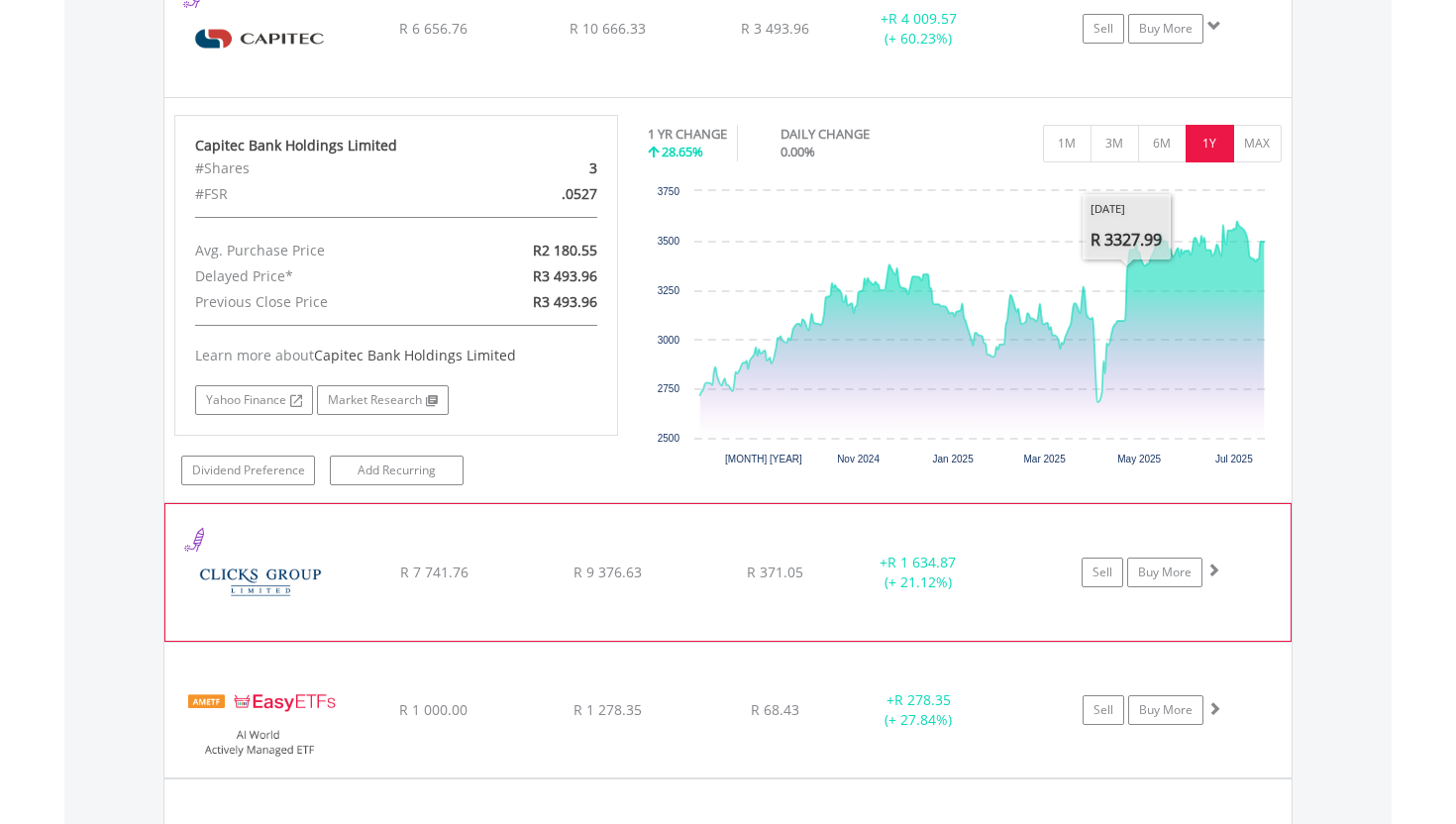 click on "﻿
Clicks Group Limited
R 7 741.76
R 9 376.63
R 371.05
+  R 1 634.87 (+ 21.12%)
Sell
Buy More" at bounding box center (728, -394) 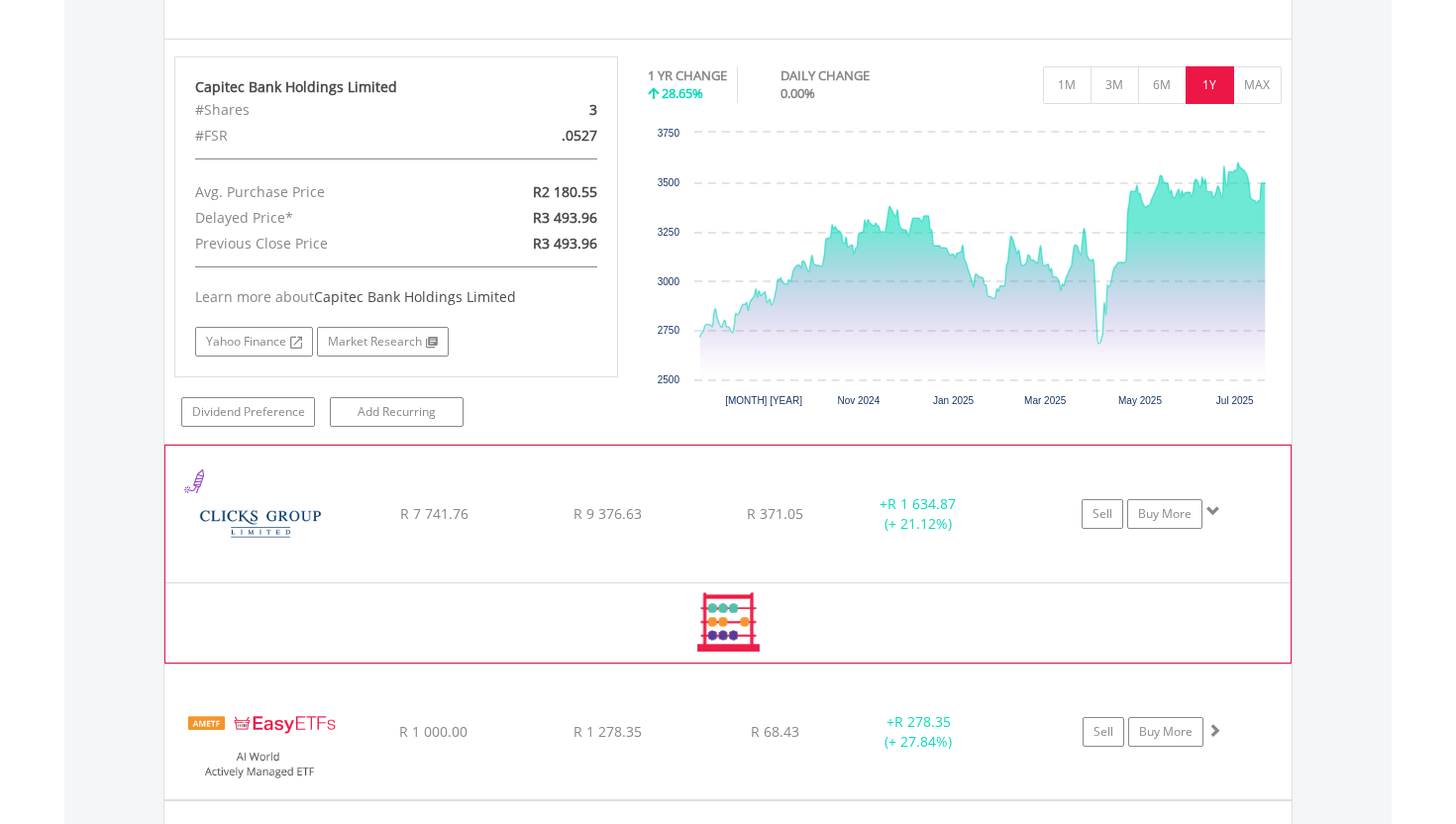 scroll, scrollTop: 2293, scrollLeft: 0, axis: vertical 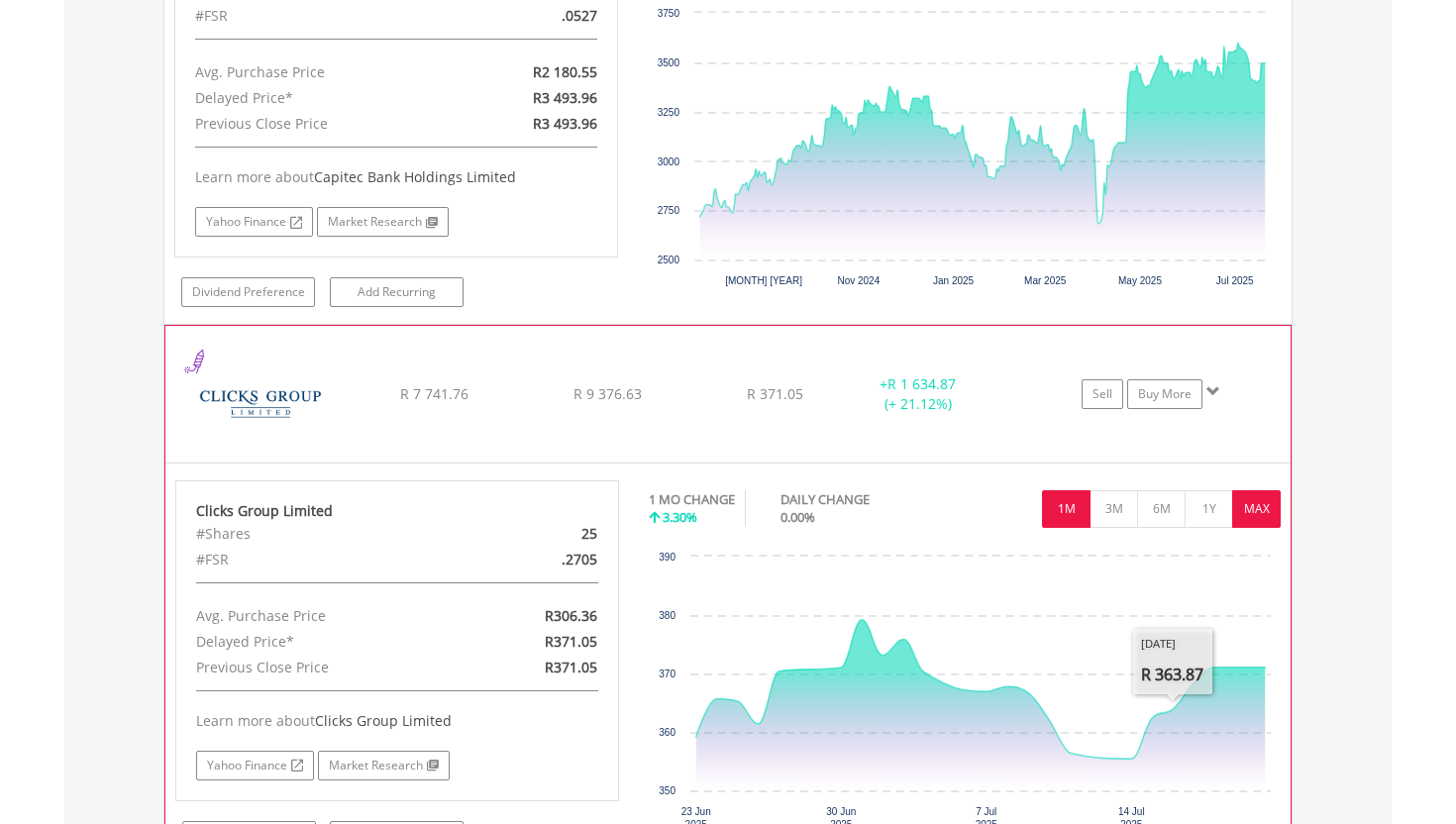click on "MAX" at bounding box center [1256, 509] 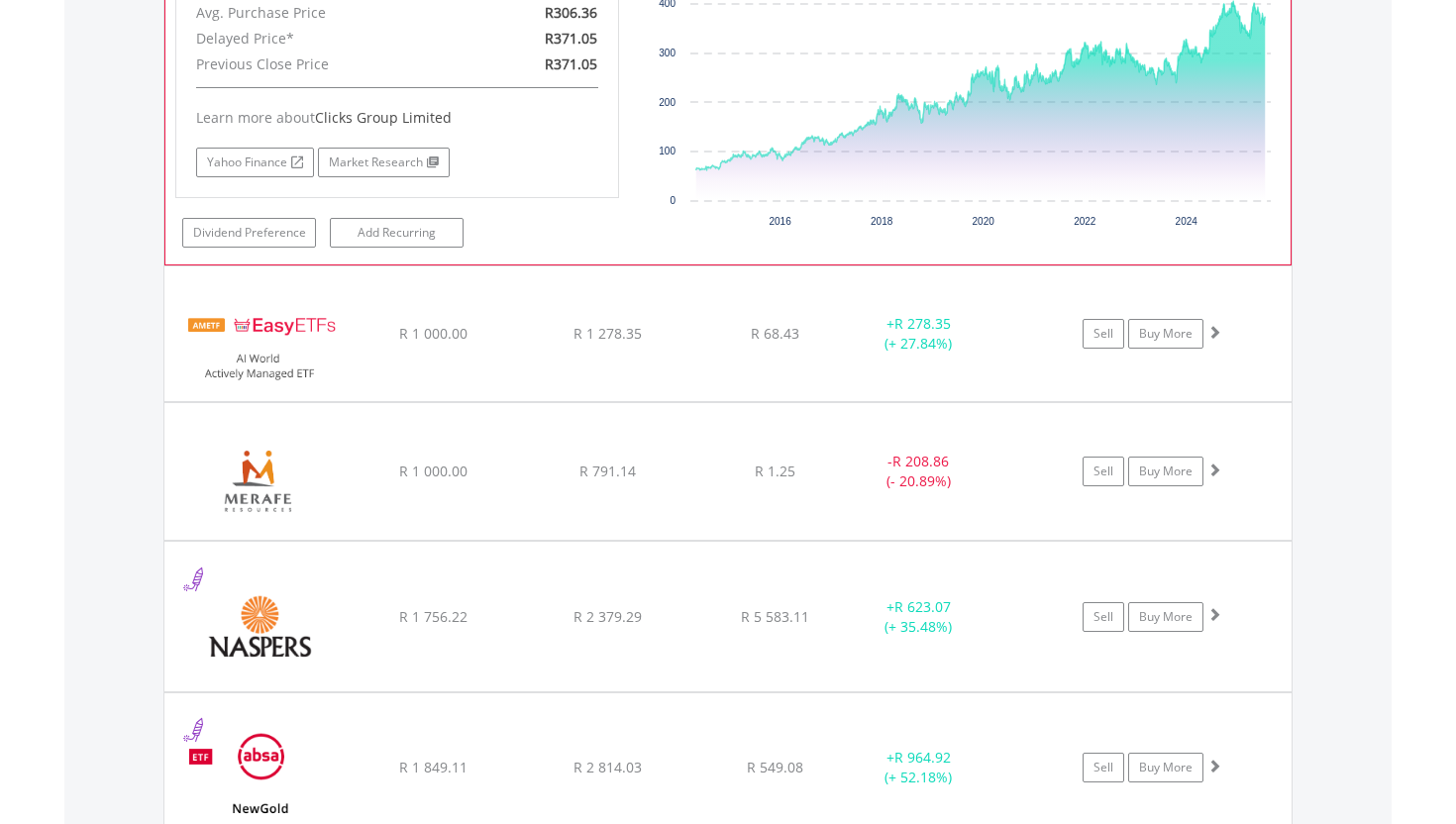 scroll, scrollTop: 2896, scrollLeft: 0, axis: vertical 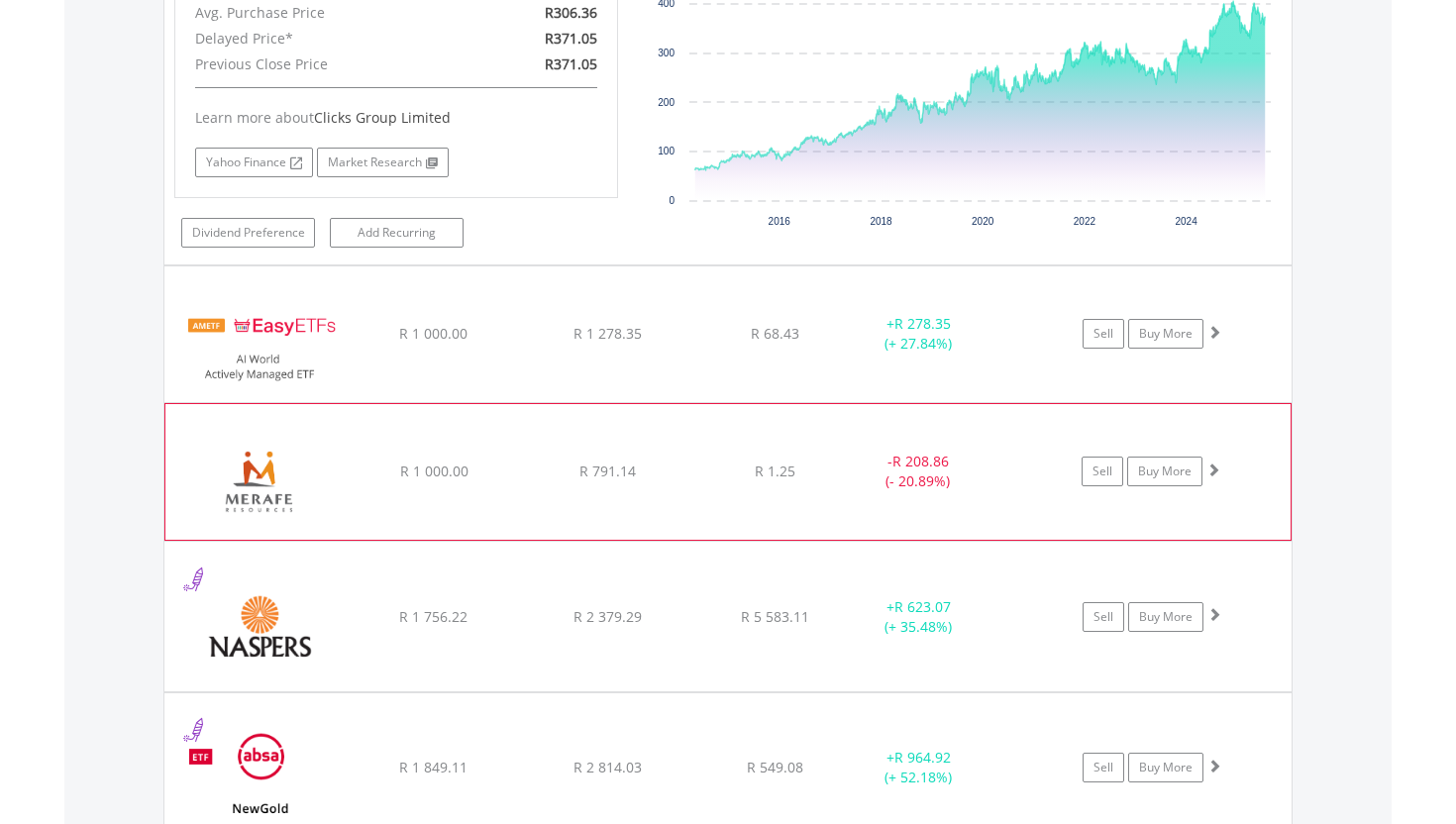 click on "﻿
Merafe Resources Limited
R 1 000.00
R 791.14
R 1.25
-  R 208.86 (- 20.89%)
Sell
Buy More" at bounding box center (728, -1176) 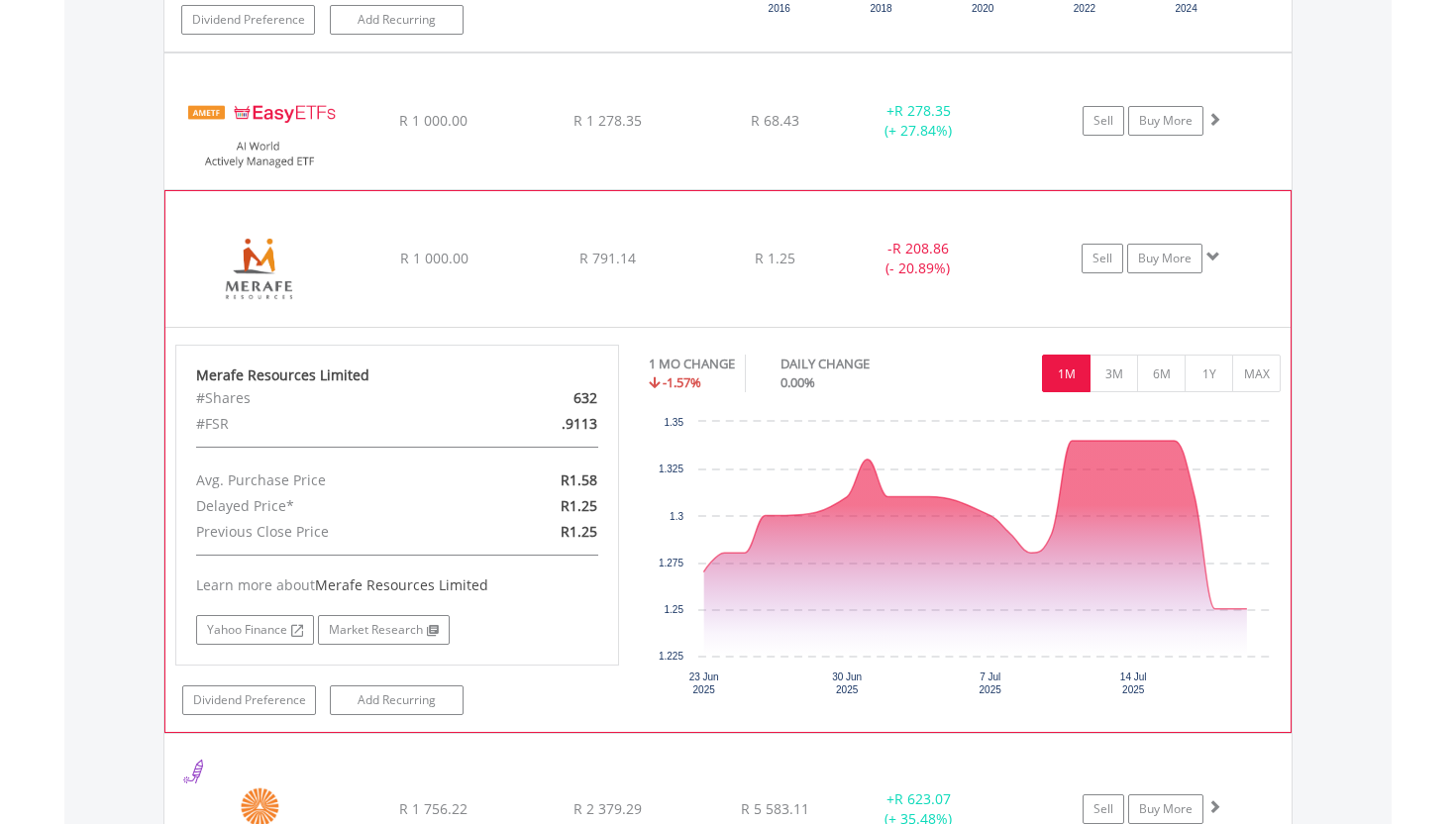 scroll, scrollTop: 3114, scrollLeft: 0, axis: vertical 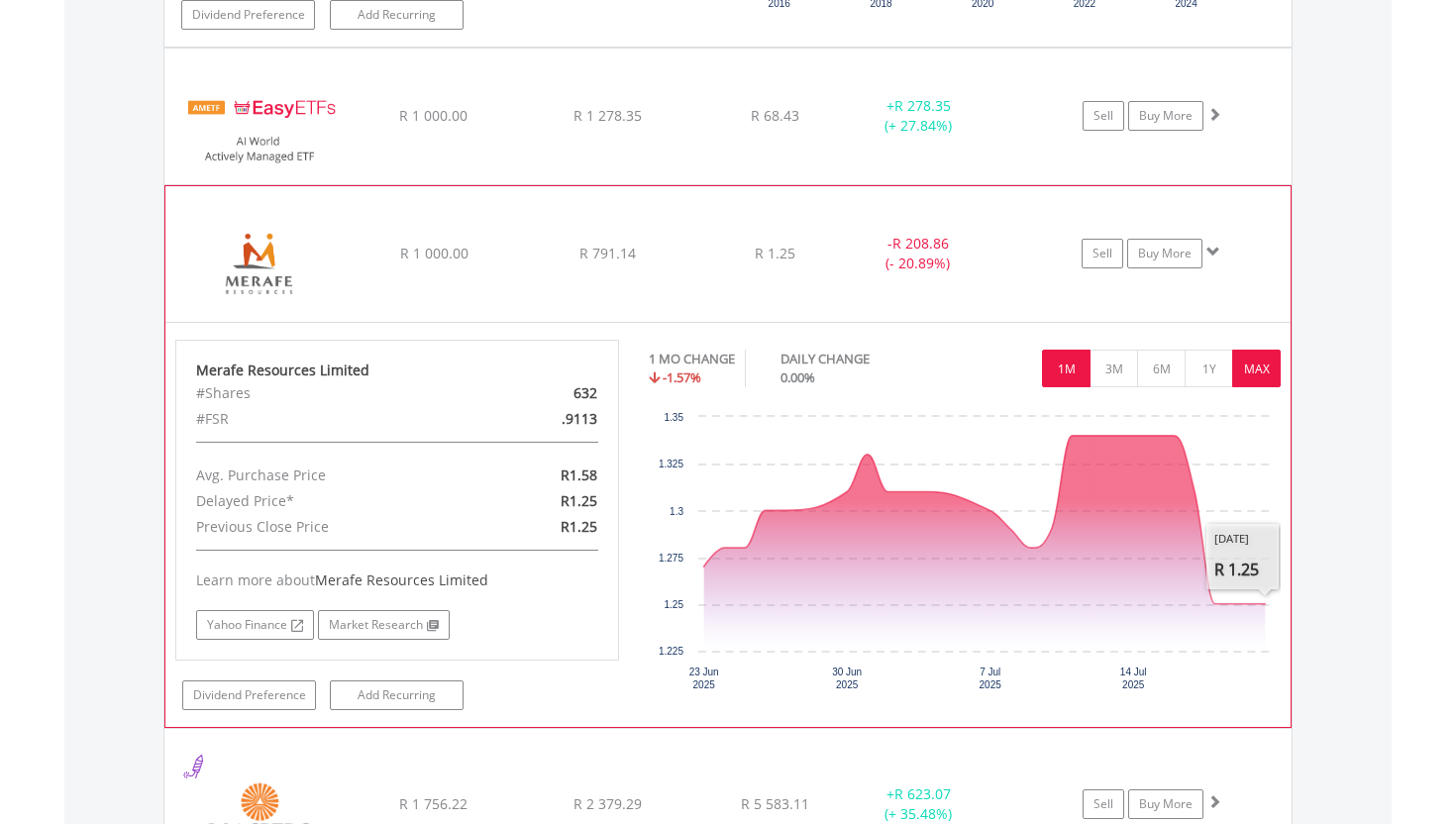 click on "MAX" at bounding box center (1256, 368) 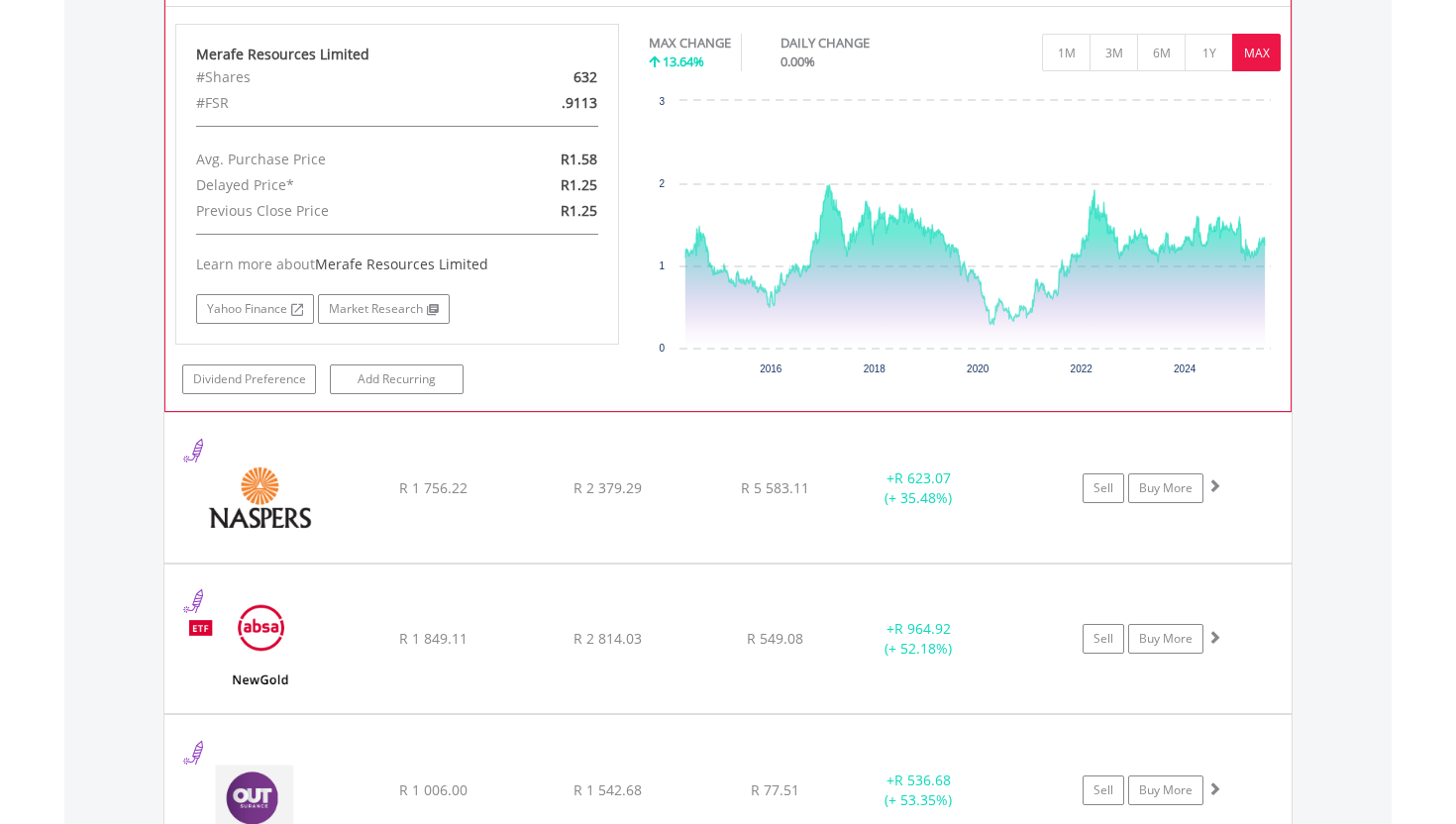 scroll, scrollTop: 3519, scrollLeft: 0, axis: vertical 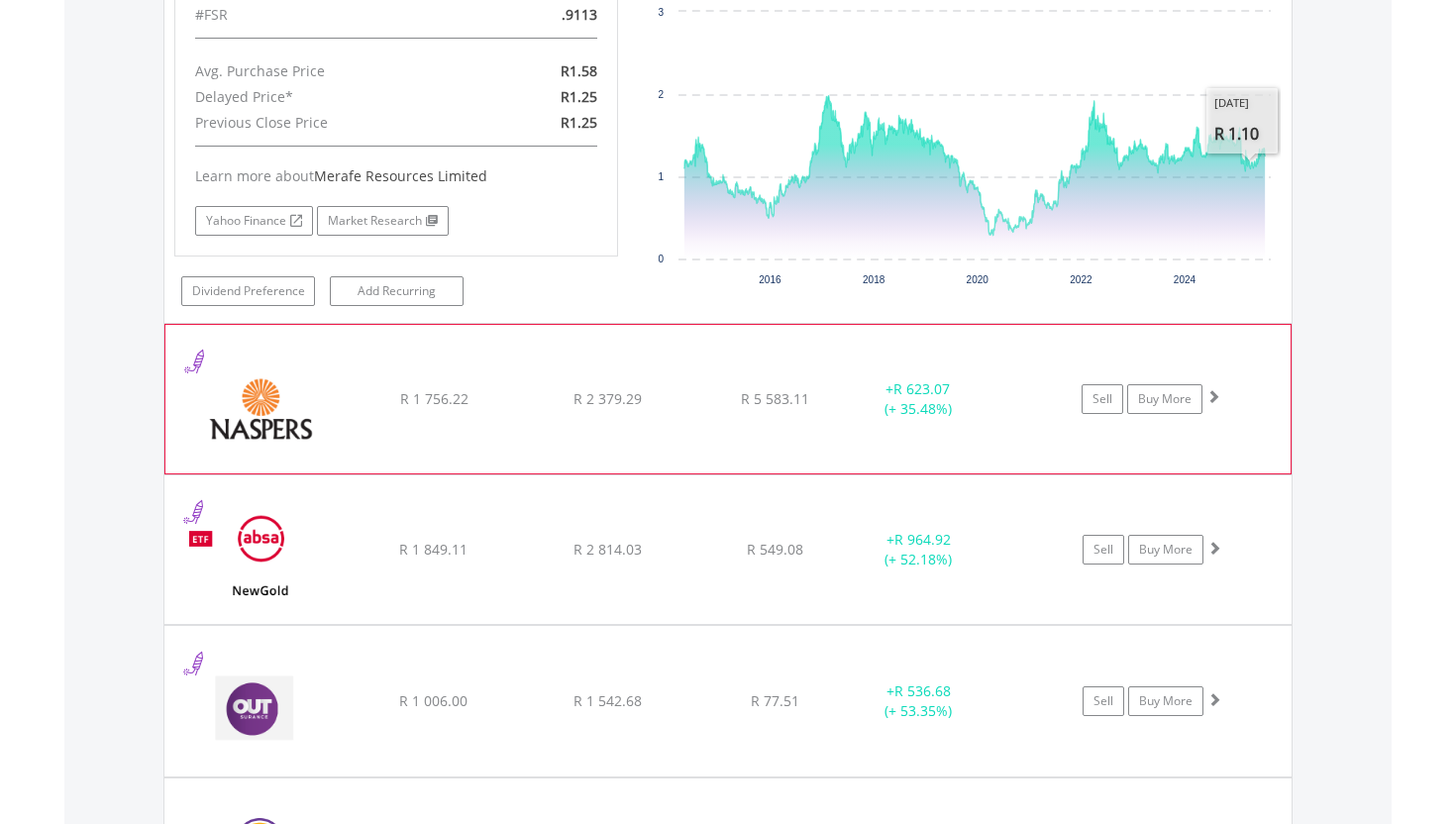 click on "Naspers Limited R 1 756.22 R 2 379.29 R 5 583.11 + R 623.07 (+ 35.48%) Sell Buy More" at bounding box center (728, -1799) 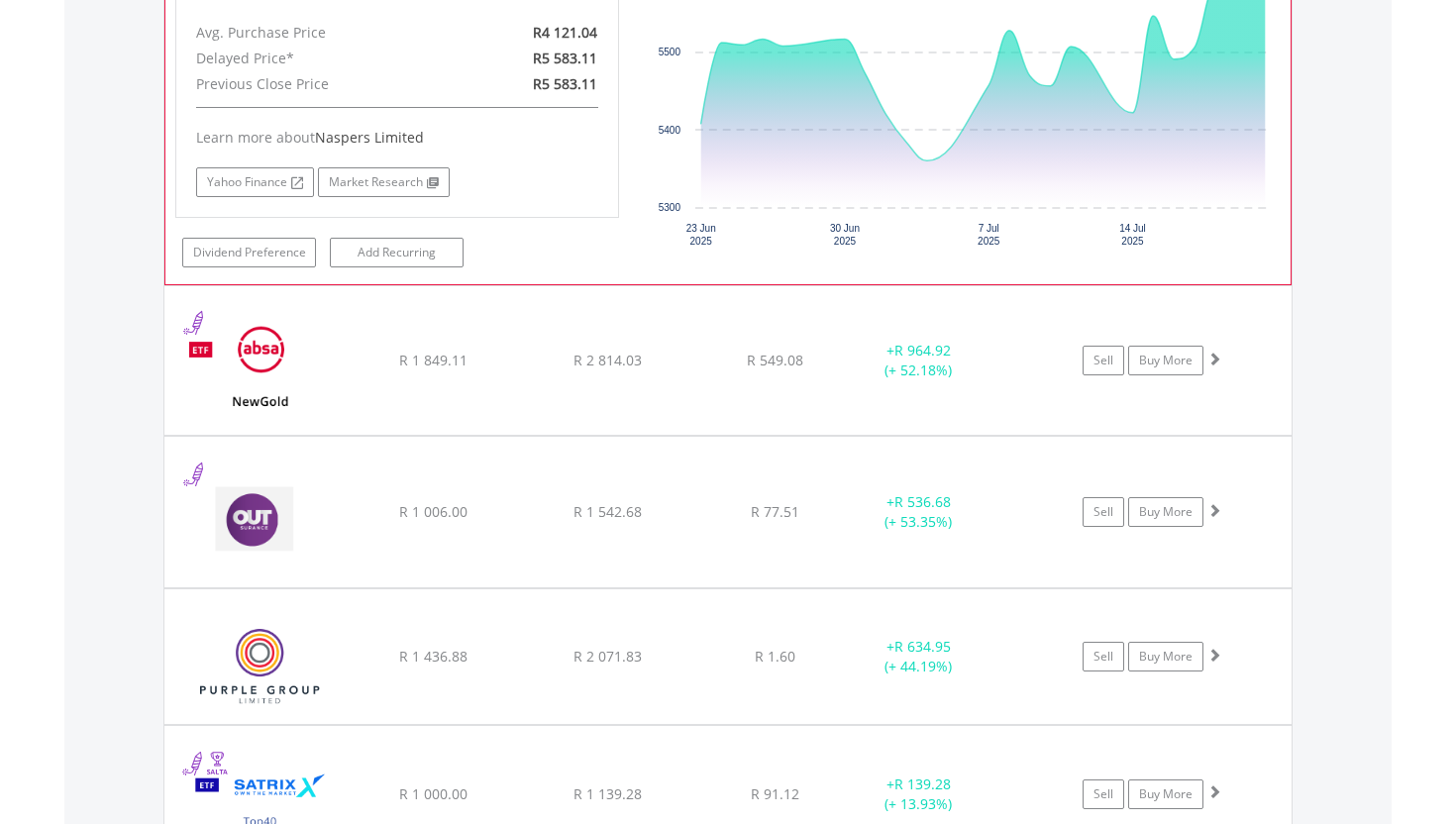 scroll, scrollTop: 4124, scrollLeft: 0, axis: vertical 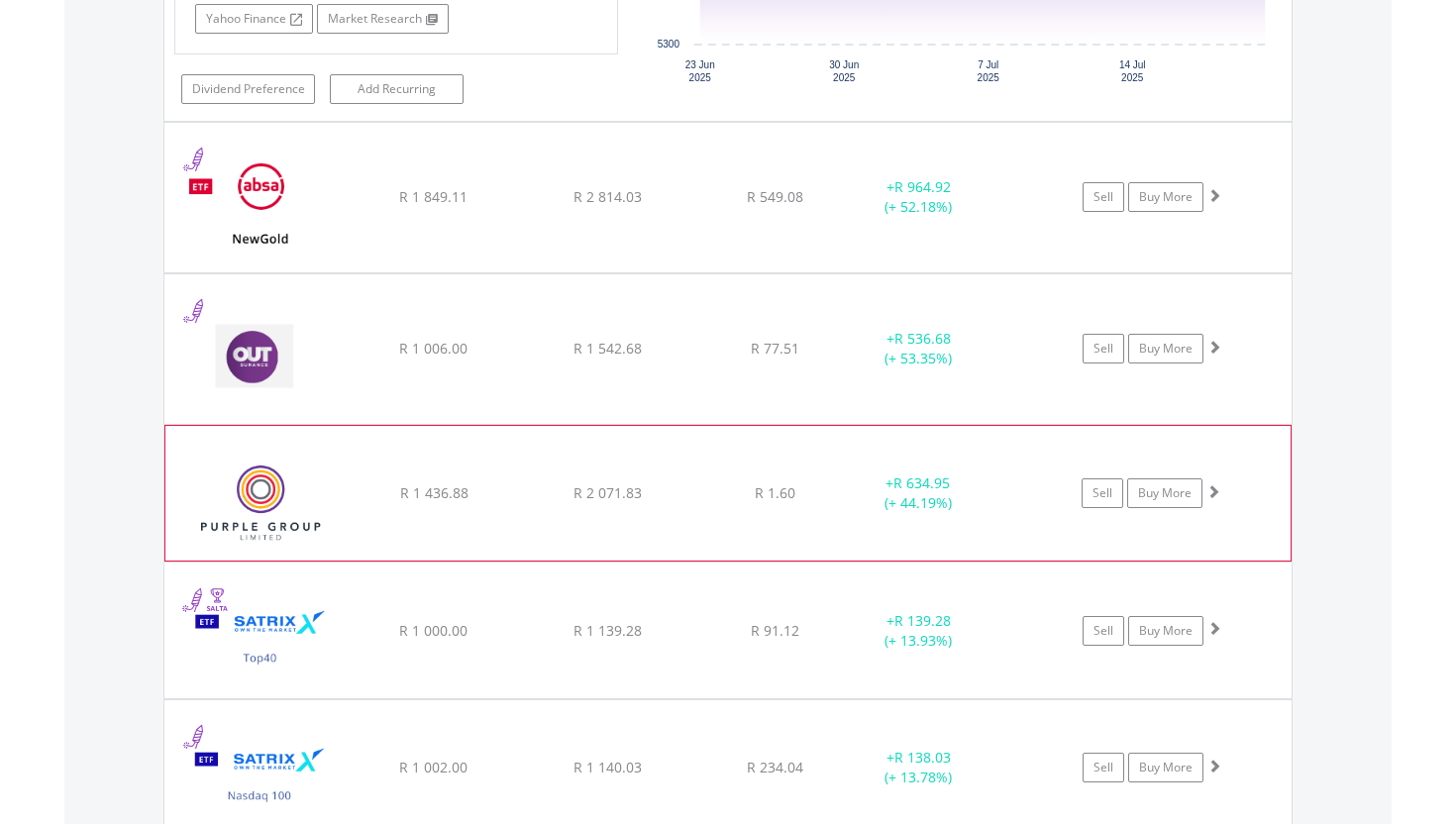 click on "Sell
Buy More" at bounding box center [1162, -2556] 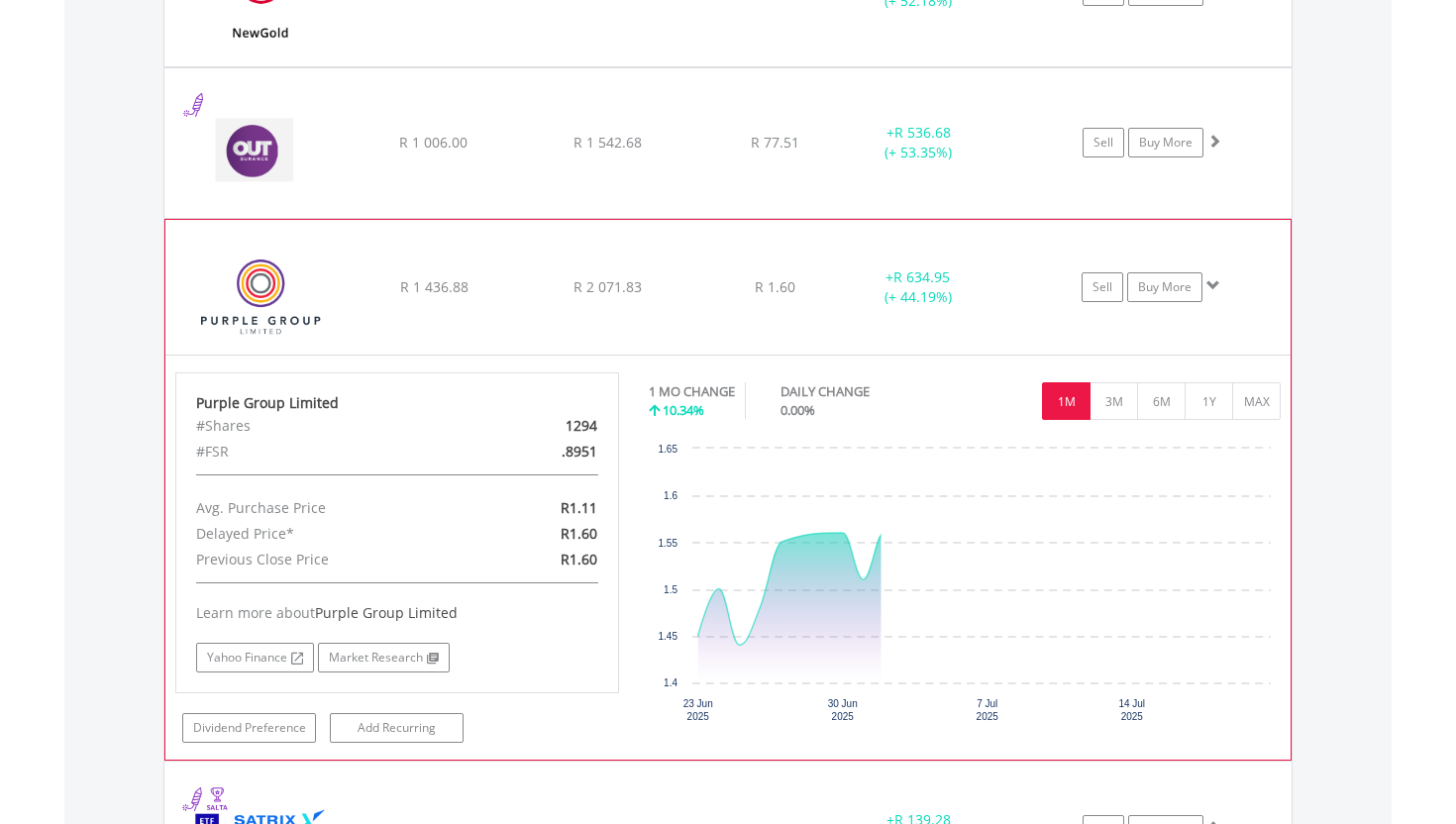scroll, scrollTop: 4497, scrollLeft: 0, axis: vertical 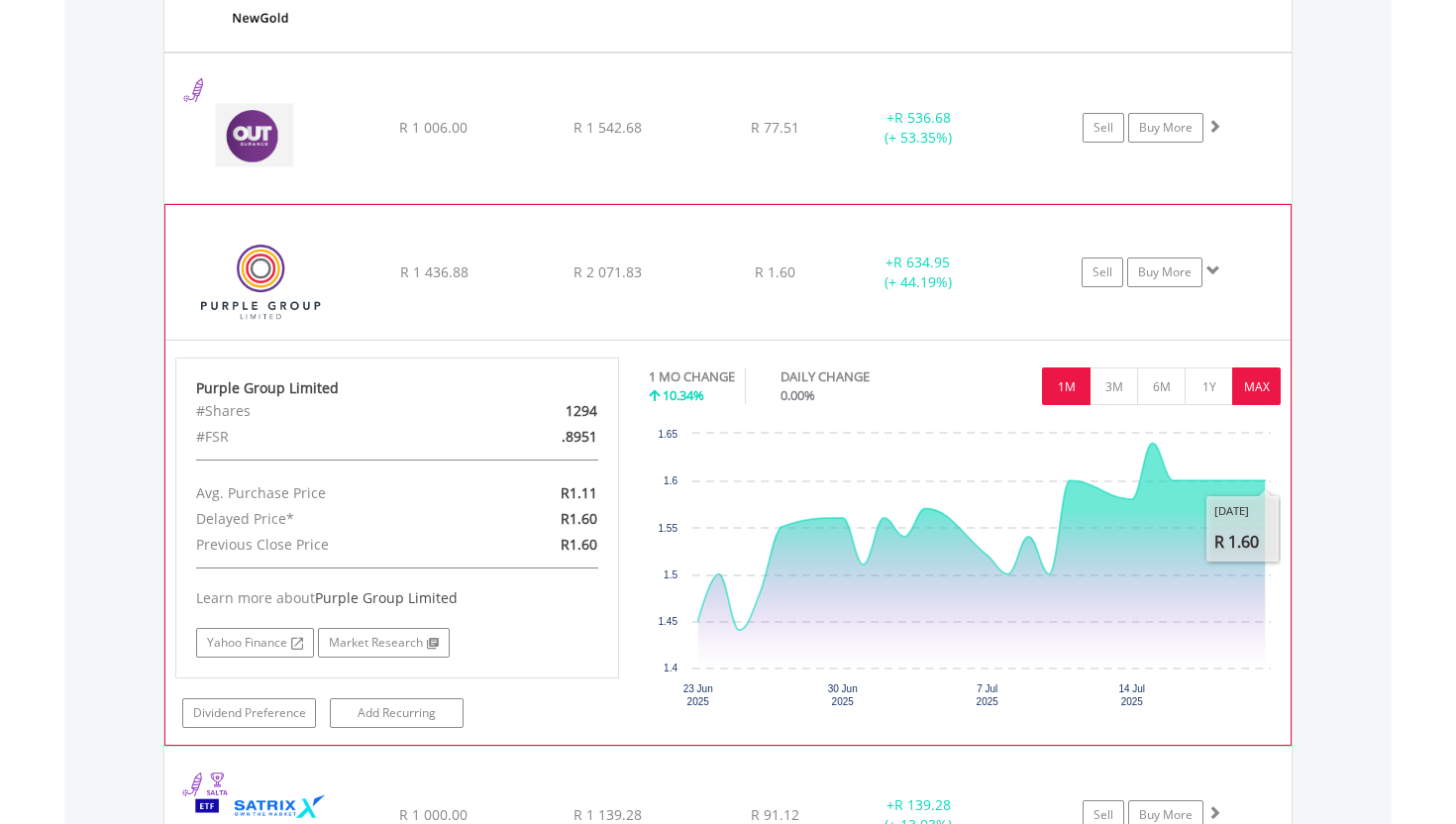 click on "MAX" at bounding box center (1256, 386) 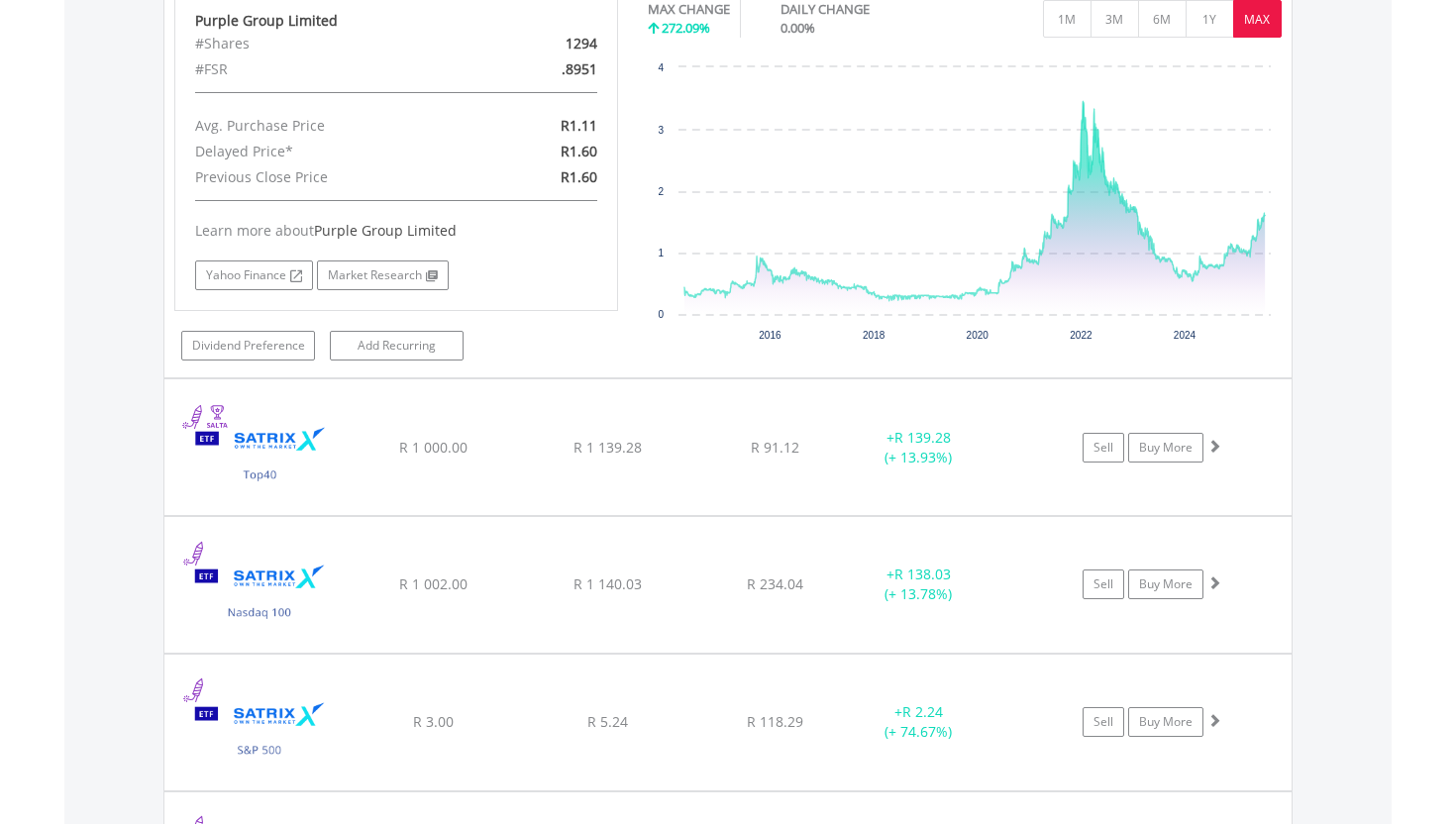 scroll, scrollTop: 4868, scrollLeft: 0, axis: vertical 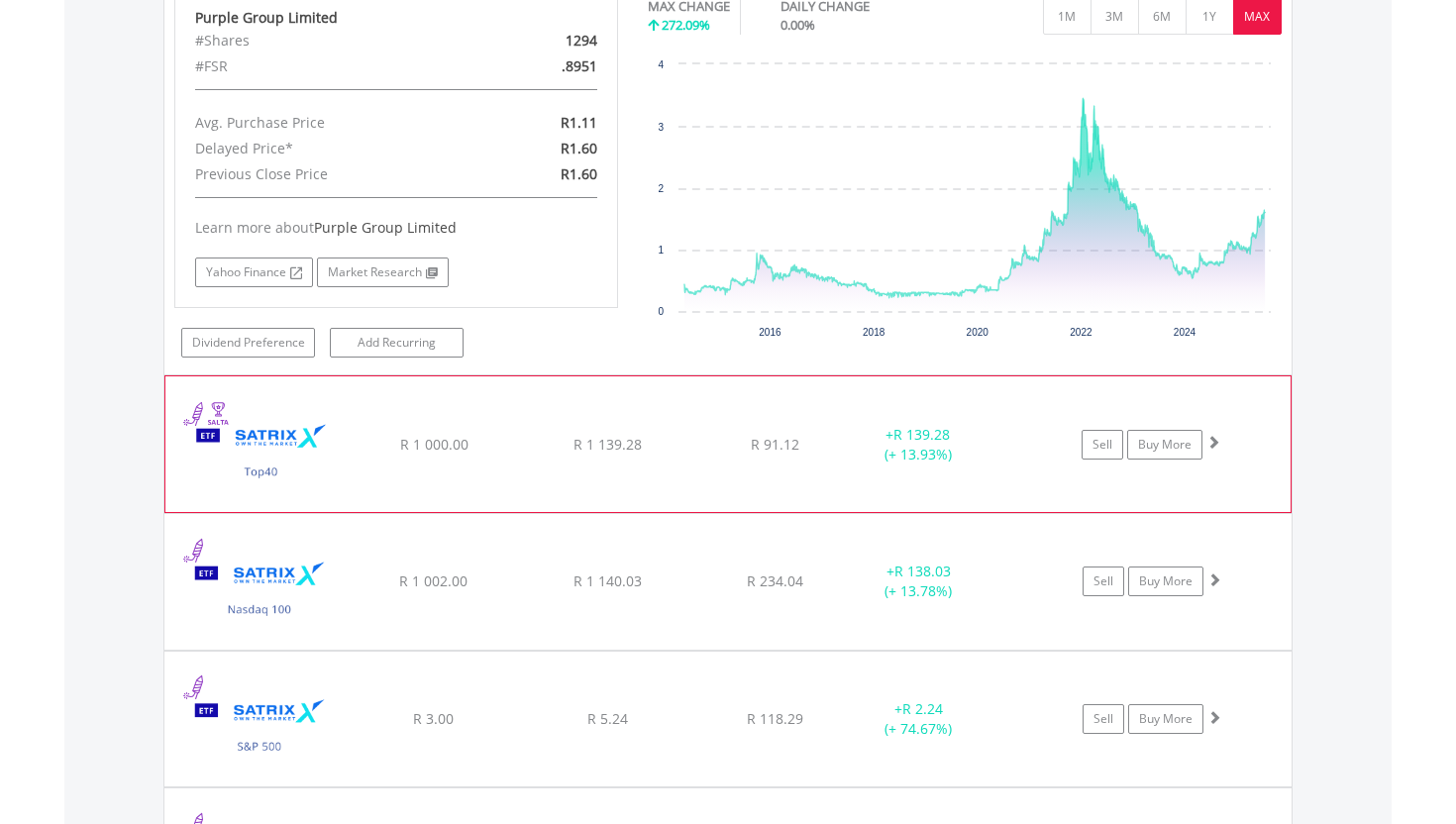 click on "Satrix 40 ETF R 1 000.00 R 1 139.28 R 91.12 + R 139.28 (+ 13.93%) Sell Buy More" at bounding box center (728, -3147) 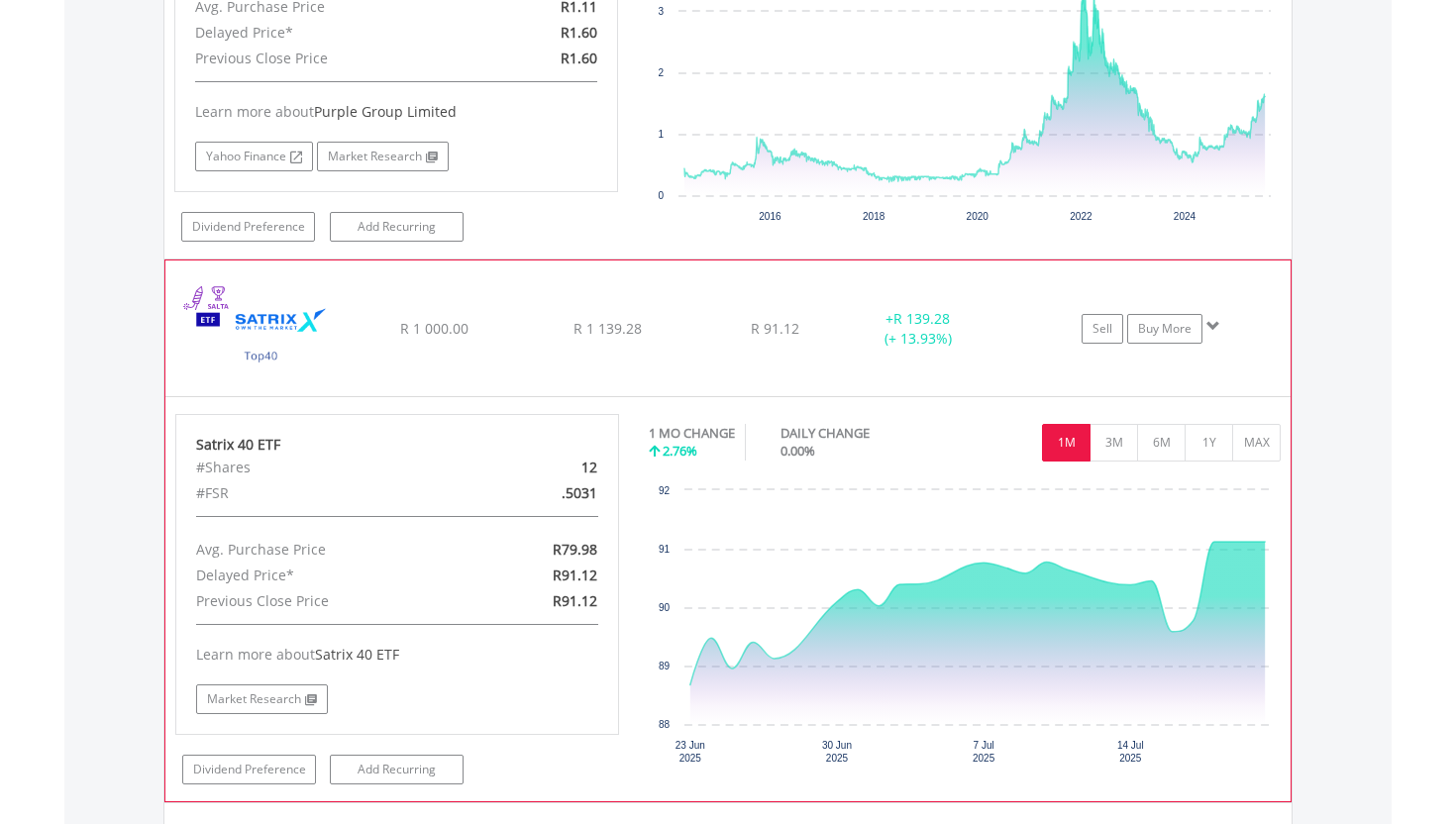scroll, scrollTop: 5088, scrollLeft: 0, axis: vertical 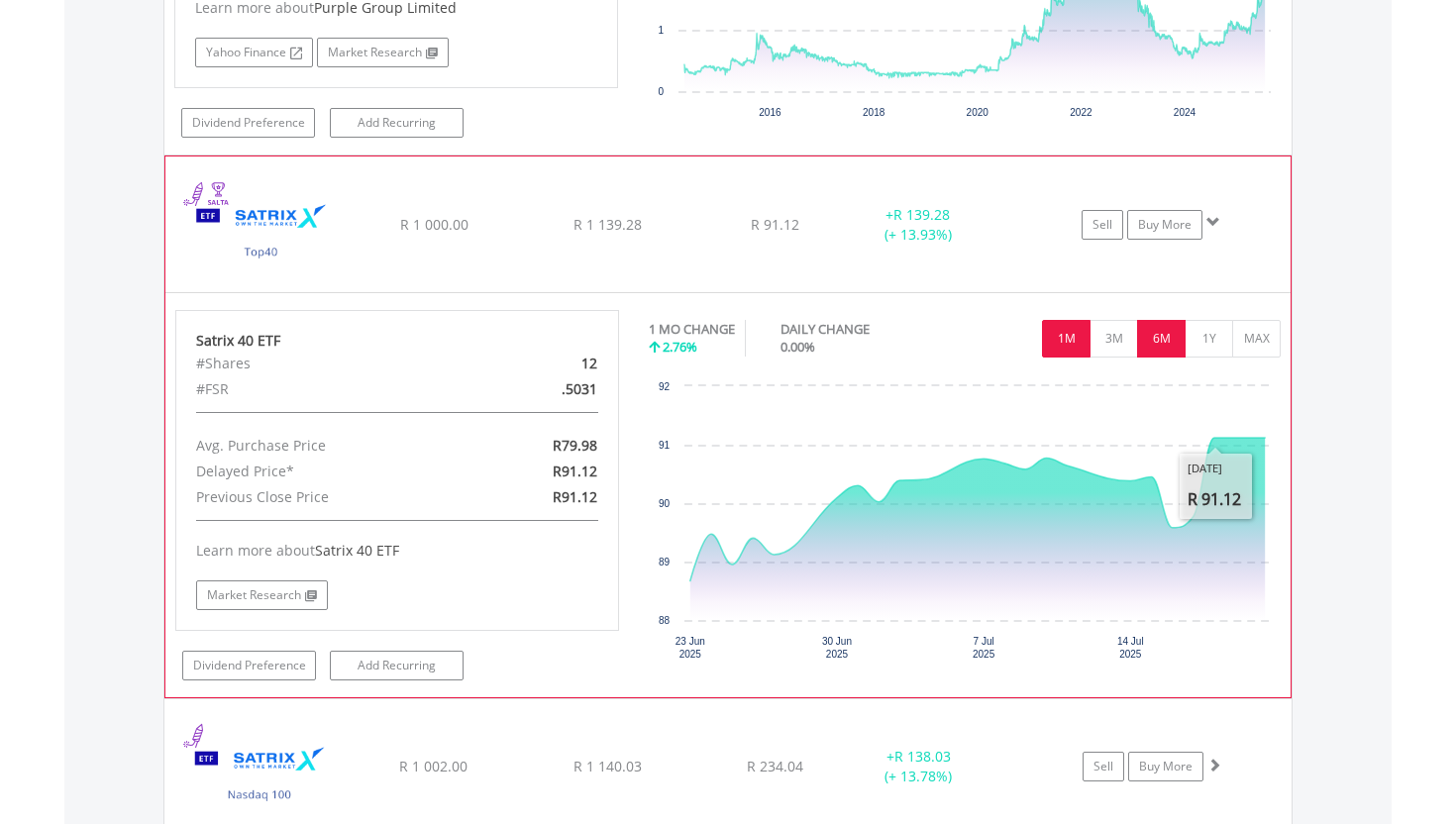 click on "6M" at bounding box center (1161, 339) 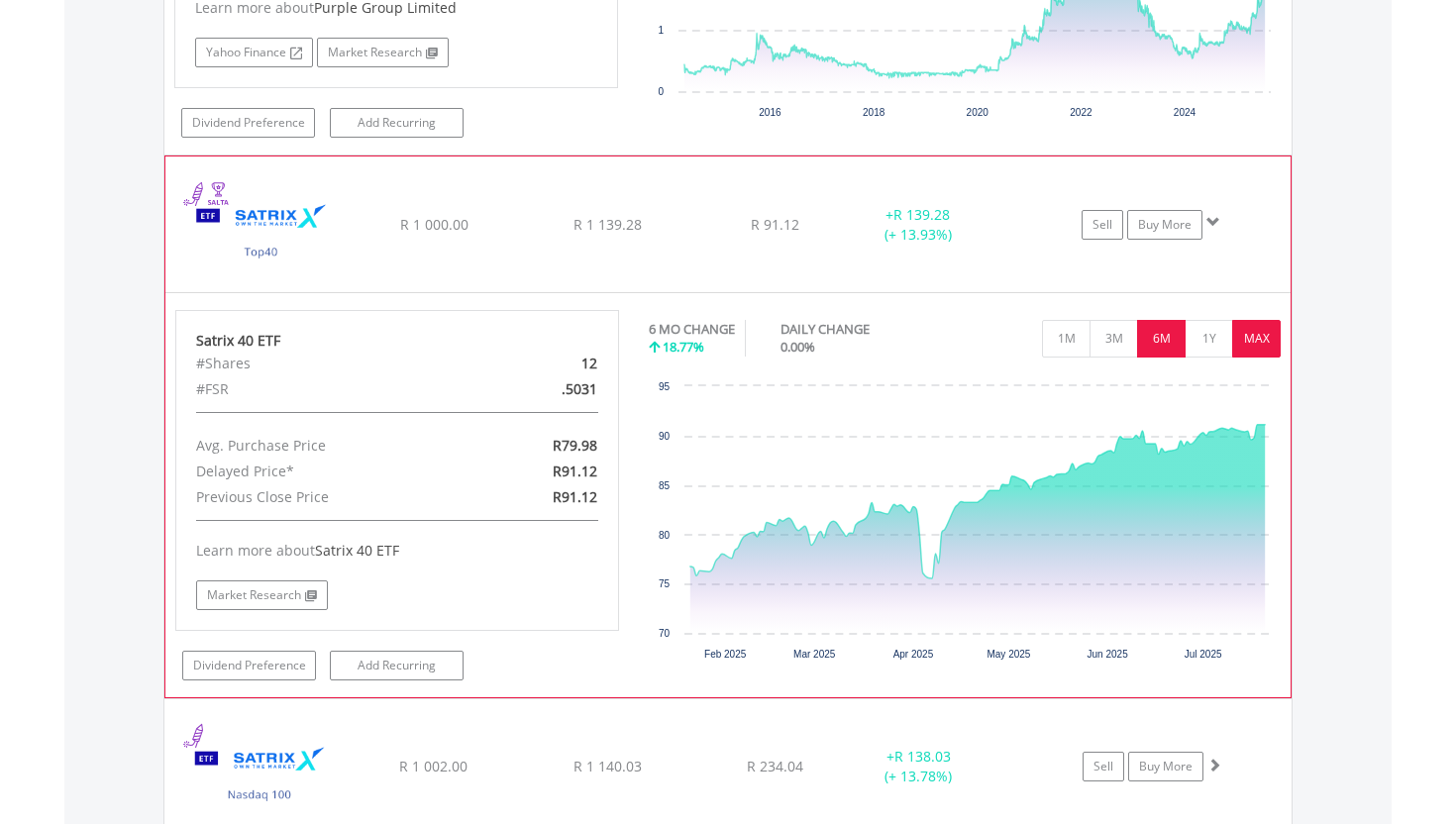 click on "MAX" at bounding box center (1256, 339) 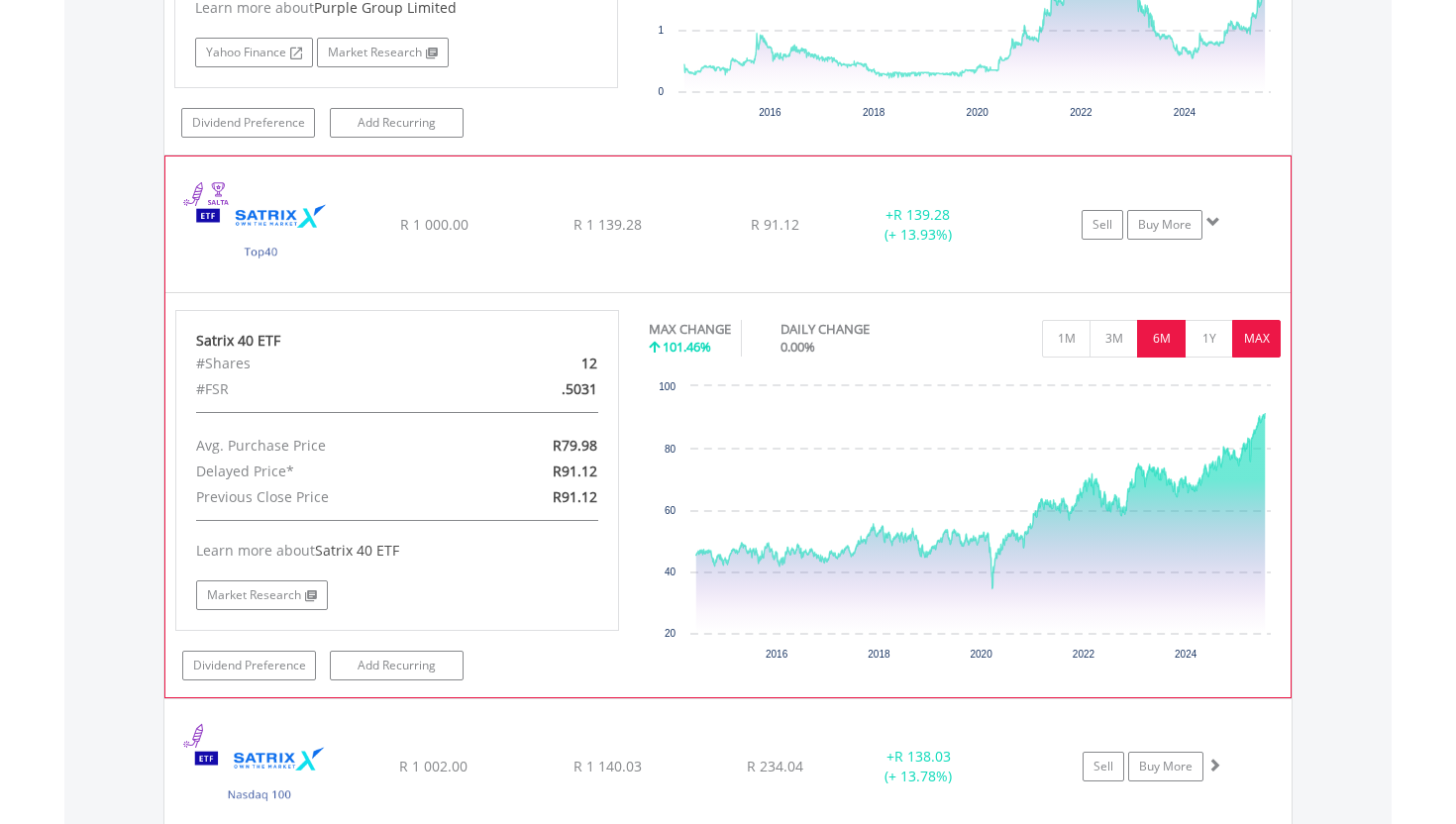 click on "6M" at bounding box center [1161, 339] 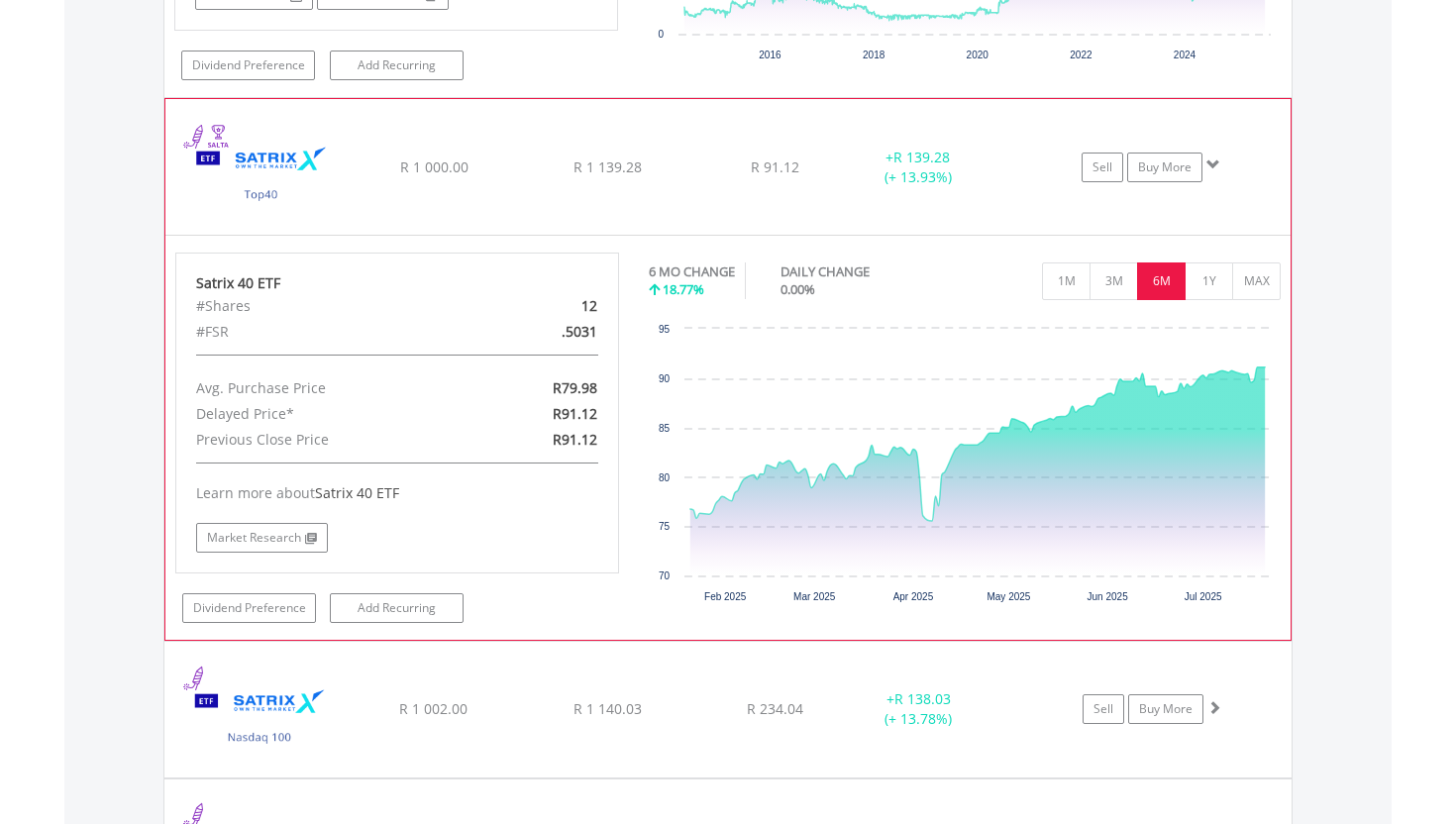 scroll, scrollTop: 5150, scrollLeft: 0, axis: vertical 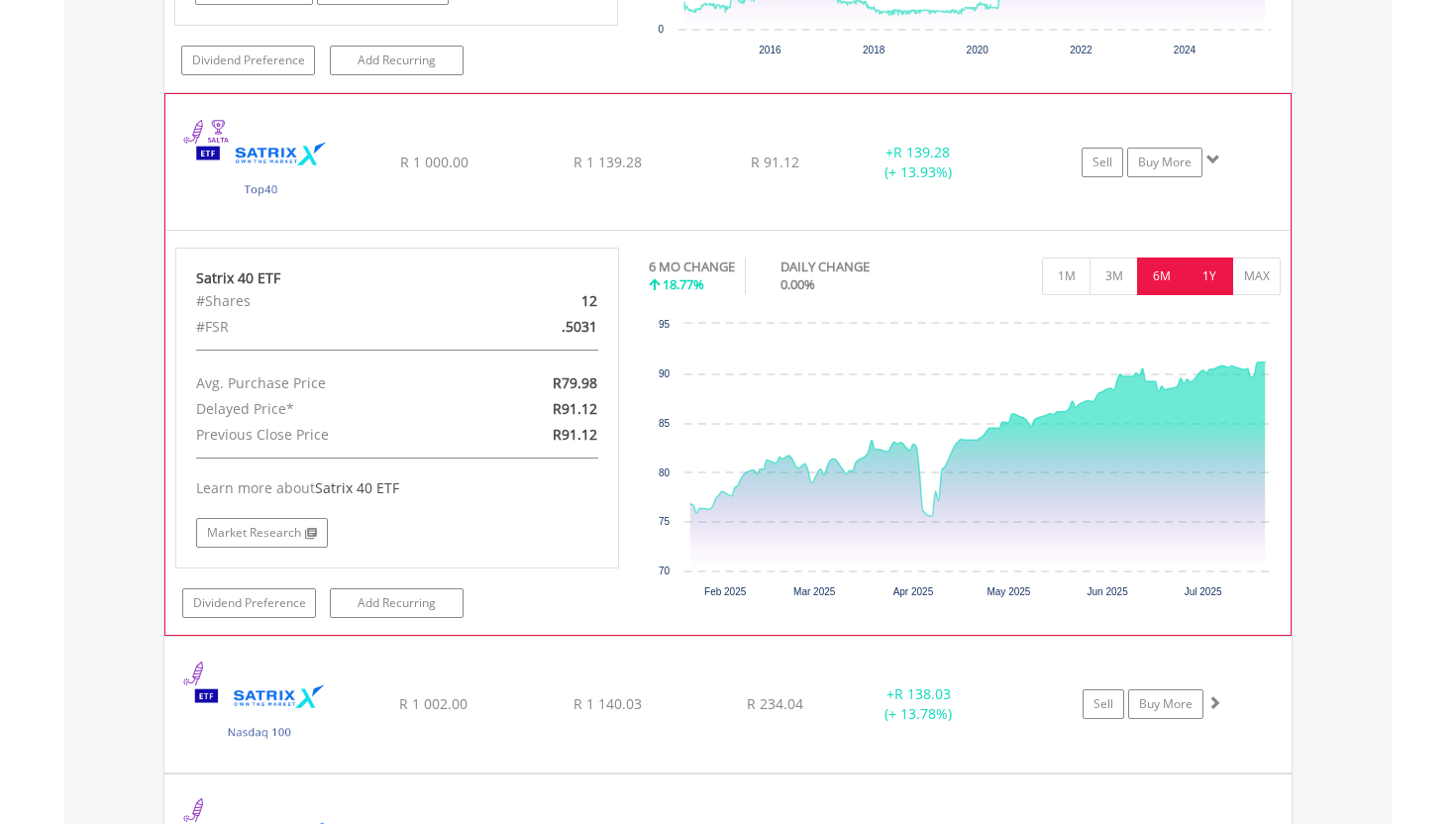 click on "1Y" at bounding box center (1208, 276) 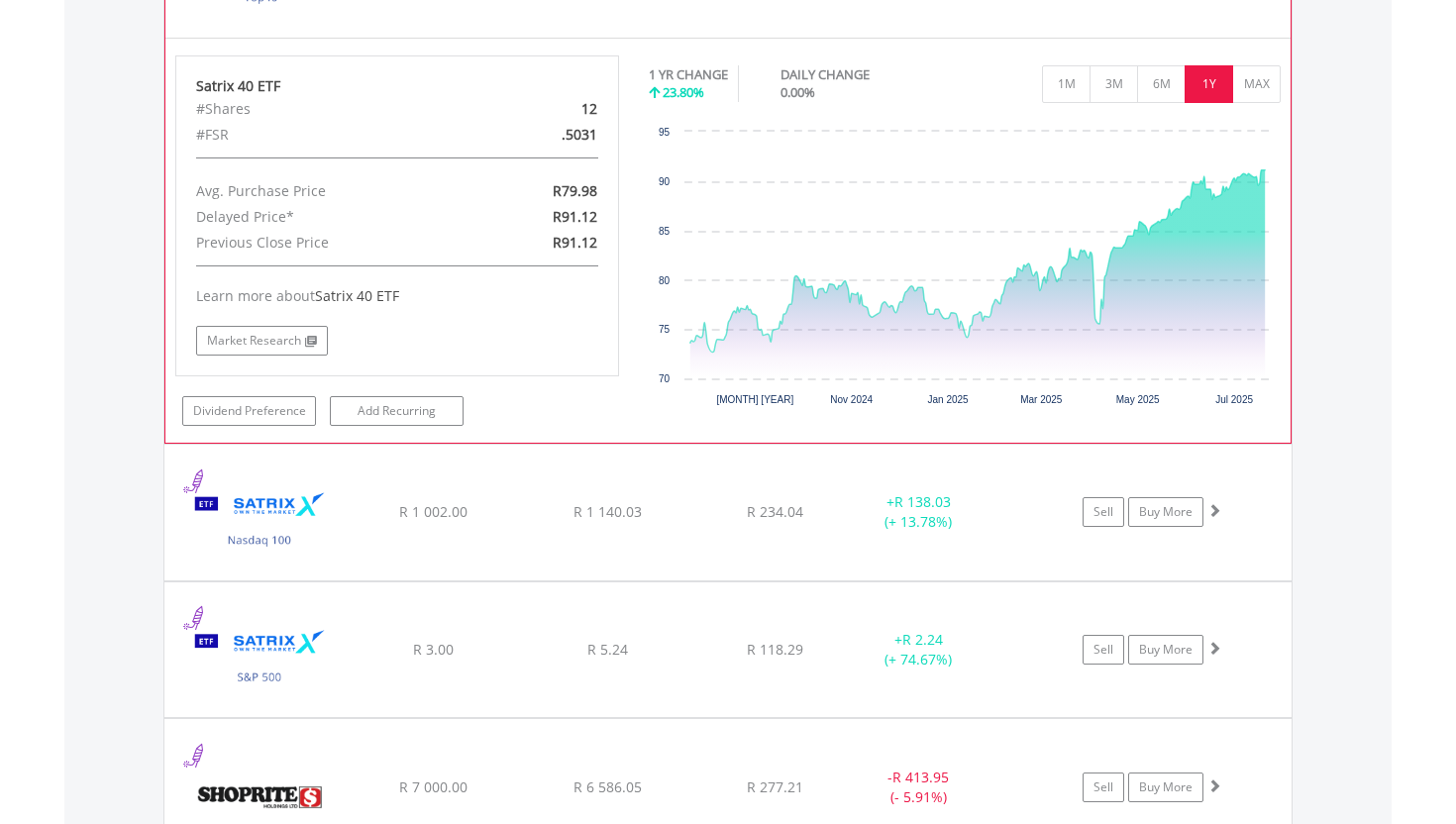 scroll, scrollTop: 5356, scrollLeft: 0, axis: vertical 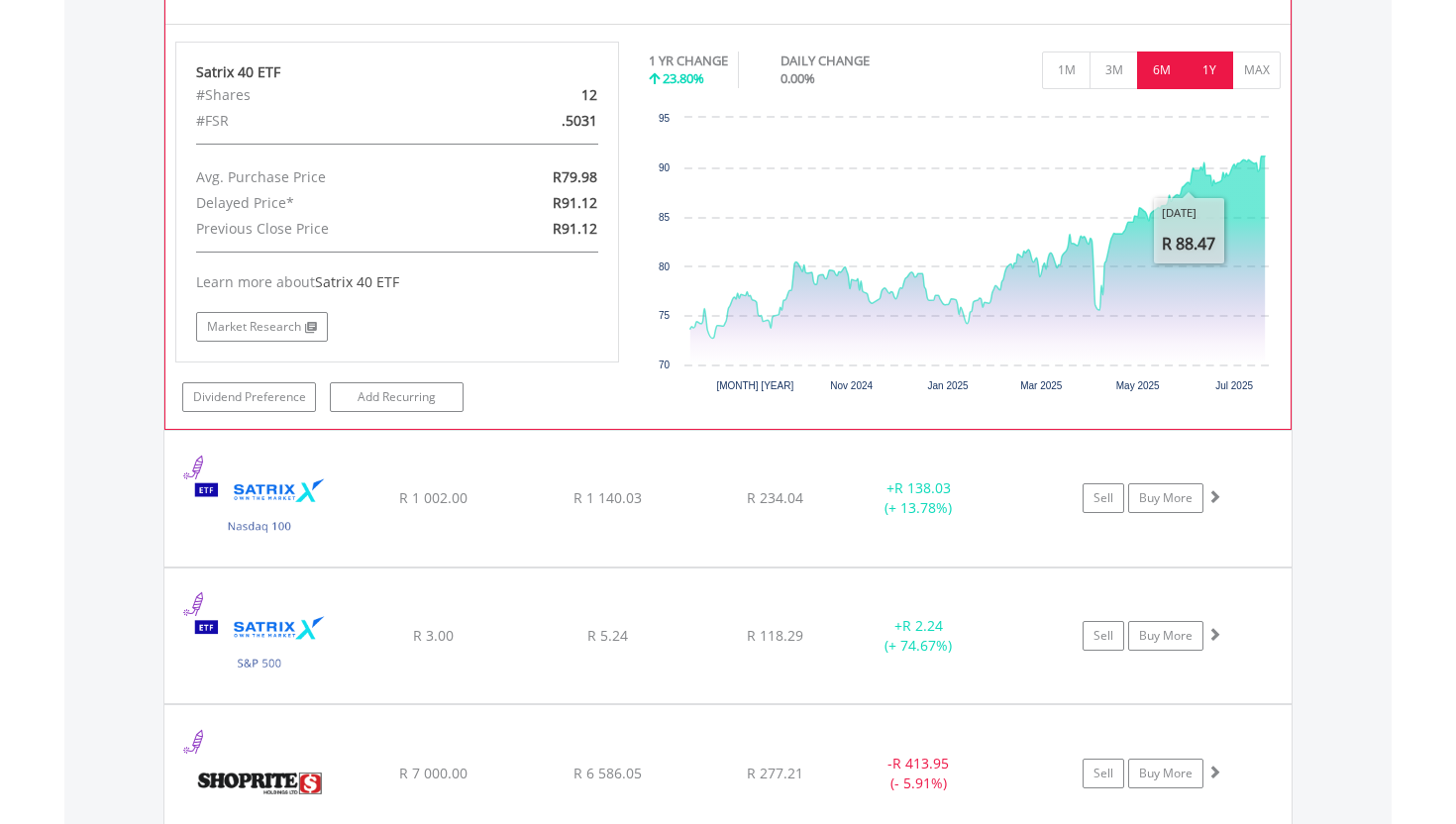 click on "6M" at bounding box center [1161, 70] 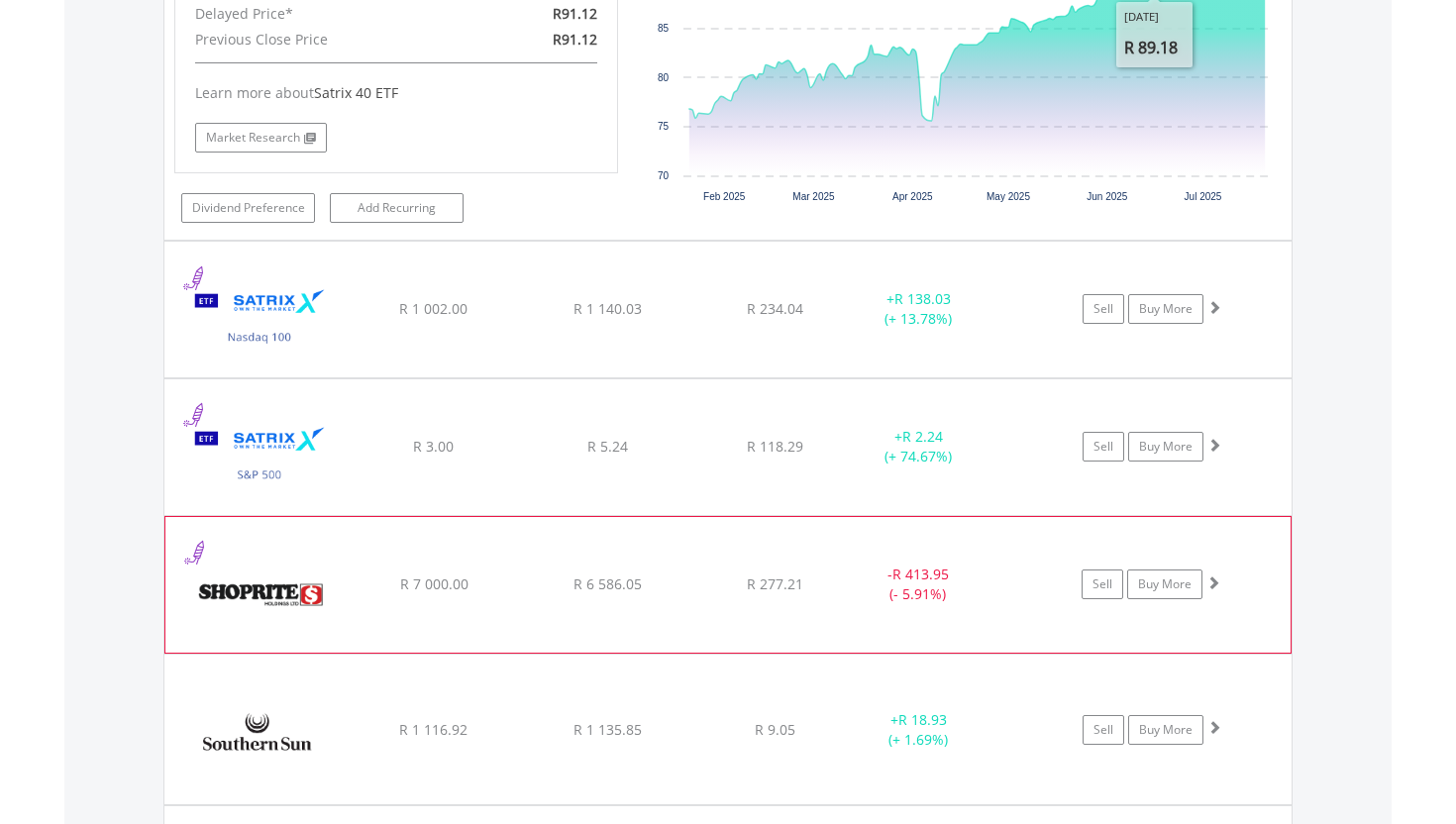 click on "Shoprite Holdings Limited R 7 000.00 R 6 586.05 R 277.21 - R 413.95 (- 5.91%) Sell Buy More" at bounding box center [728, -3825] 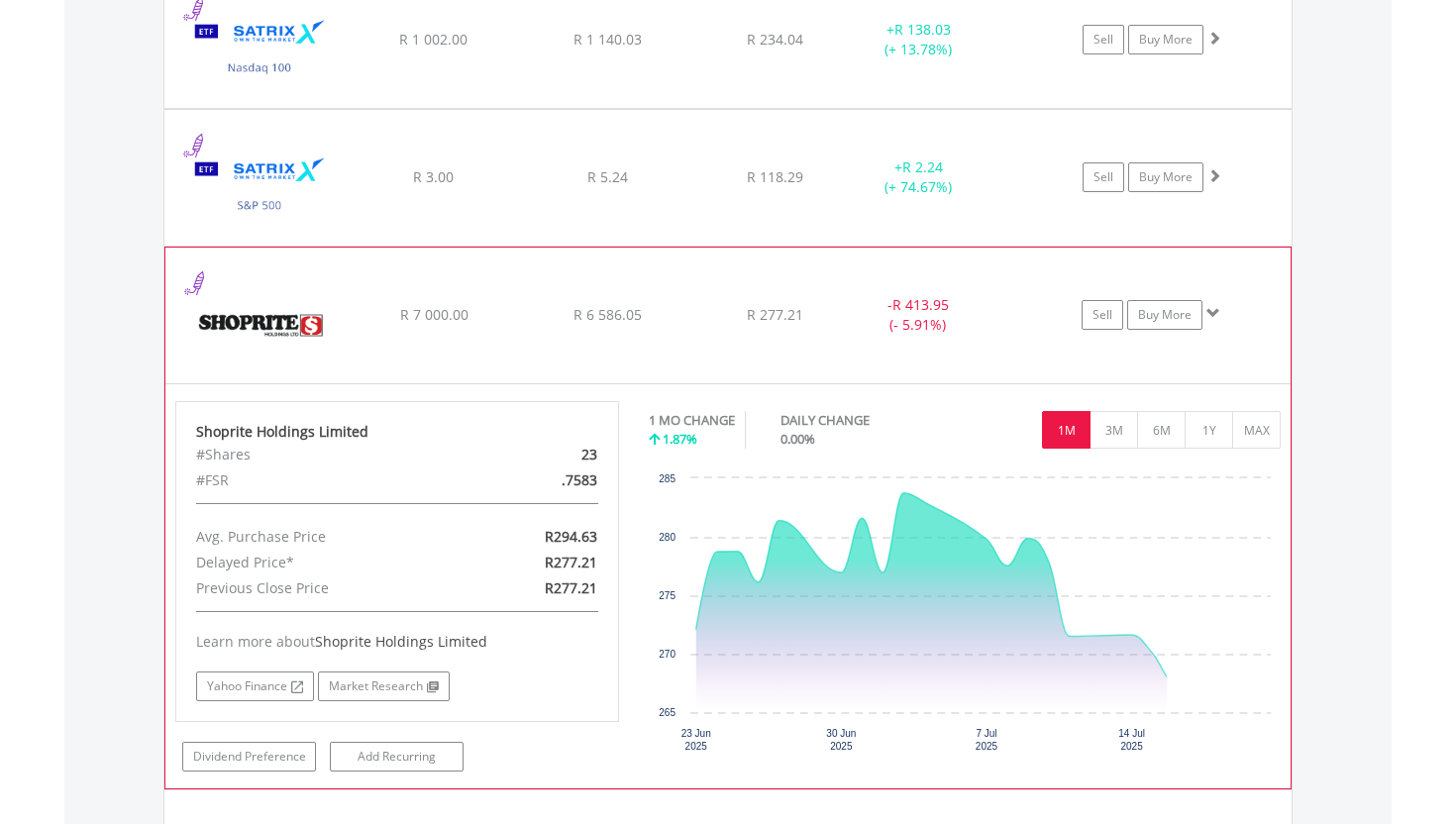 scroll, scrollTop: 5859, scrollLeft: 0, axis: vertical 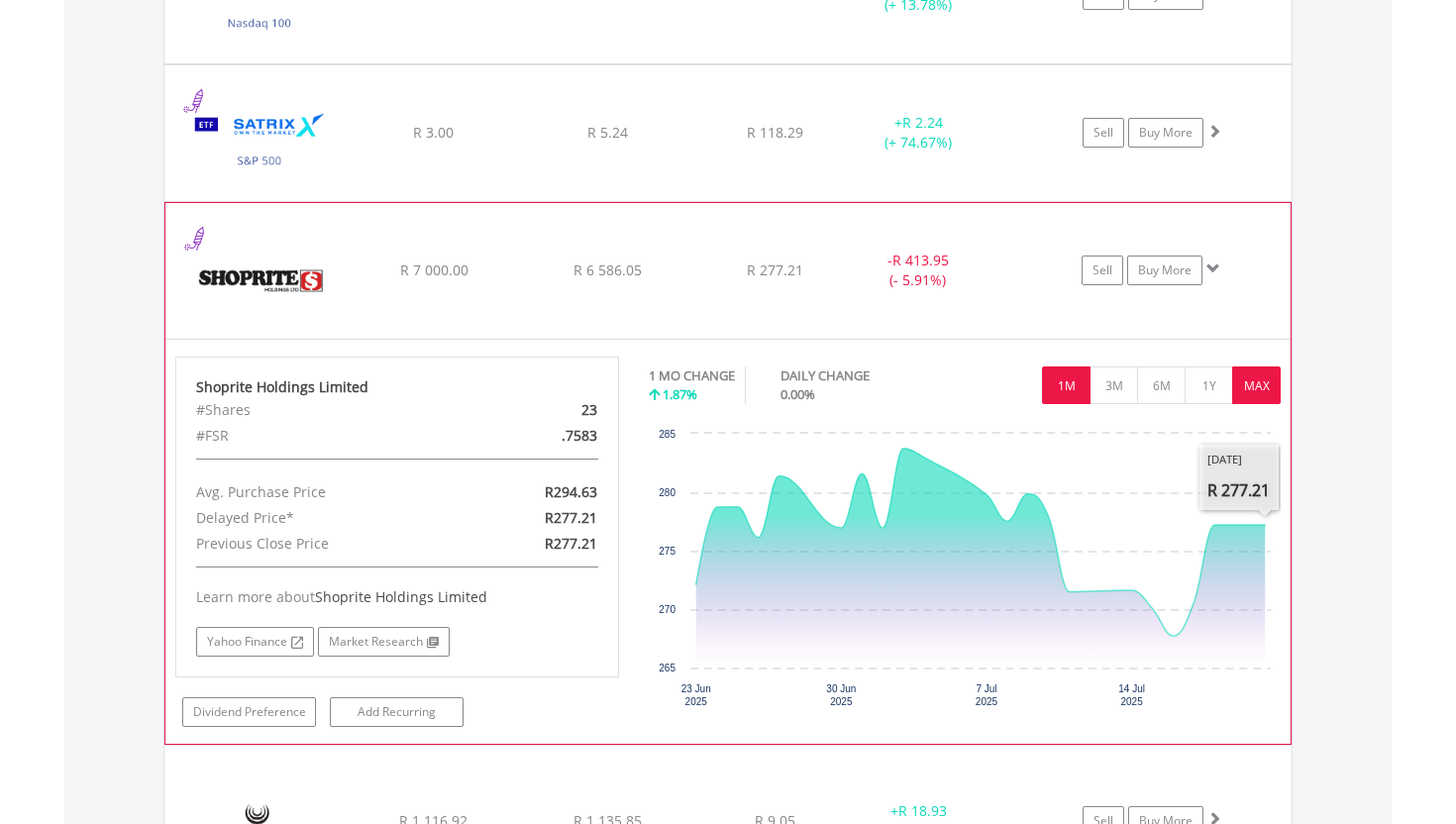 click on "MAX" at bounding box center (1256, 385) 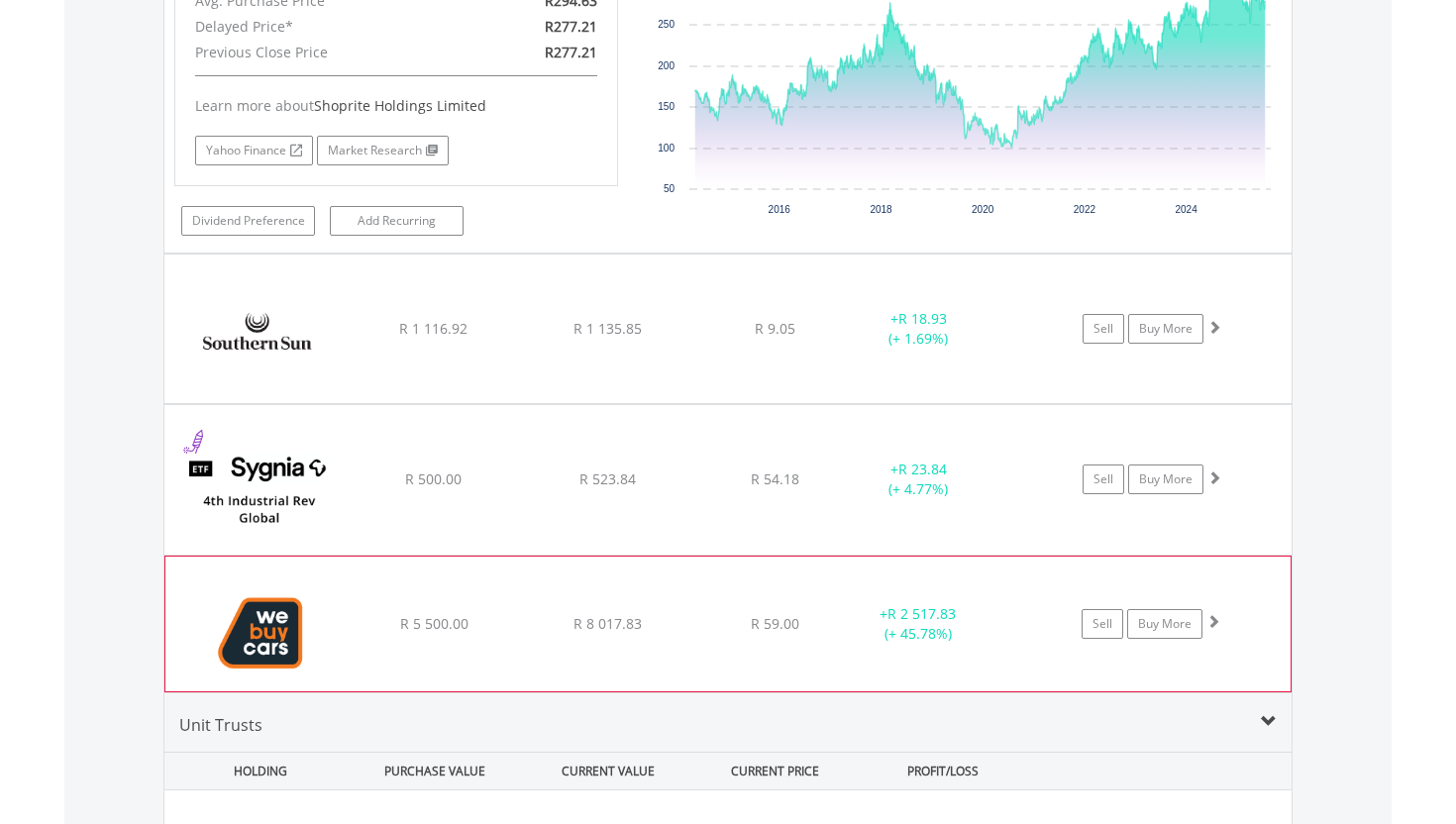 scroll, scrollTop: 6355, scrollLeft: 0, axis: vertical 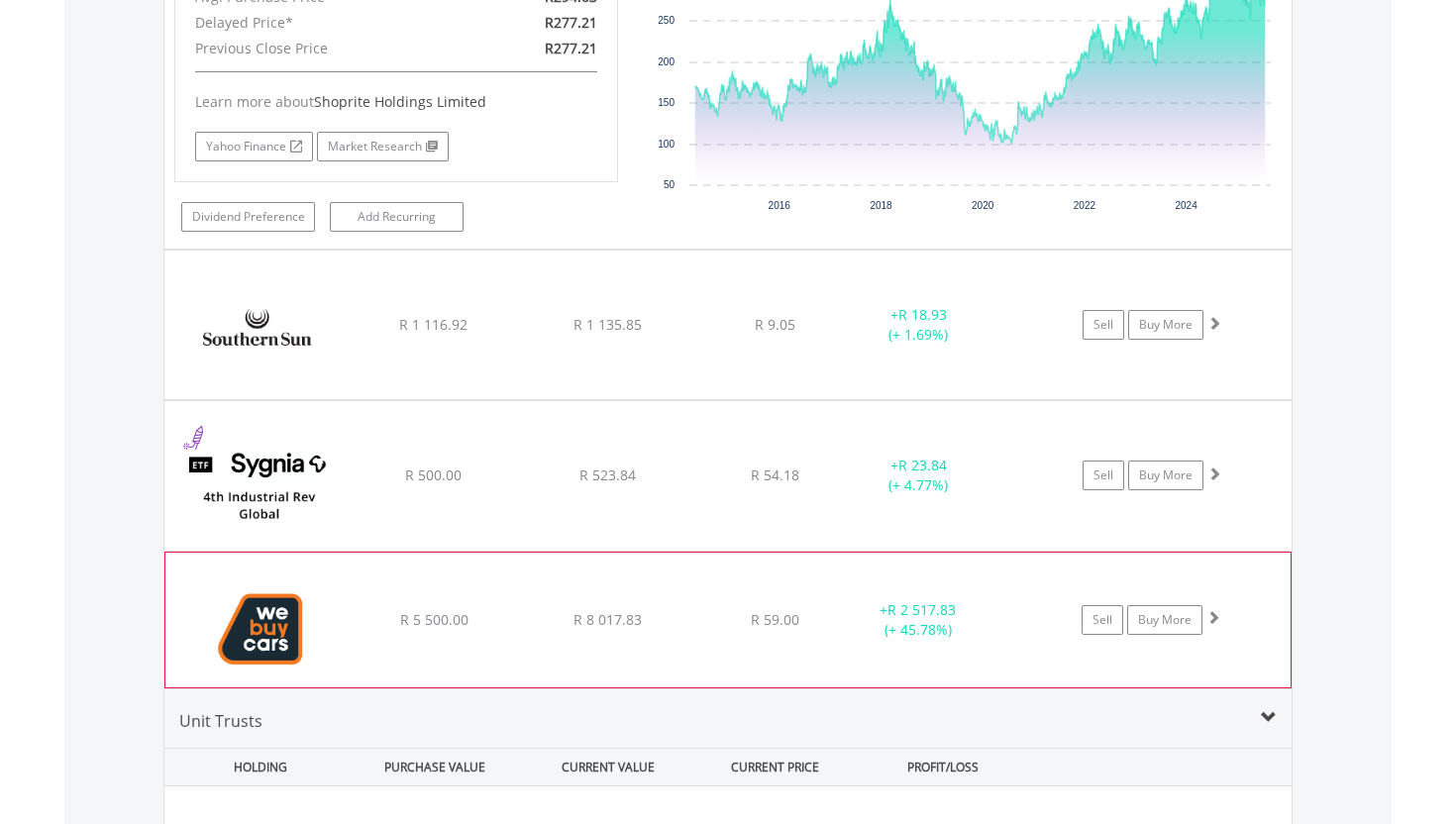 click on "﻿
WeBuyCars Holdings Ltd
R 5 500.00
R 8 017.83
R 59.00
+  R 2 517.83 (+ 45.78%)
Sell
Buy More" at bounding box center (728, -4635) 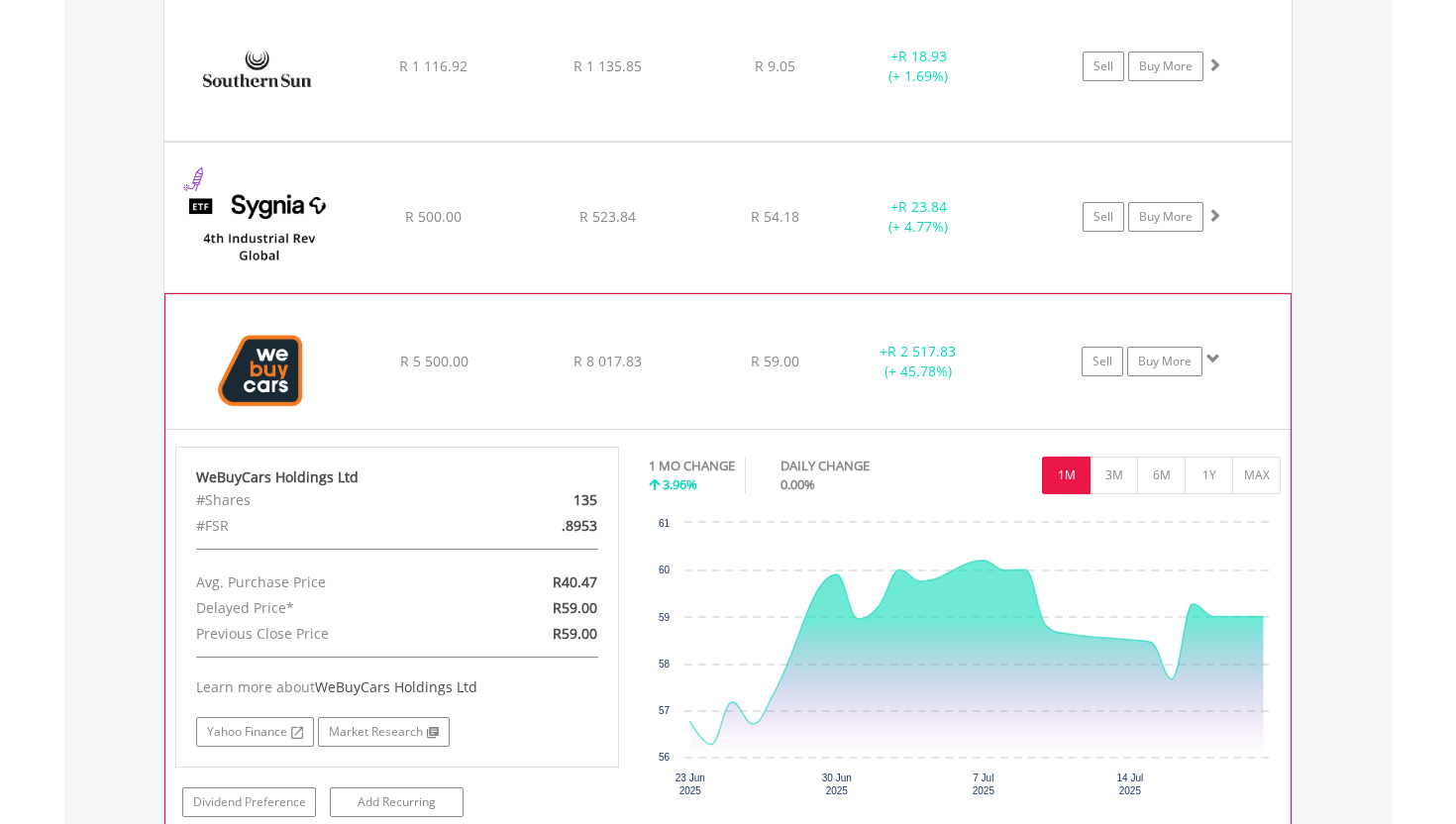 scroll, scrollTop: 6632, scrollLeft: 0, axis: vertical 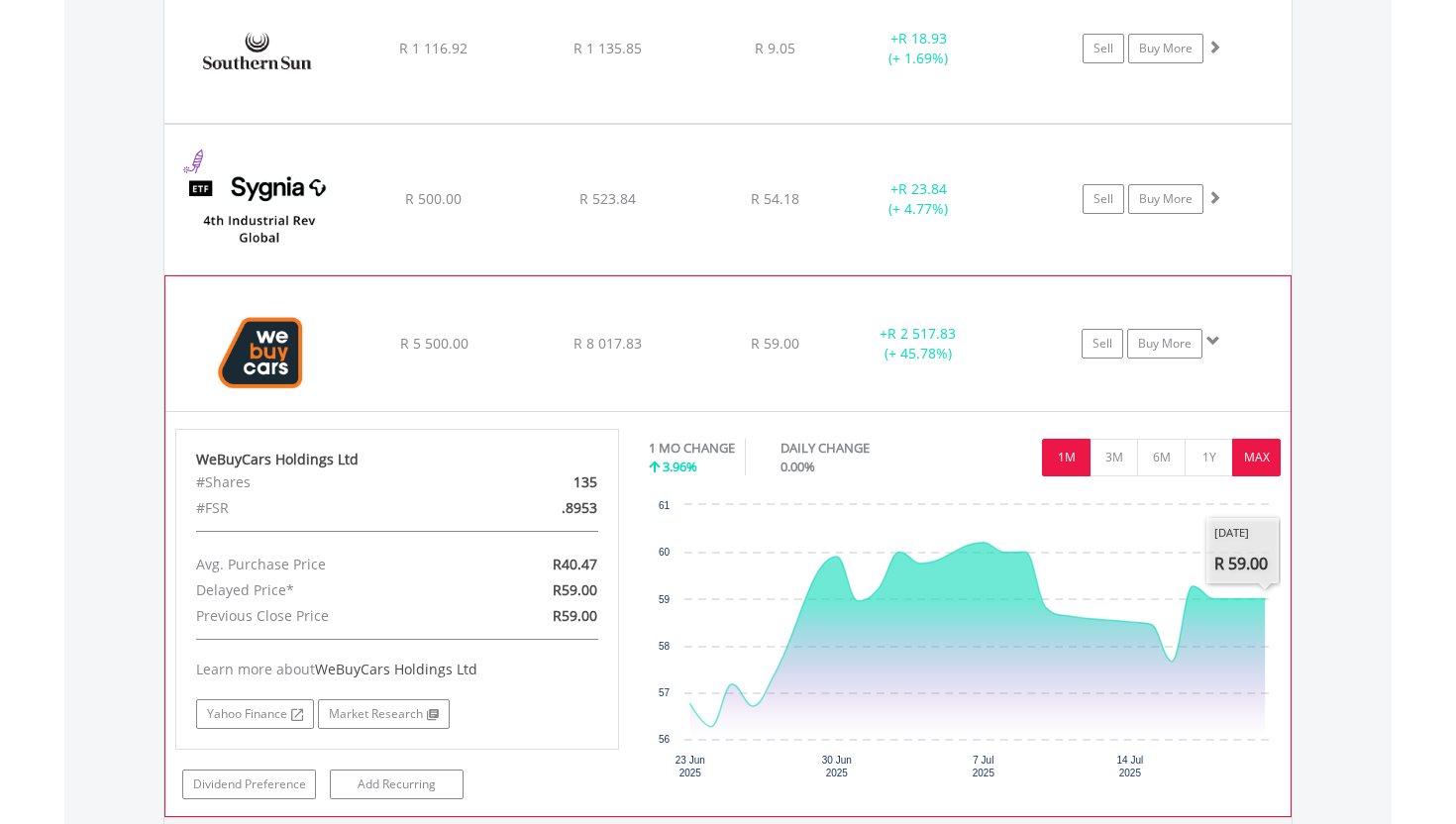 click on "MAX" at bounding box center (1256, 458) 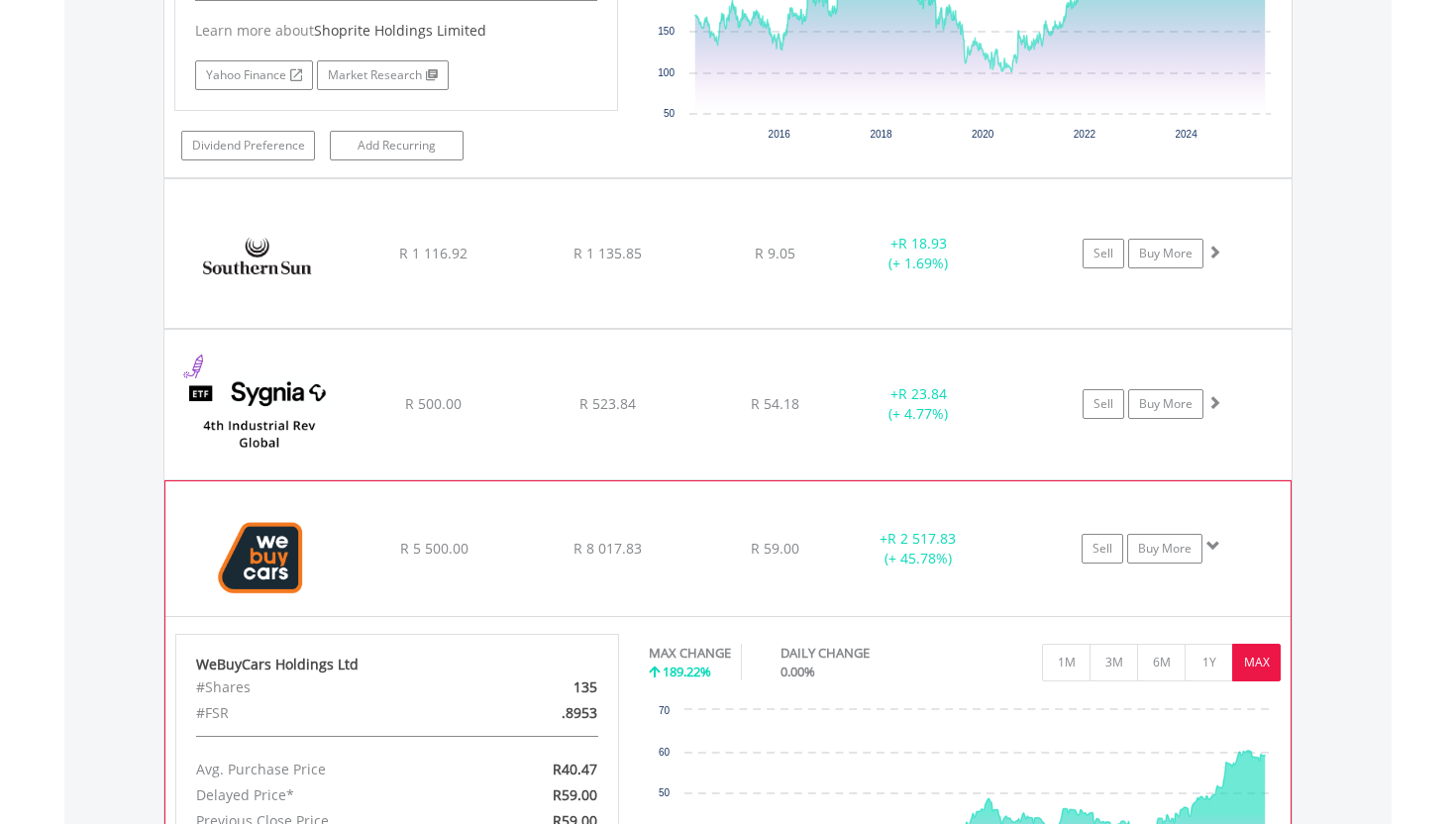 scroll, scrollTop: 6413, scrollLeft: 0, axis: vertical 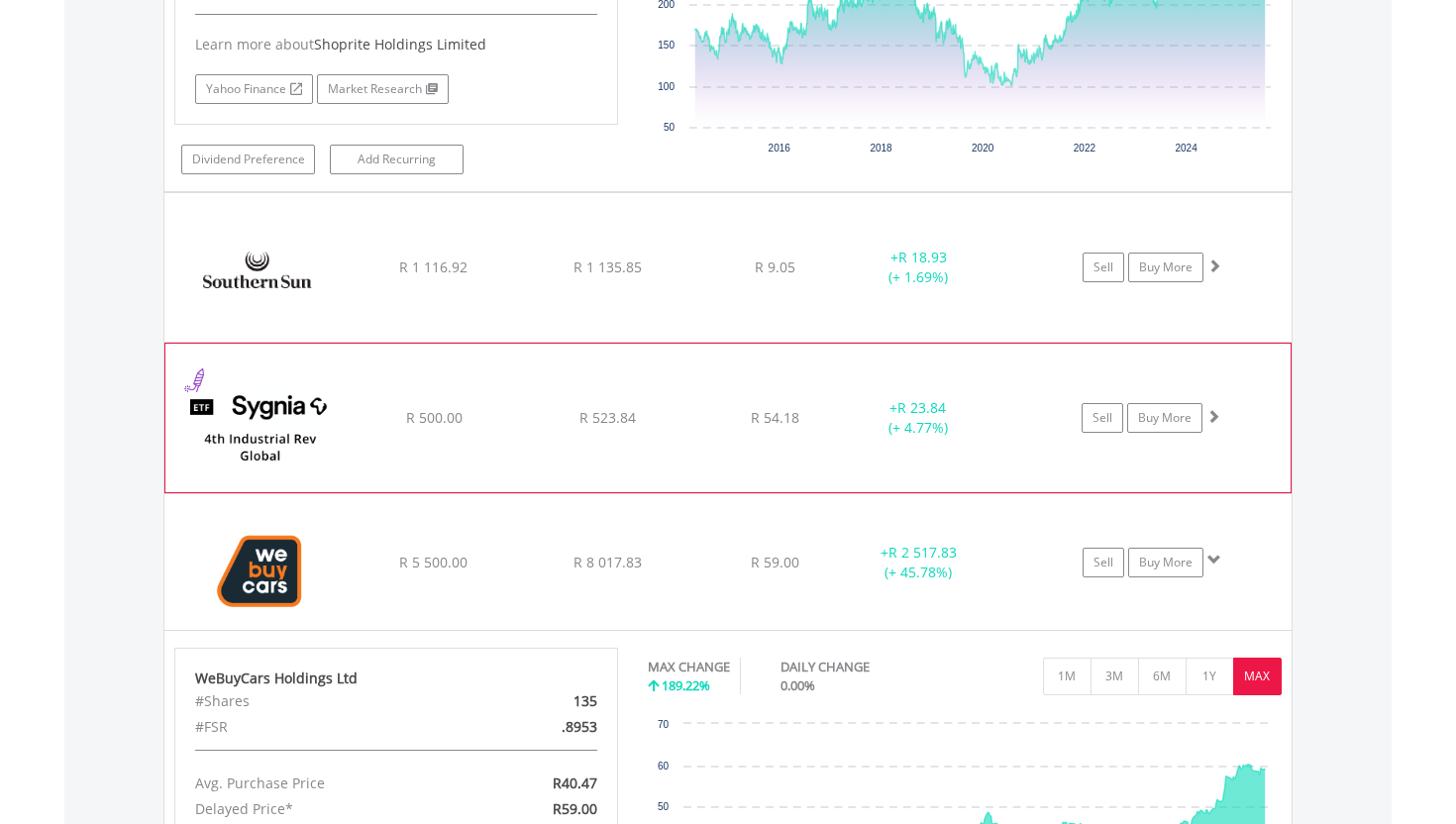click on "Sygnia Itrix 4th Industrial Rev Global EquityAMETF R 500.00 R 523.84 R 54.18 + R 23.84 (+ 4.77%) Sell Buy More" at bounding box center (728, -4692) 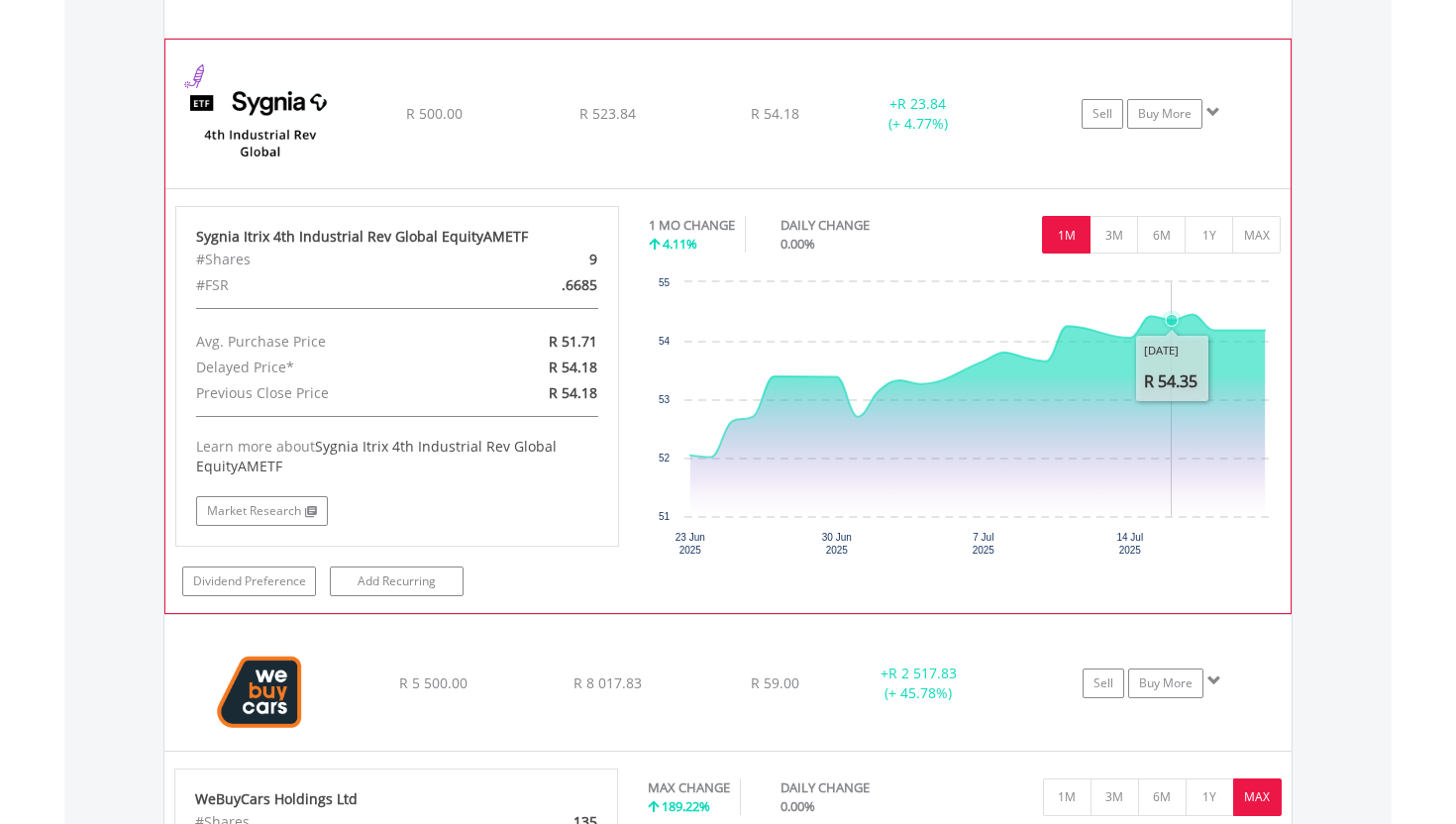 scroll, scrollTop: 6666, scrollLeft: 0, axis: vertical 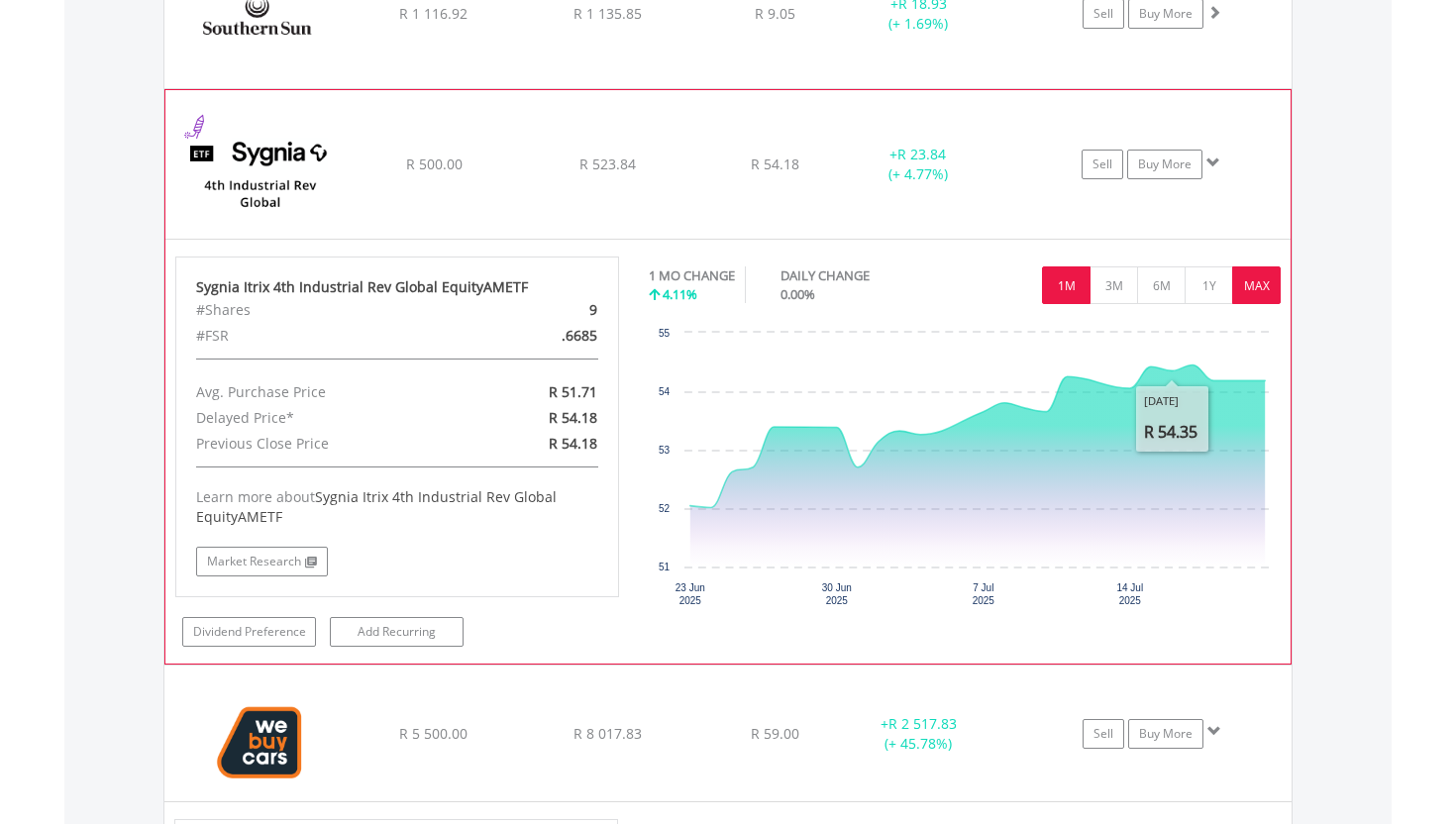 click on "MAX" at bounding box center (1256, 285) 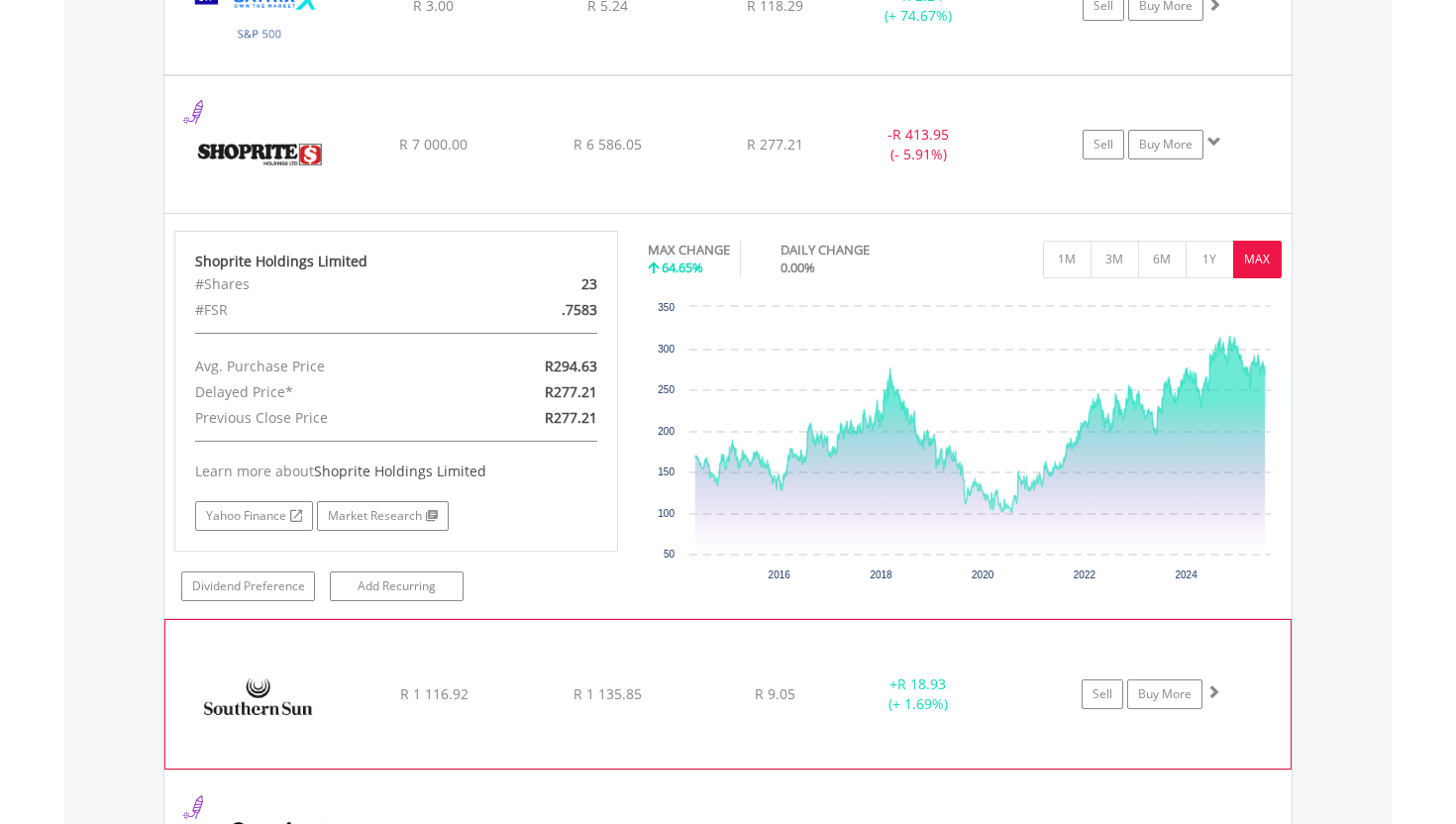 scroll, scrollTop: 5931, scrollLeft: 0, axis: vertical 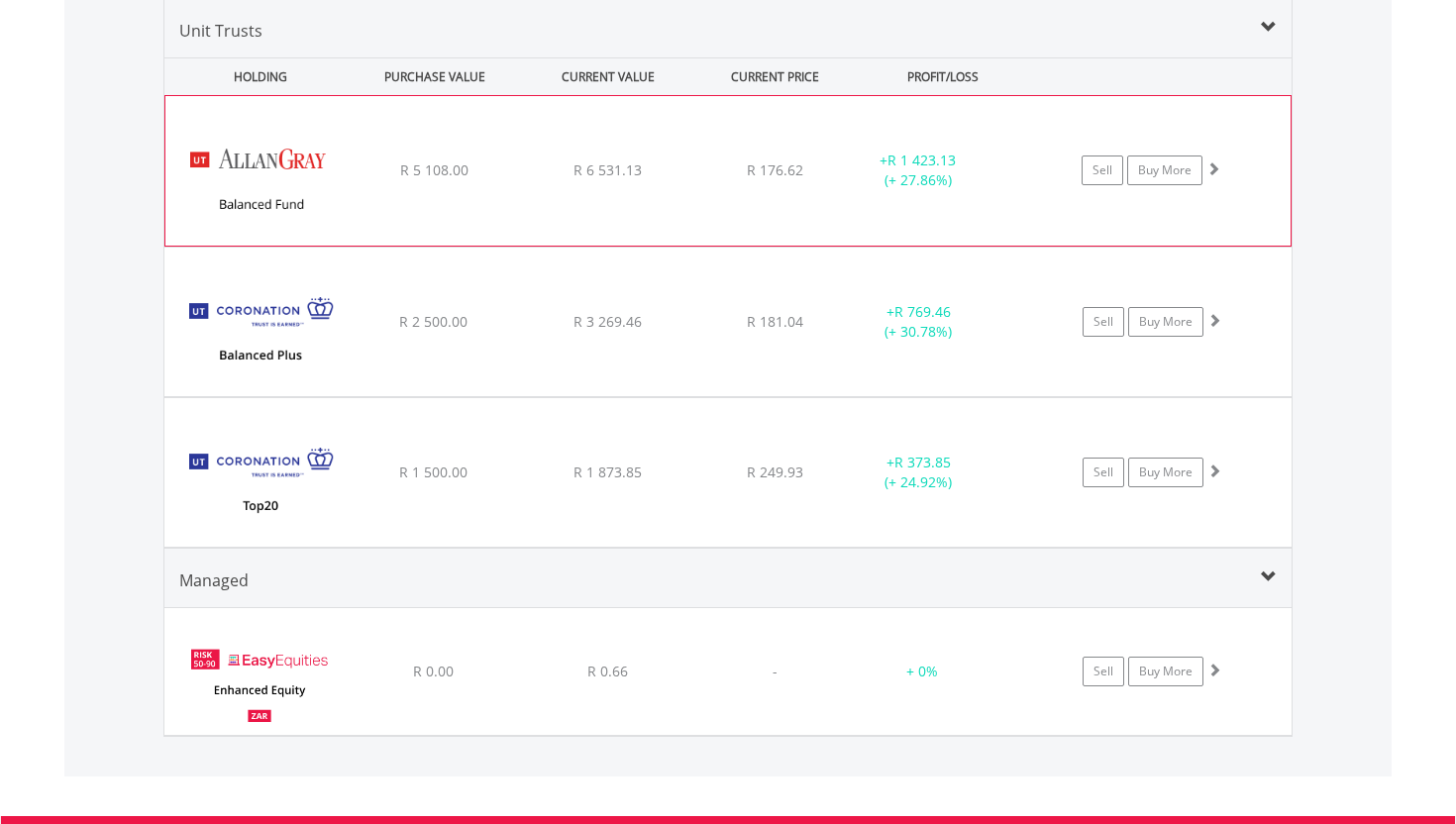 click on "Sell
Buy More" at bounding box center [1161, 170] 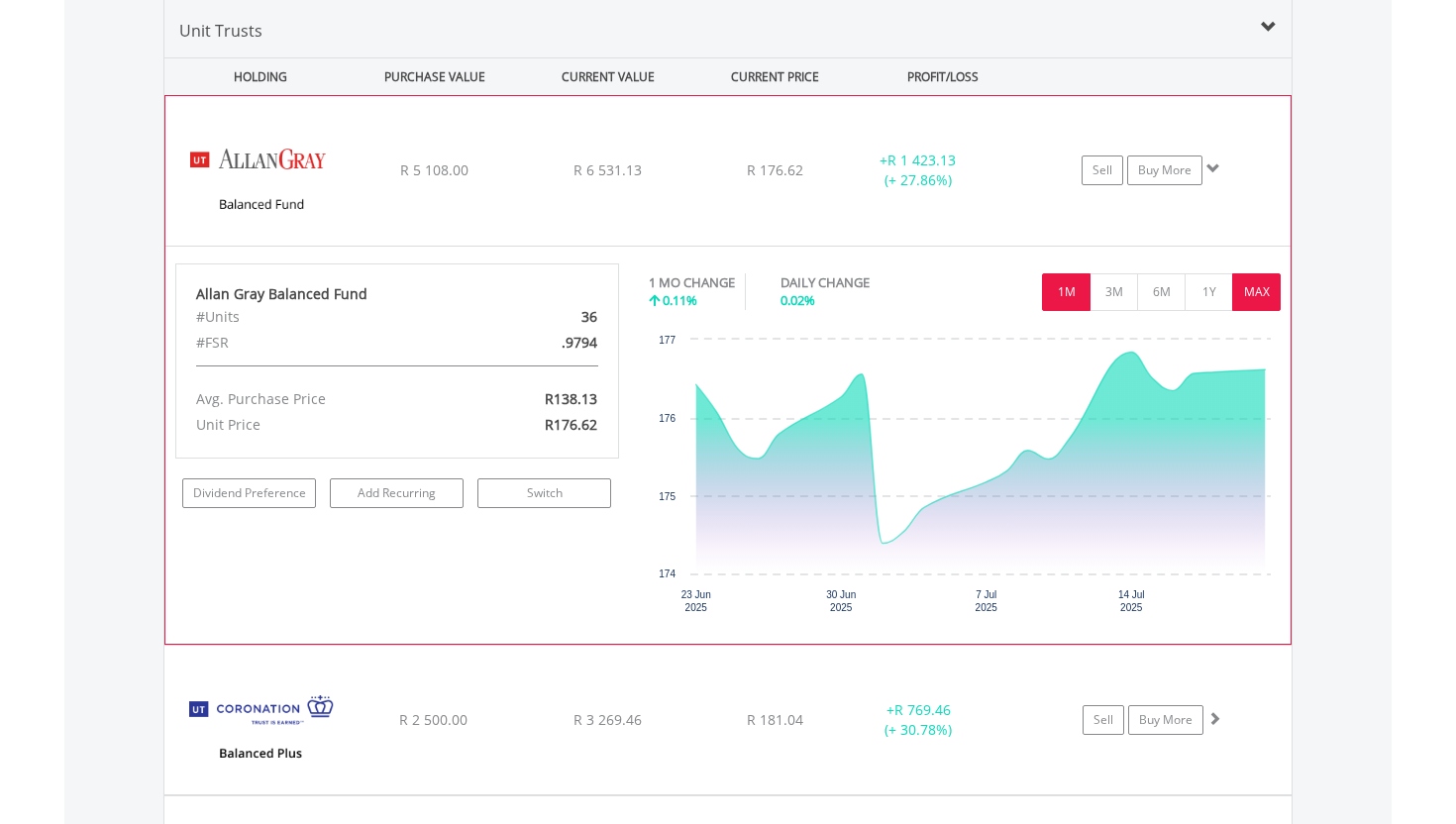 click on "MAX" at bounding box center [1256, 292] 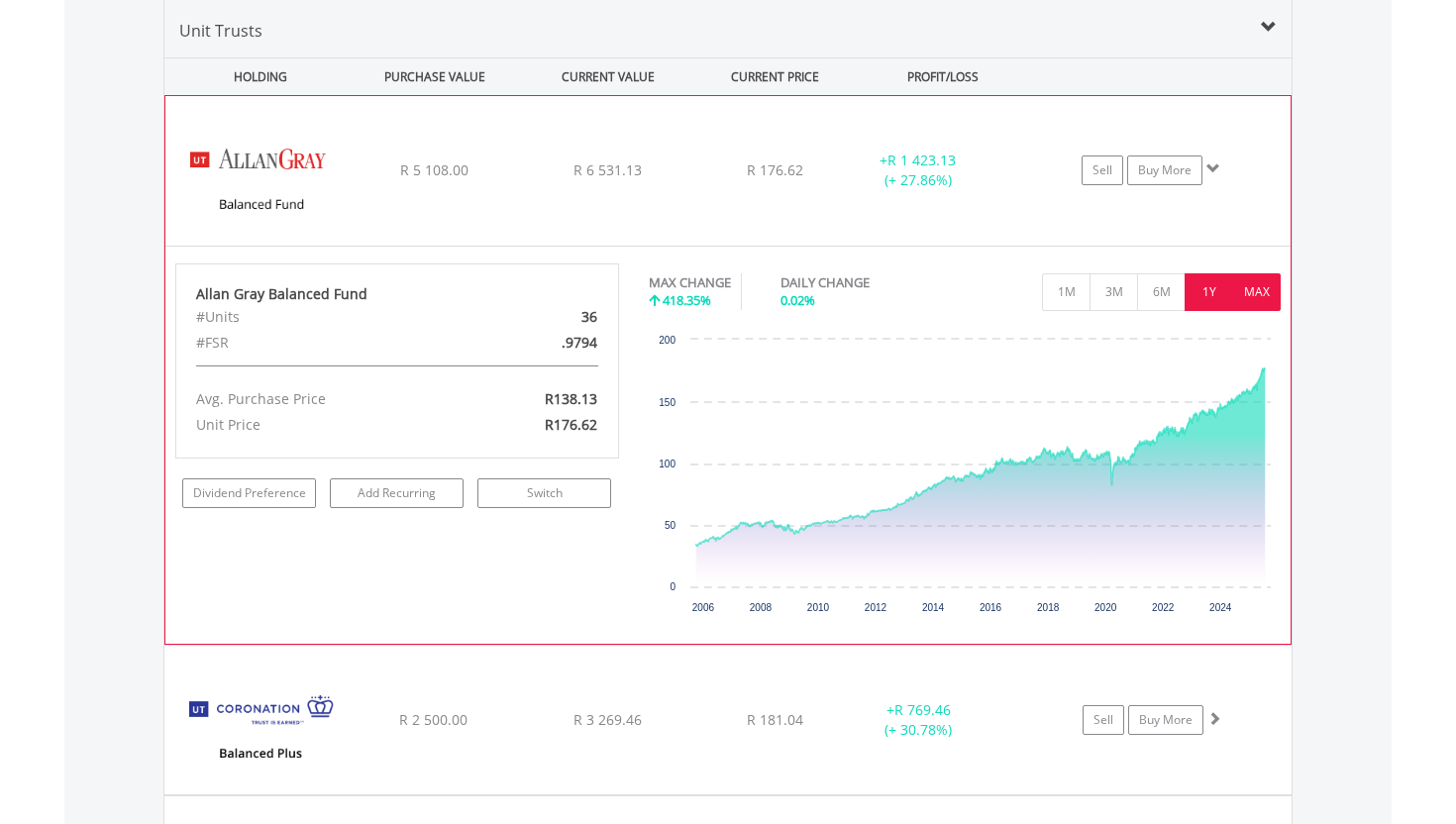 click on "1Y" at bounding box center (1208, 292) 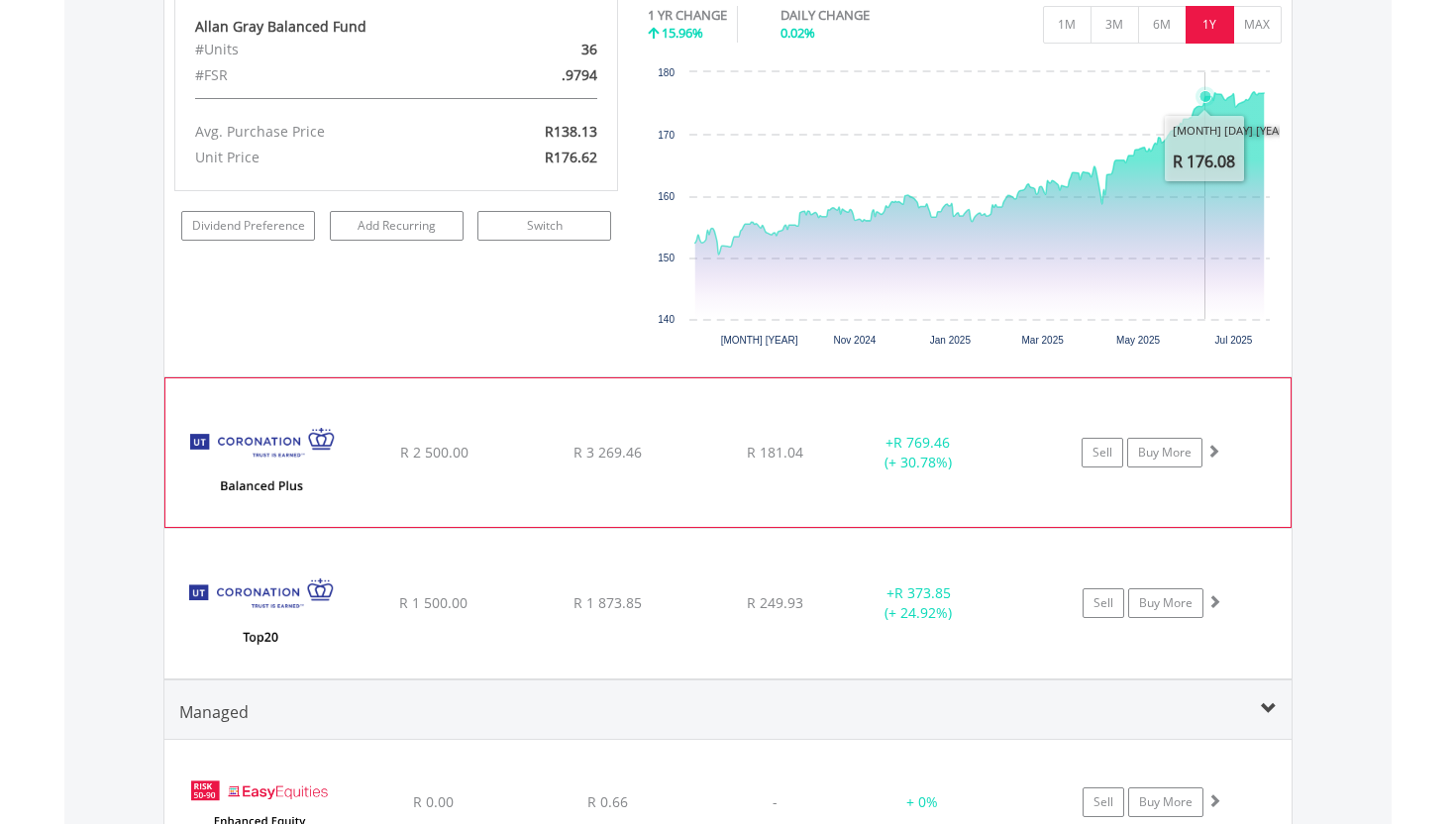 scroll, scrollTop: 8549, scrollLeft: 0, axis: vertical 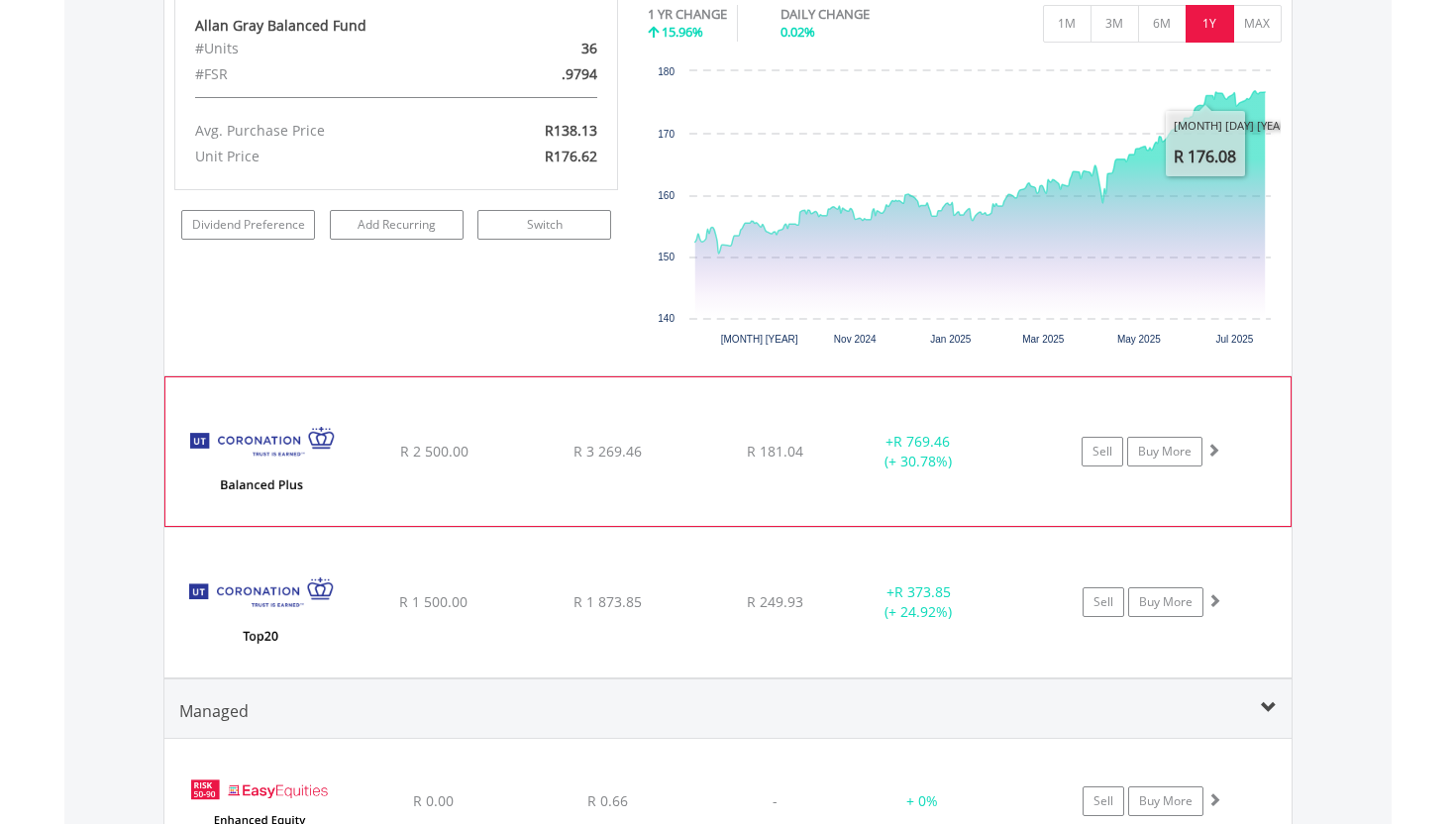 click on "Sell
Buy More" at bounding box center [1162, -97] 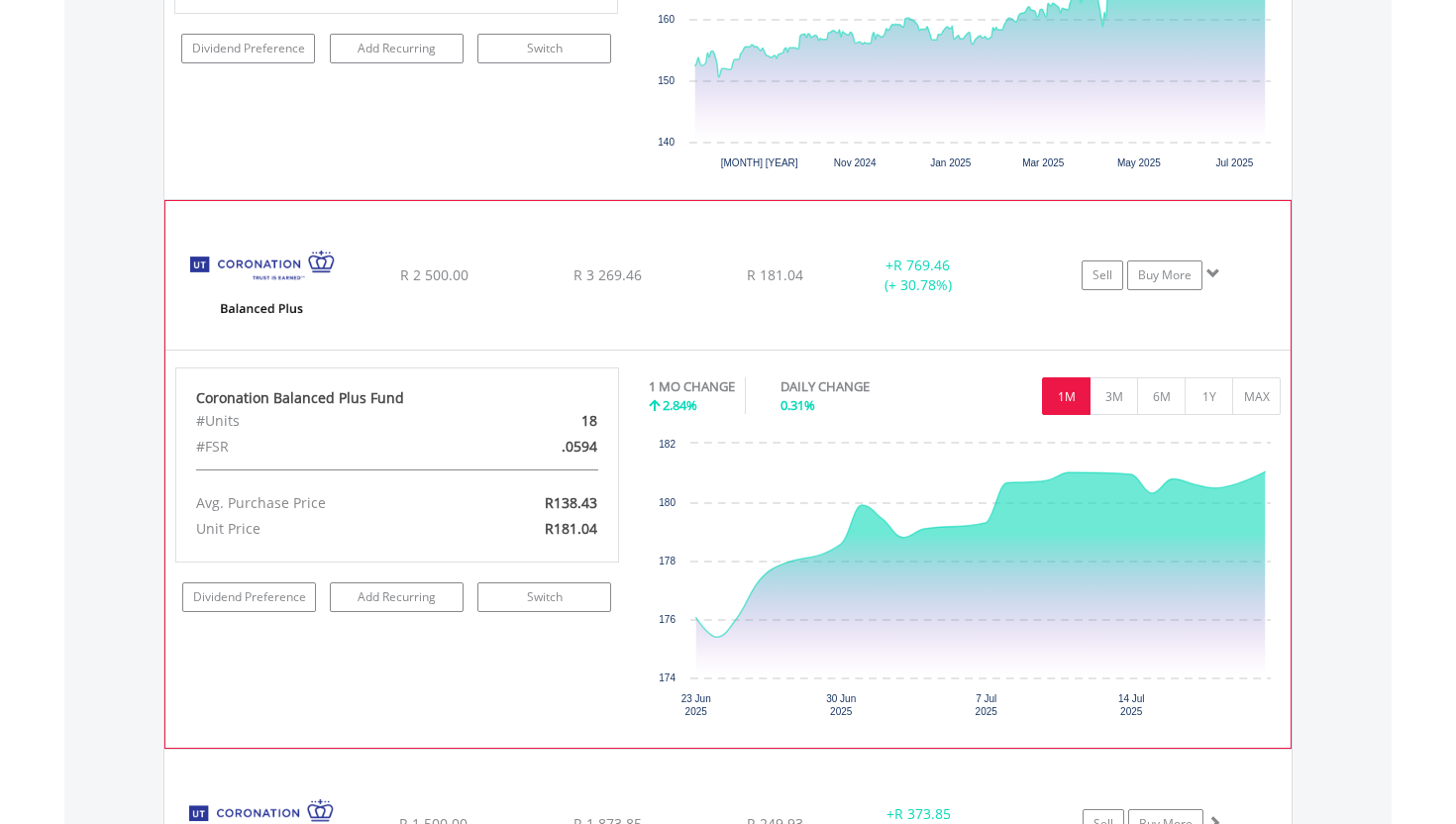 scroll, scrollTop: 8729, scrollLeft: 0, axis: vertical 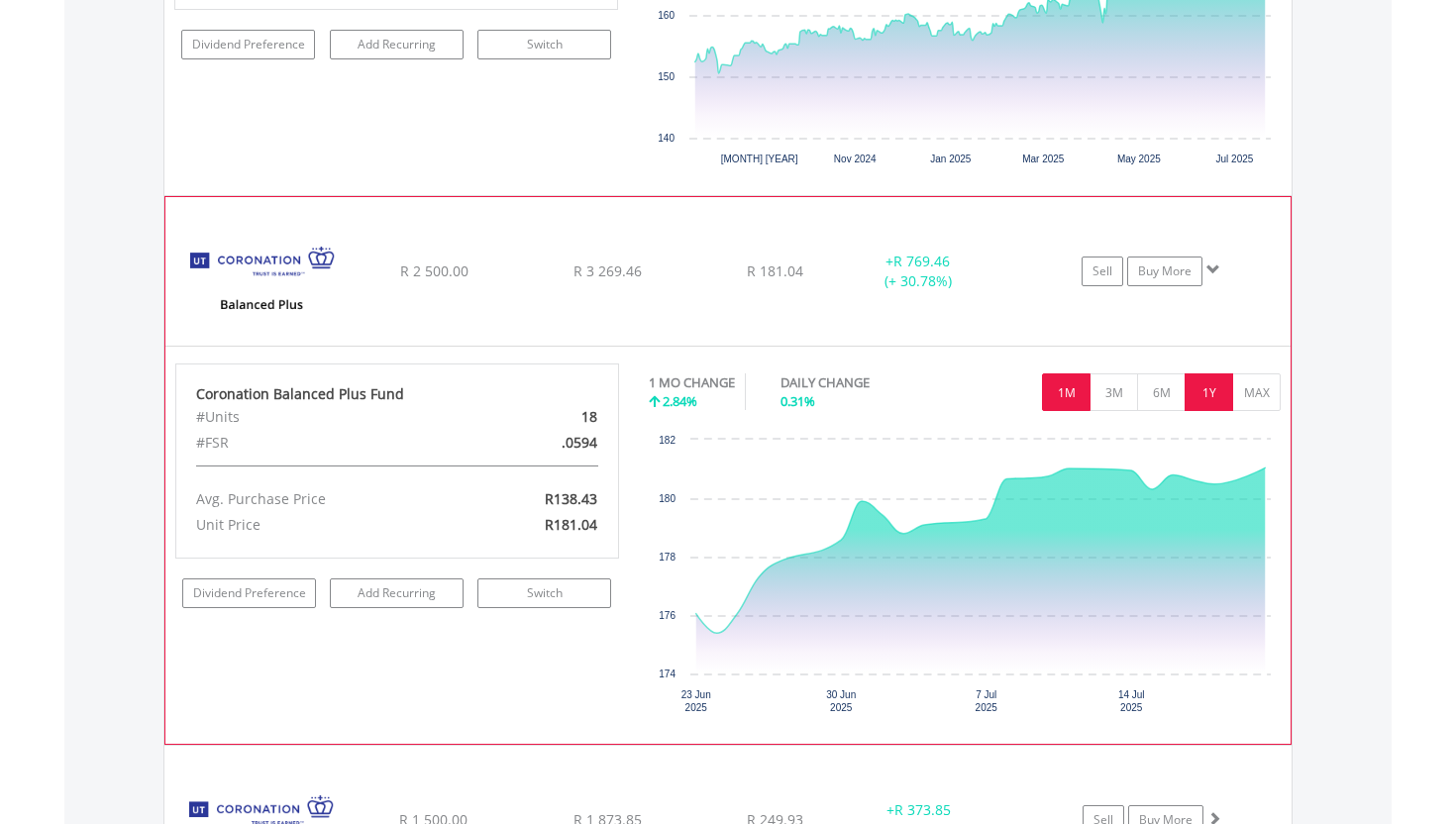 click on "1Y" at bounding box center (1208, 392) 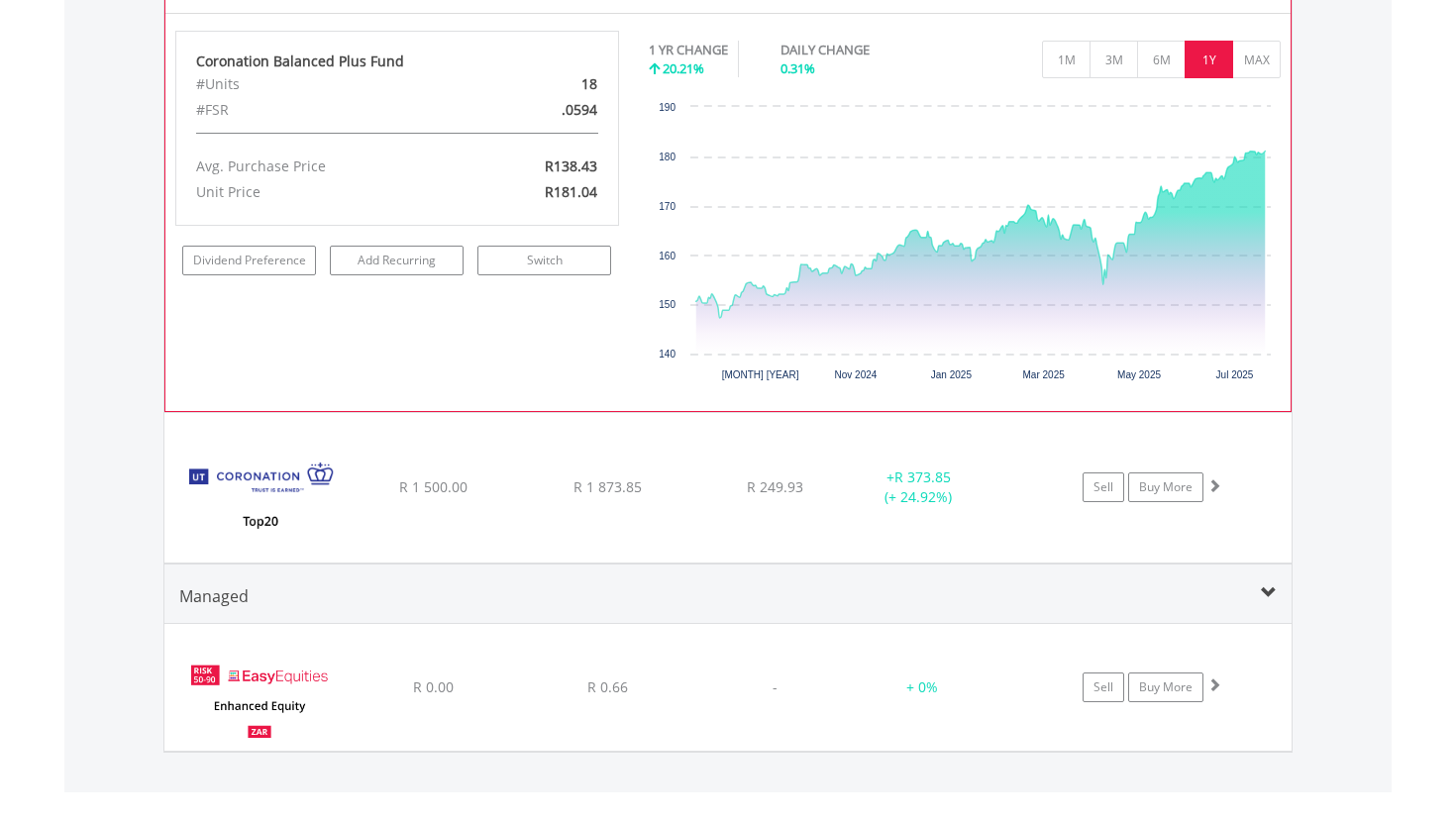 scroll, scrollTop: 9069, scrollLeft: 0, axis: vertical 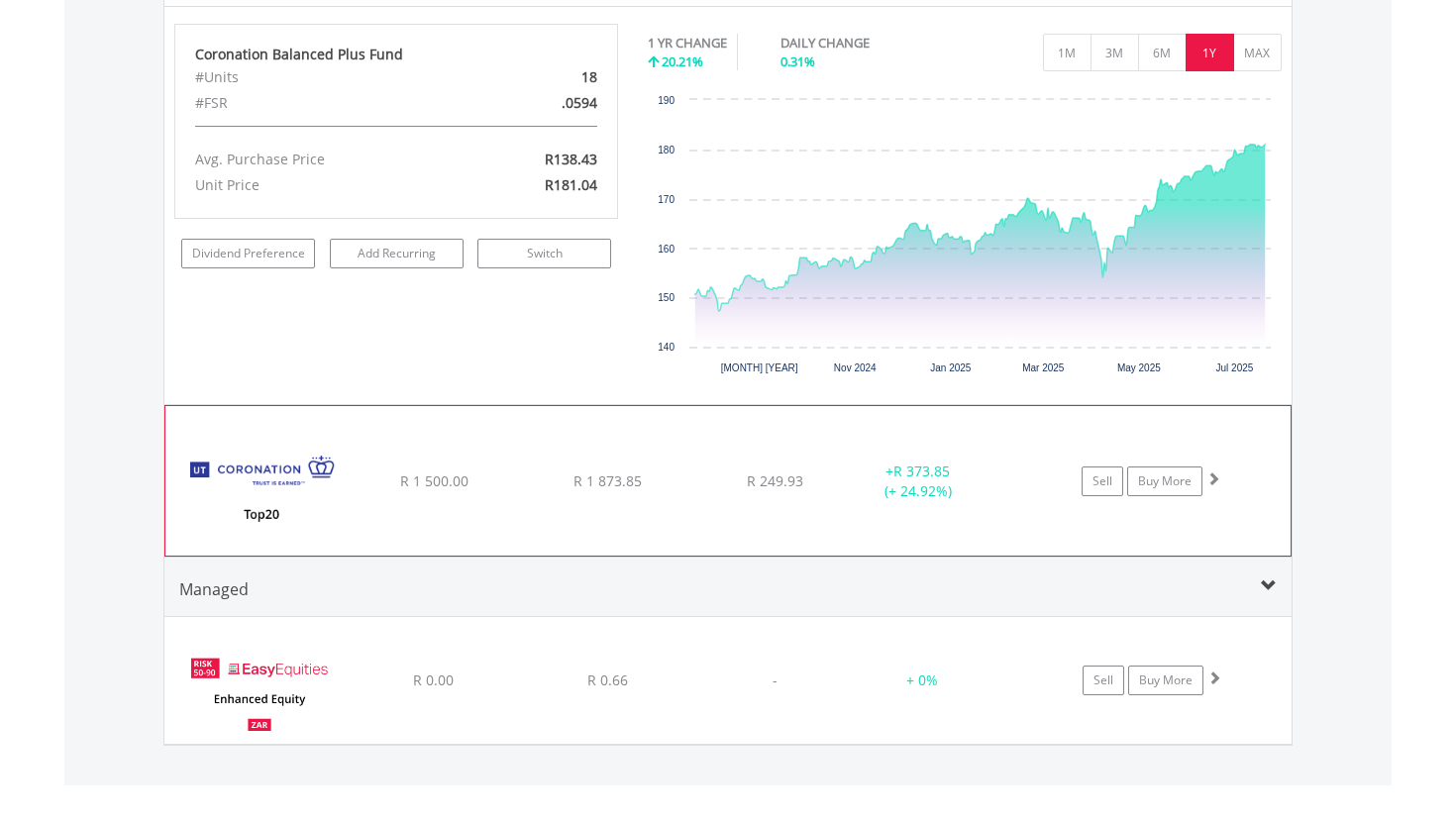 click on "﻿
Coronation Top20 P
R 1 500.00
R 1 873.85
R 249.93
+  R 373.85 (+ 24.92%)
Sell
Buy More" at bounding box center [728, -618] 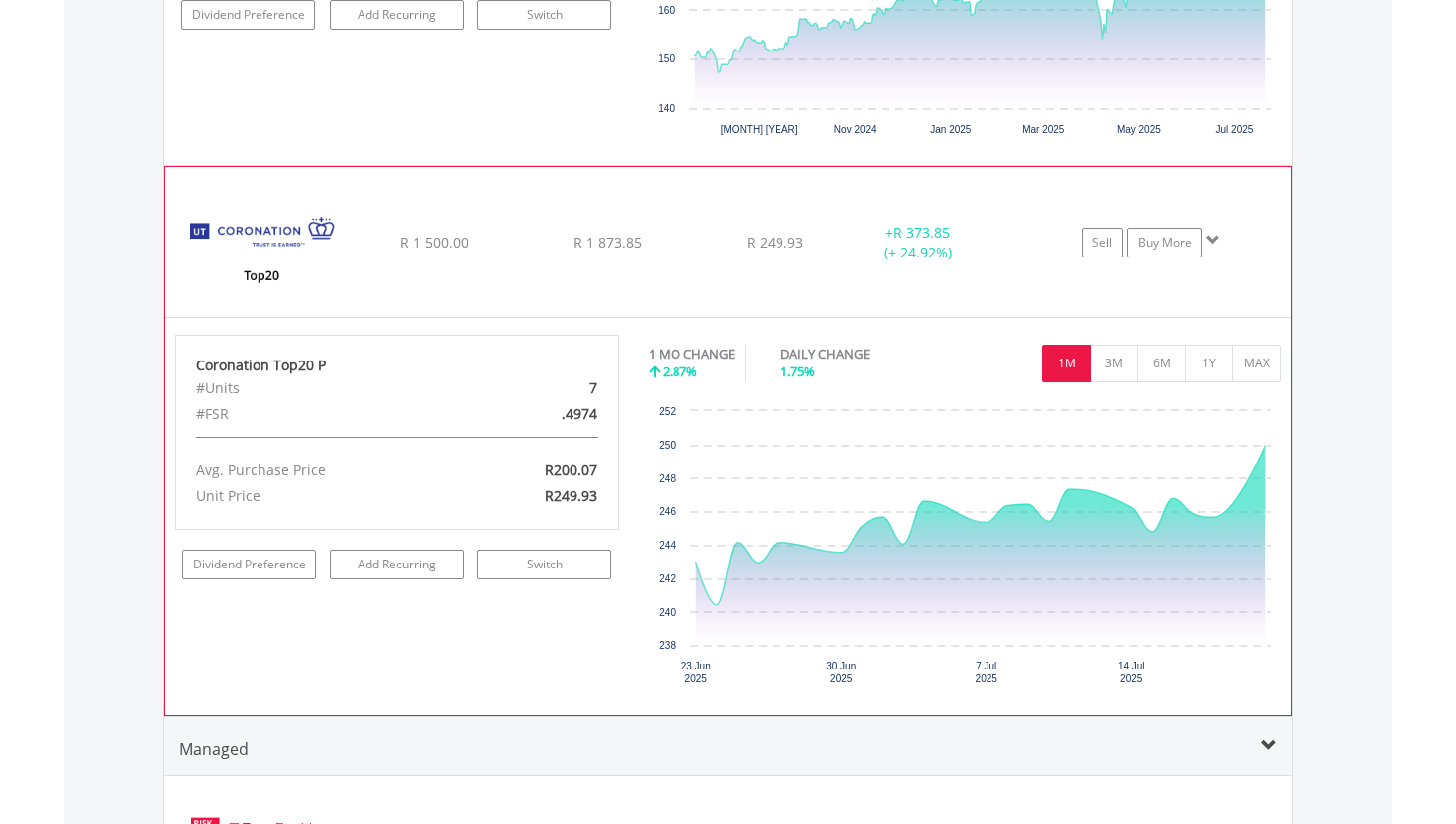 scroll, scrollTop: 9313, scrollLeft: 0, axis: vertical 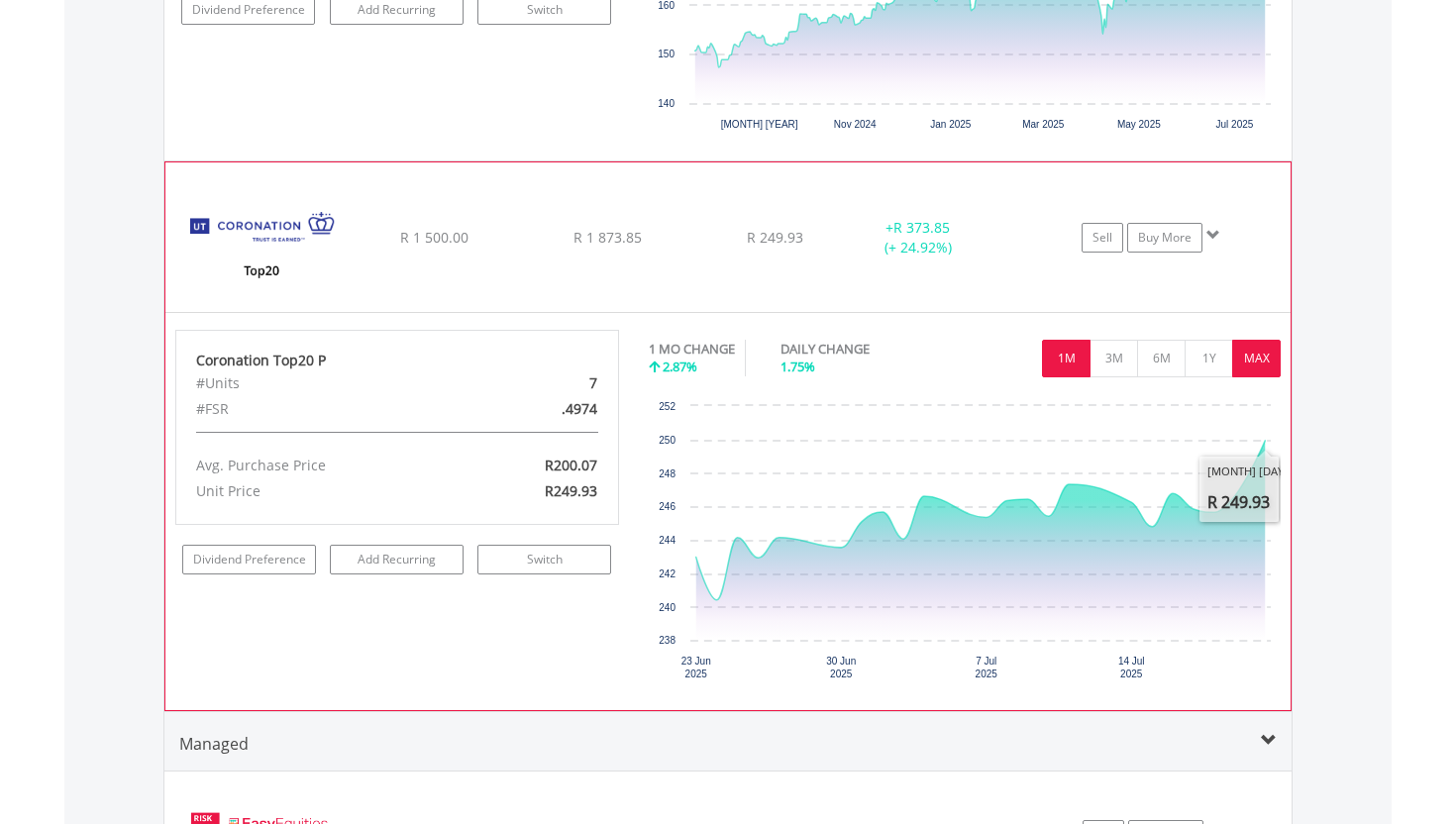 click on "MAX" at bounding box center [1256, 359] 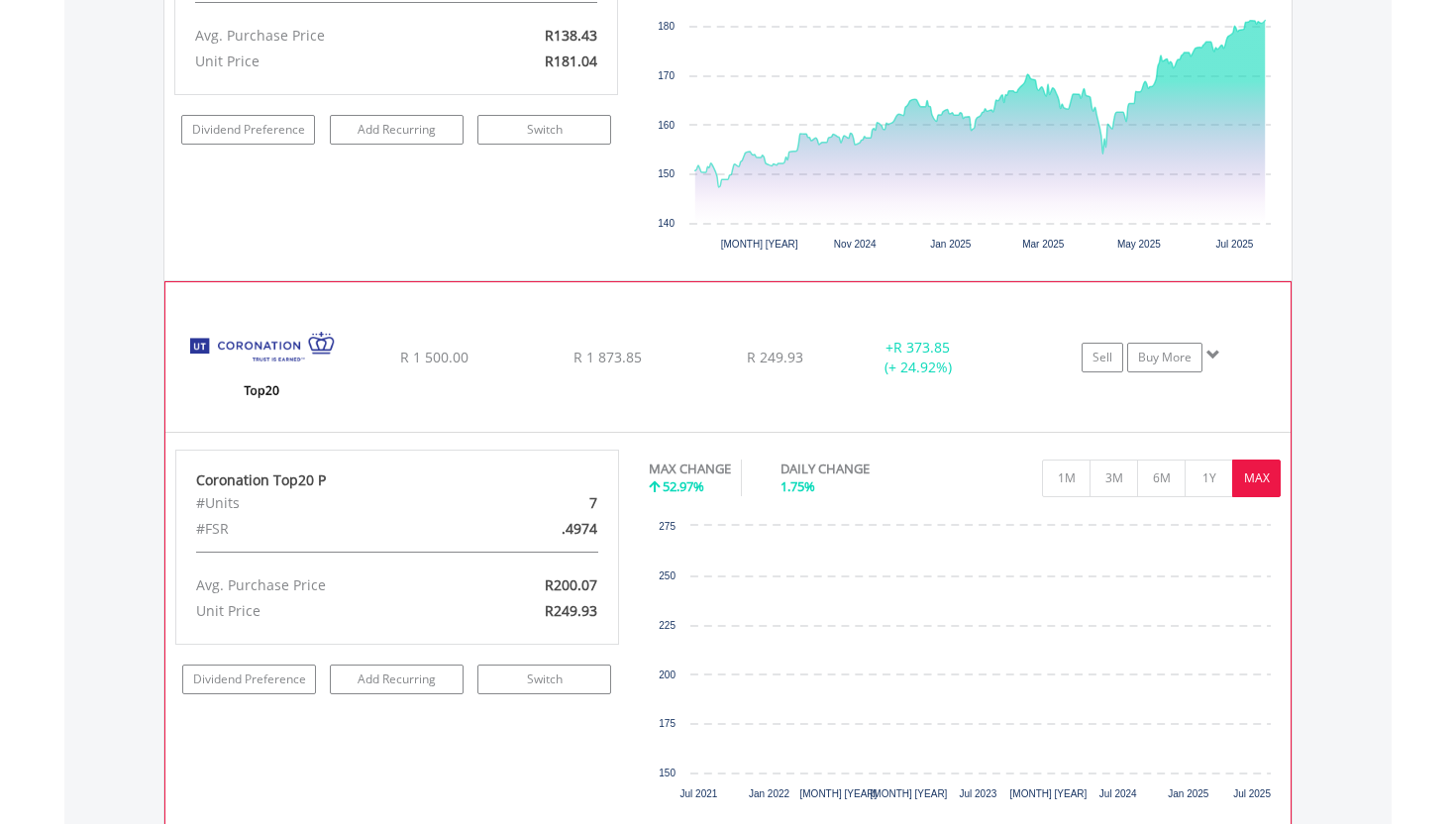 scroll, scrollTop: 9313, scrollLeft: 0, axis: vertical 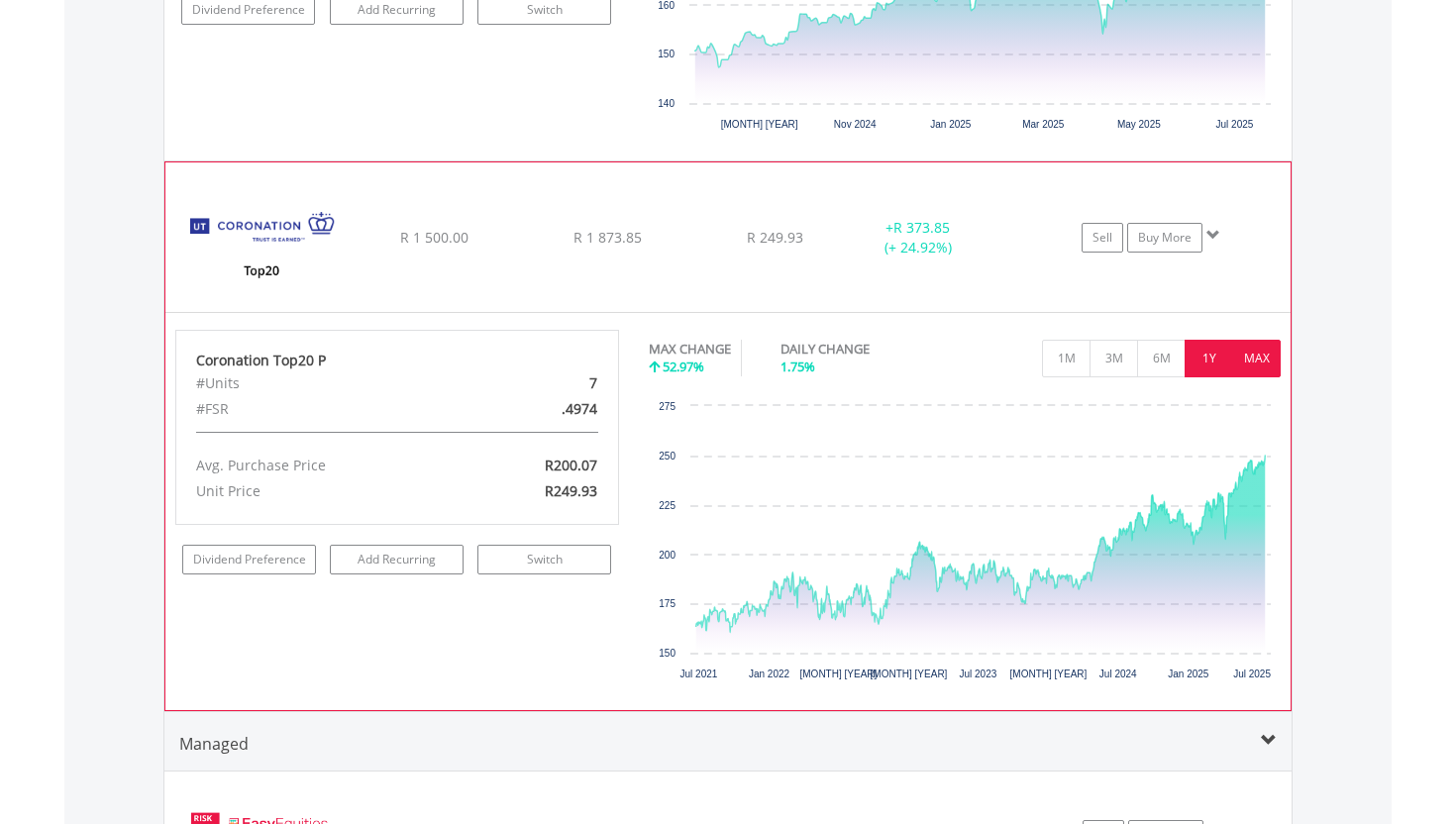 click on "1Y" at bounding box center [1208, 359] 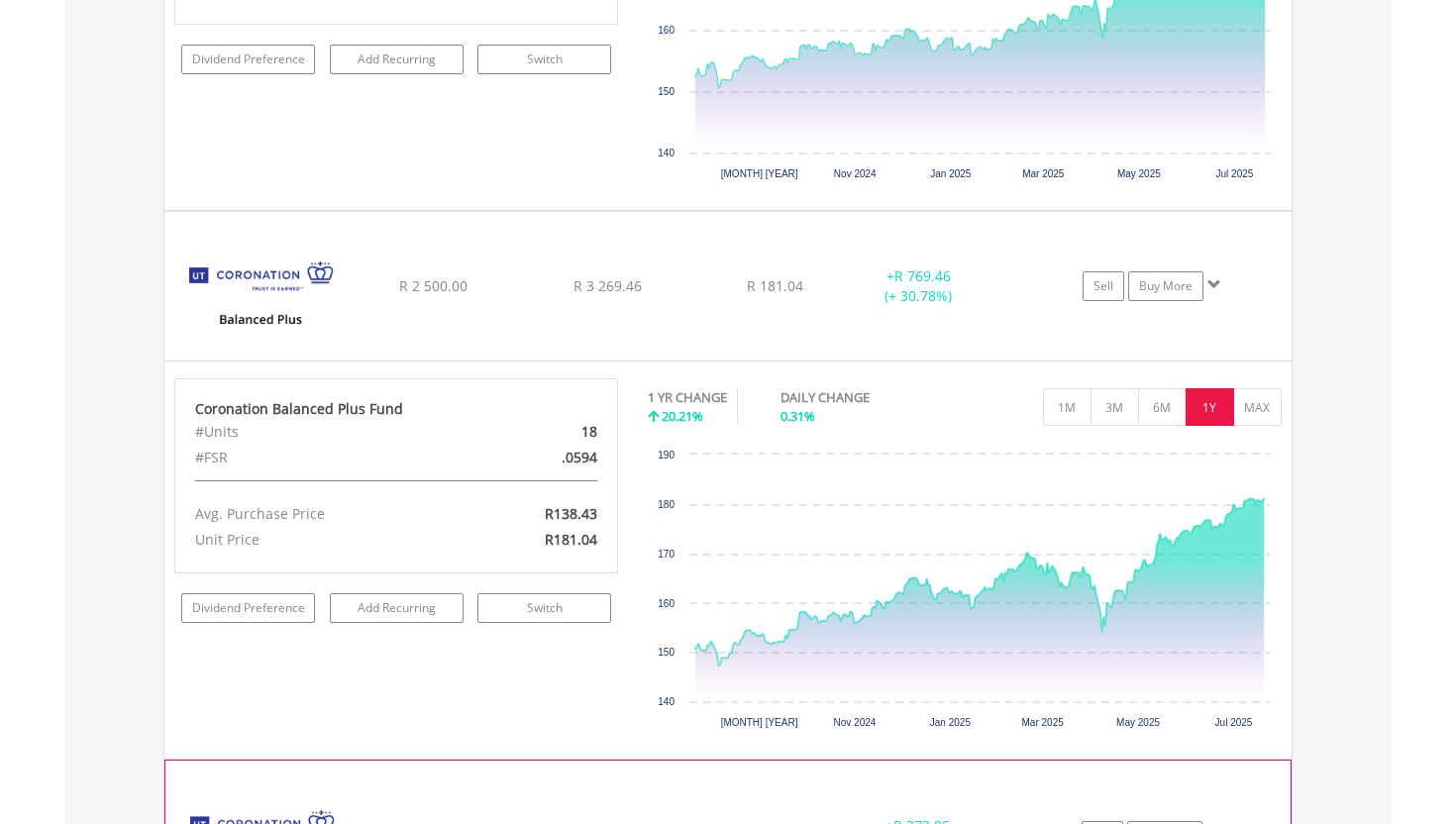 scroll, scrollTop: 8713, scrollLeft: 0, axis: vertical 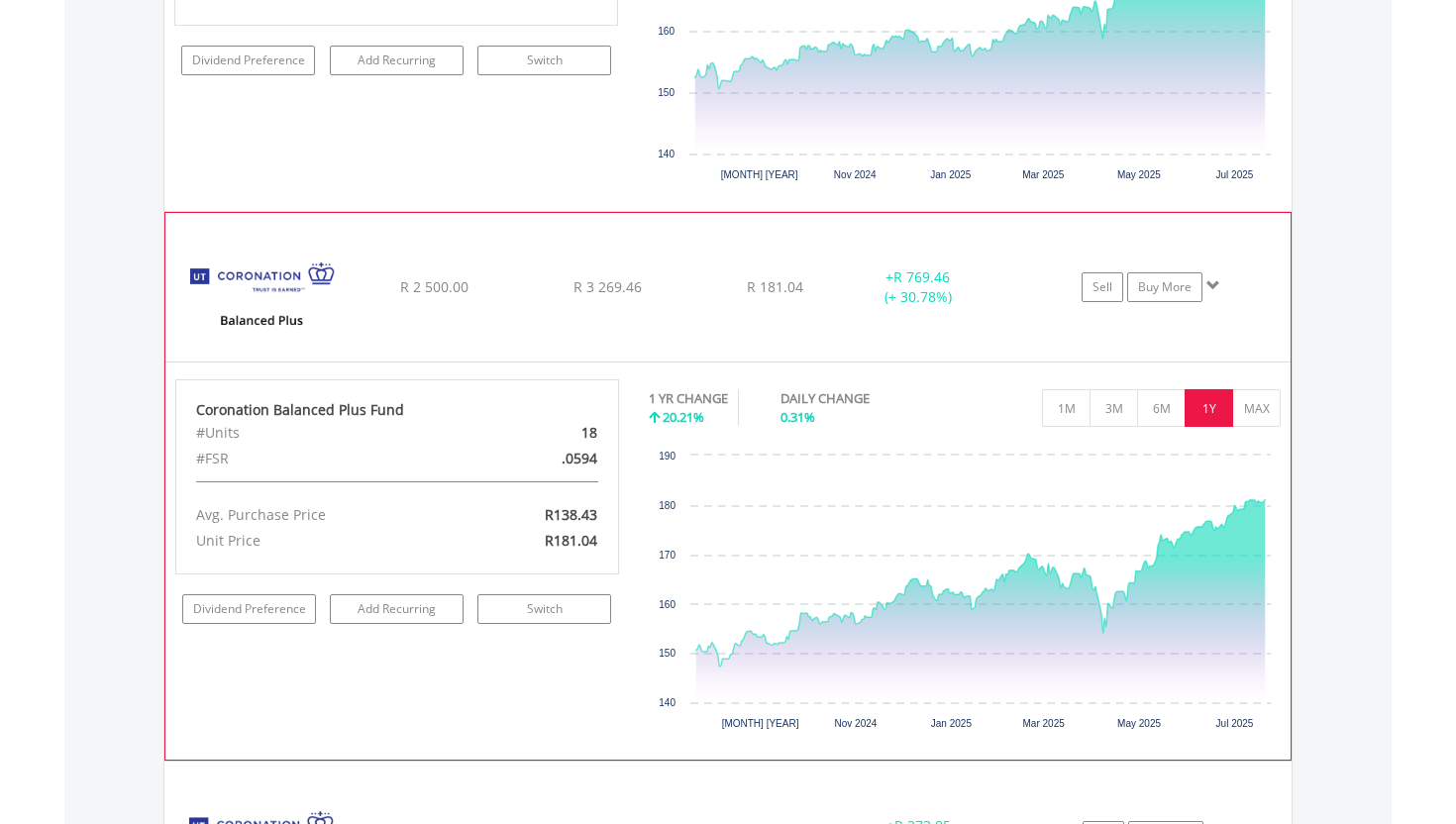click on "﻿
Coronation Balanced Plus Fund
R 2 500.00
R 3 269.46
R 181.04
+  R 769.46 (+ 30.78%)
Sell
Buy More" at bounding box center [728, -262] 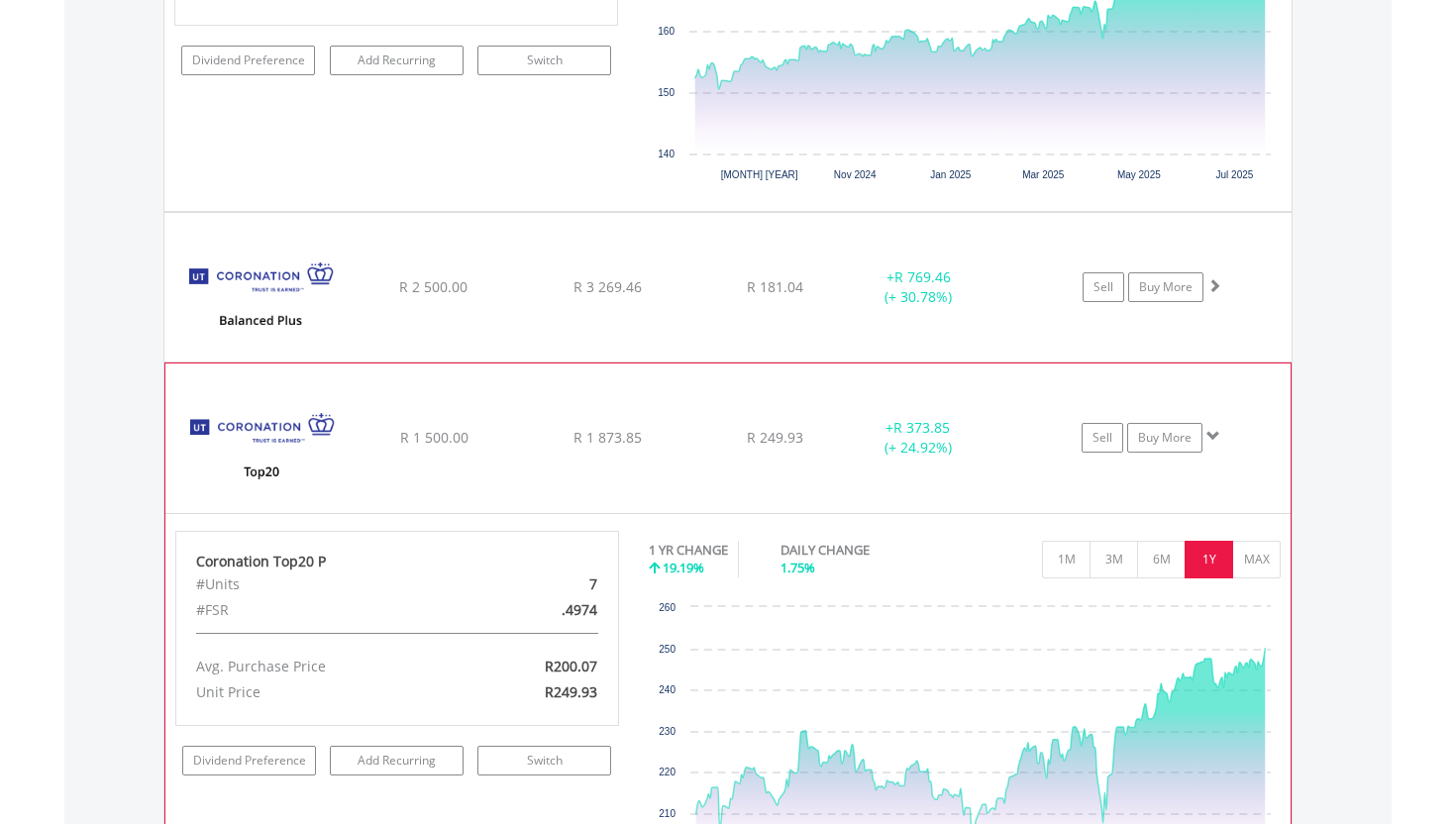 click on "﻿
Coronation Top20 P
R 1 500.00
R 1 873.85
R 249.93
+  R 373.85 (+ 24.92%)
Sell
Buy More" at bounding box center [728, -262] 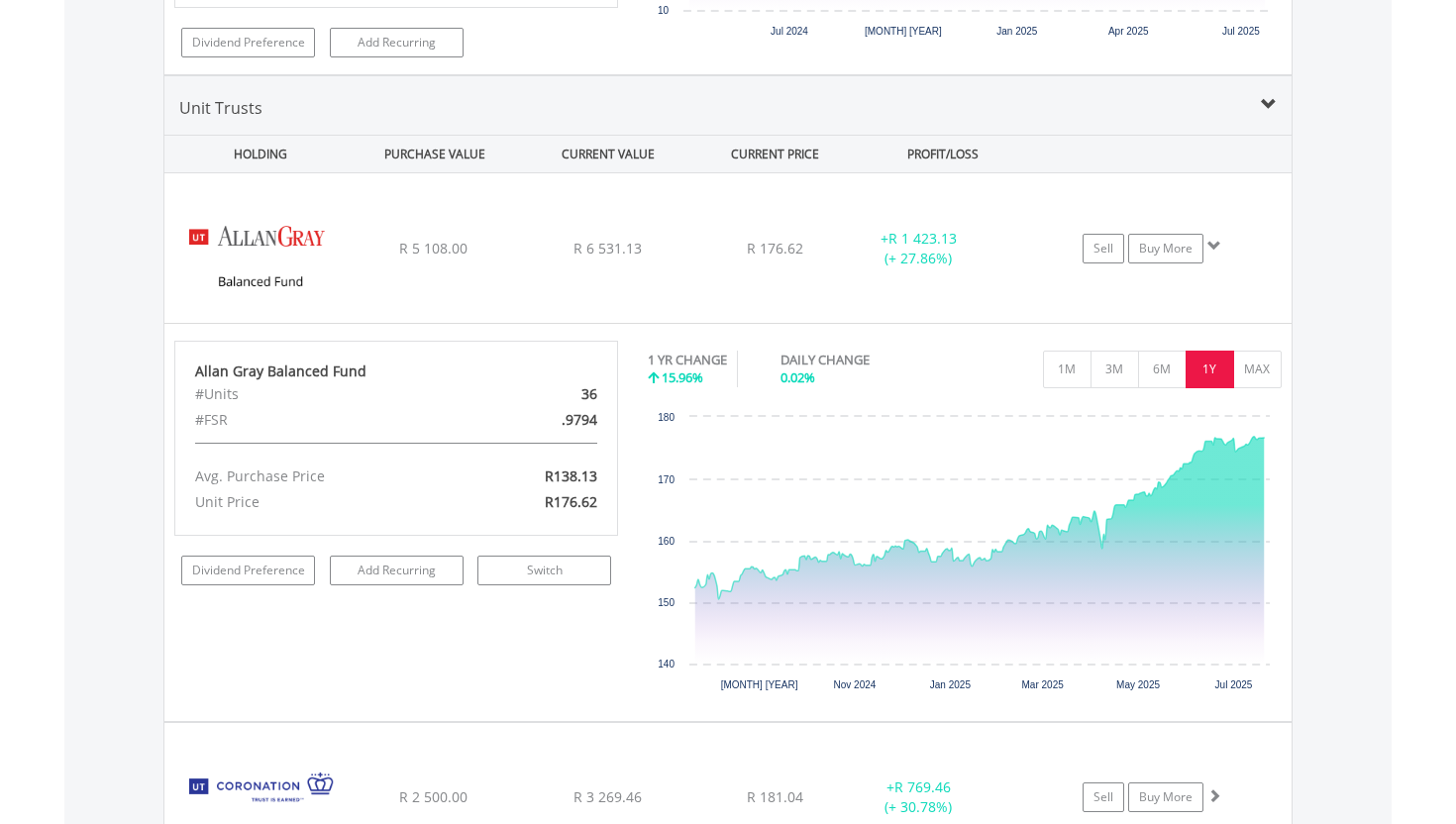 scroll, scrollTop: 8185, scrollLeft: 0, axis: vertical 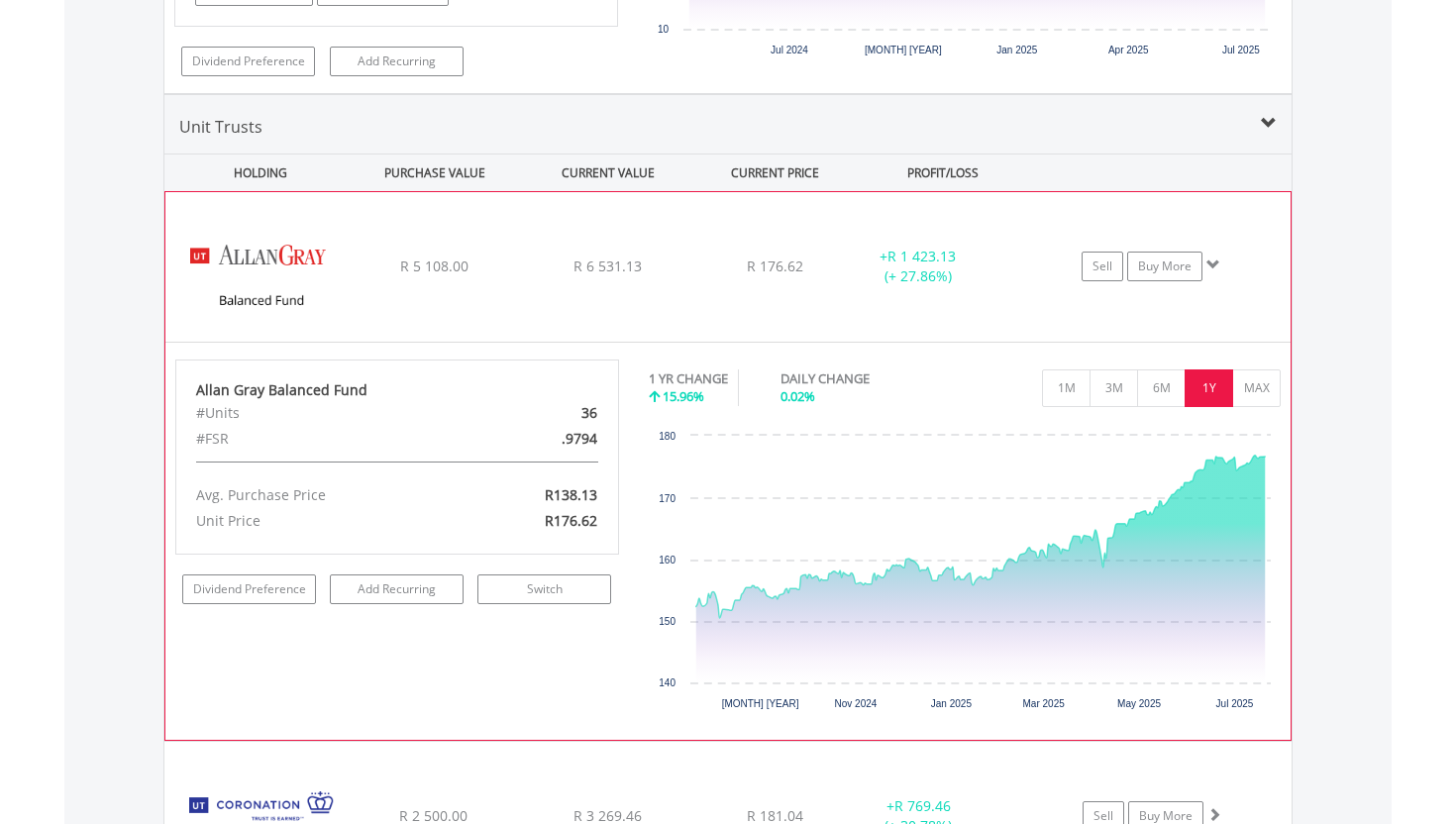 click on "﻿
Allan Gray Balanced Fund
R 5 108.00
R 6 531.13
R 176.62
+  R 1 423.13 (+ 27.86%)
Sell
Buy More" at bounding box center [728, 266] 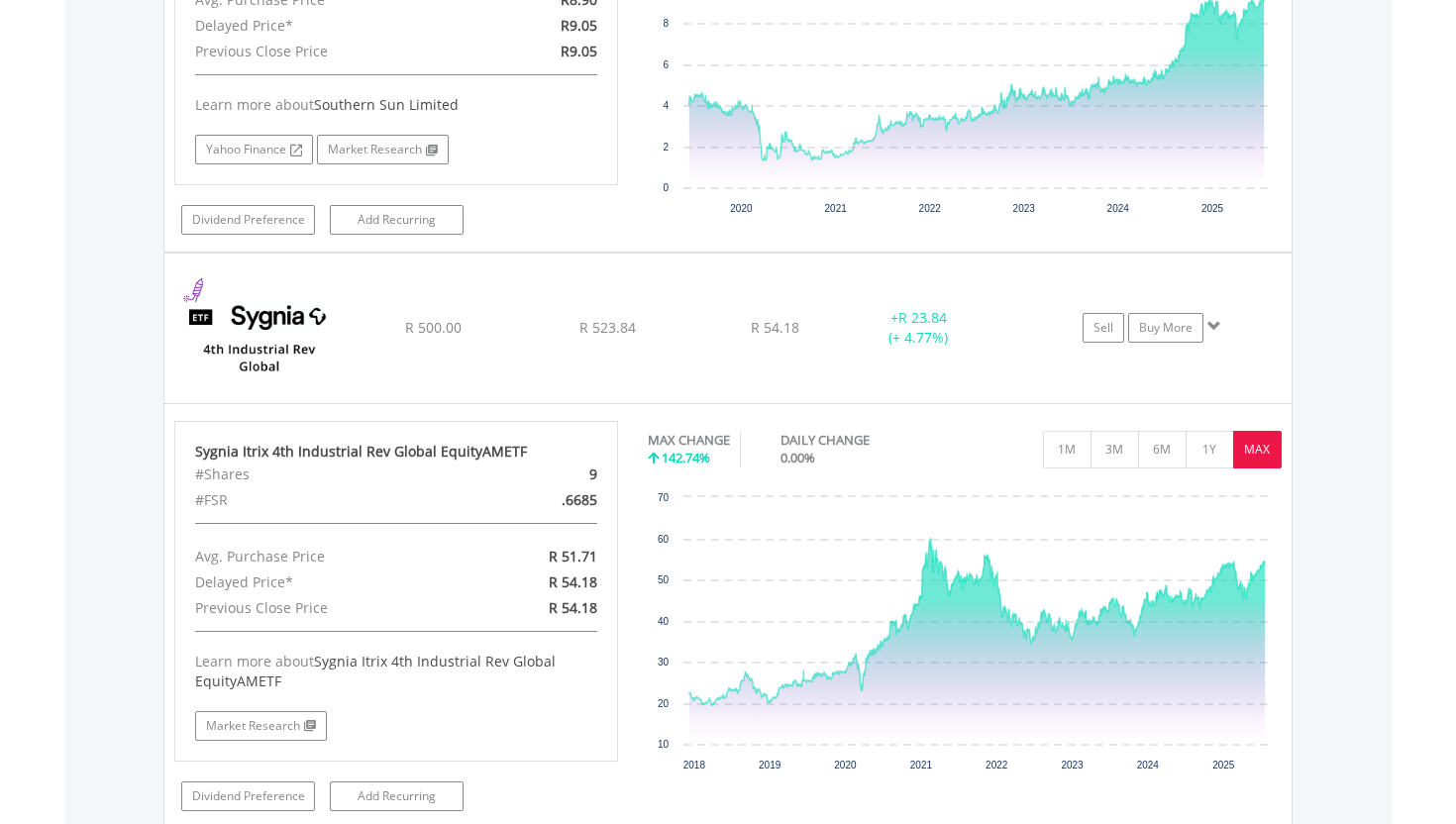 scroll, scrollTop: 6903, scrollLeft: 0, axis: vertical 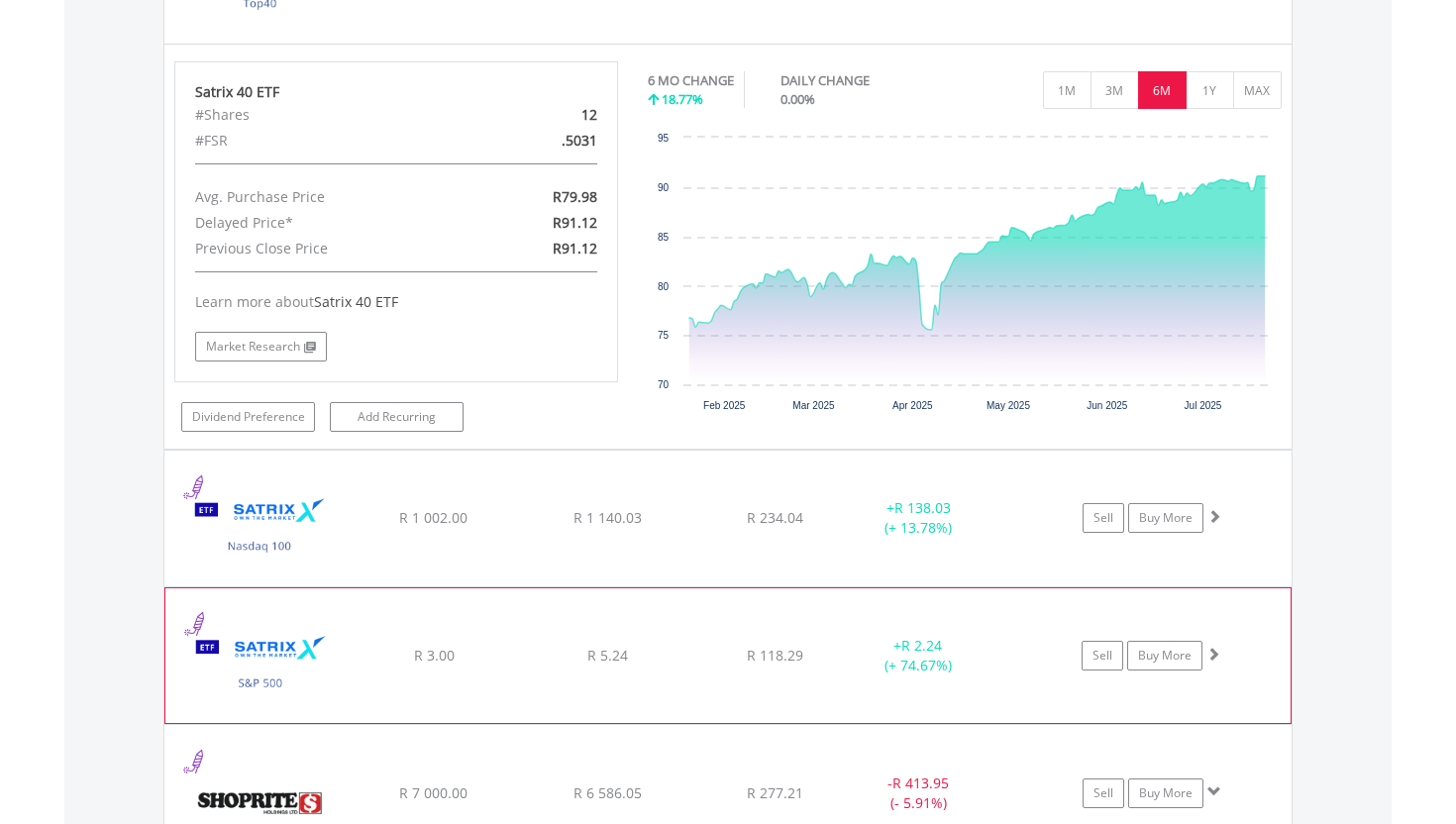 click on "Satrix S&P 500 ETF R 3.00 R 5.24 R 118.29 + R 2.24 (+ 74.67%) Sell Buy More" at bounding box center (728, -3616) 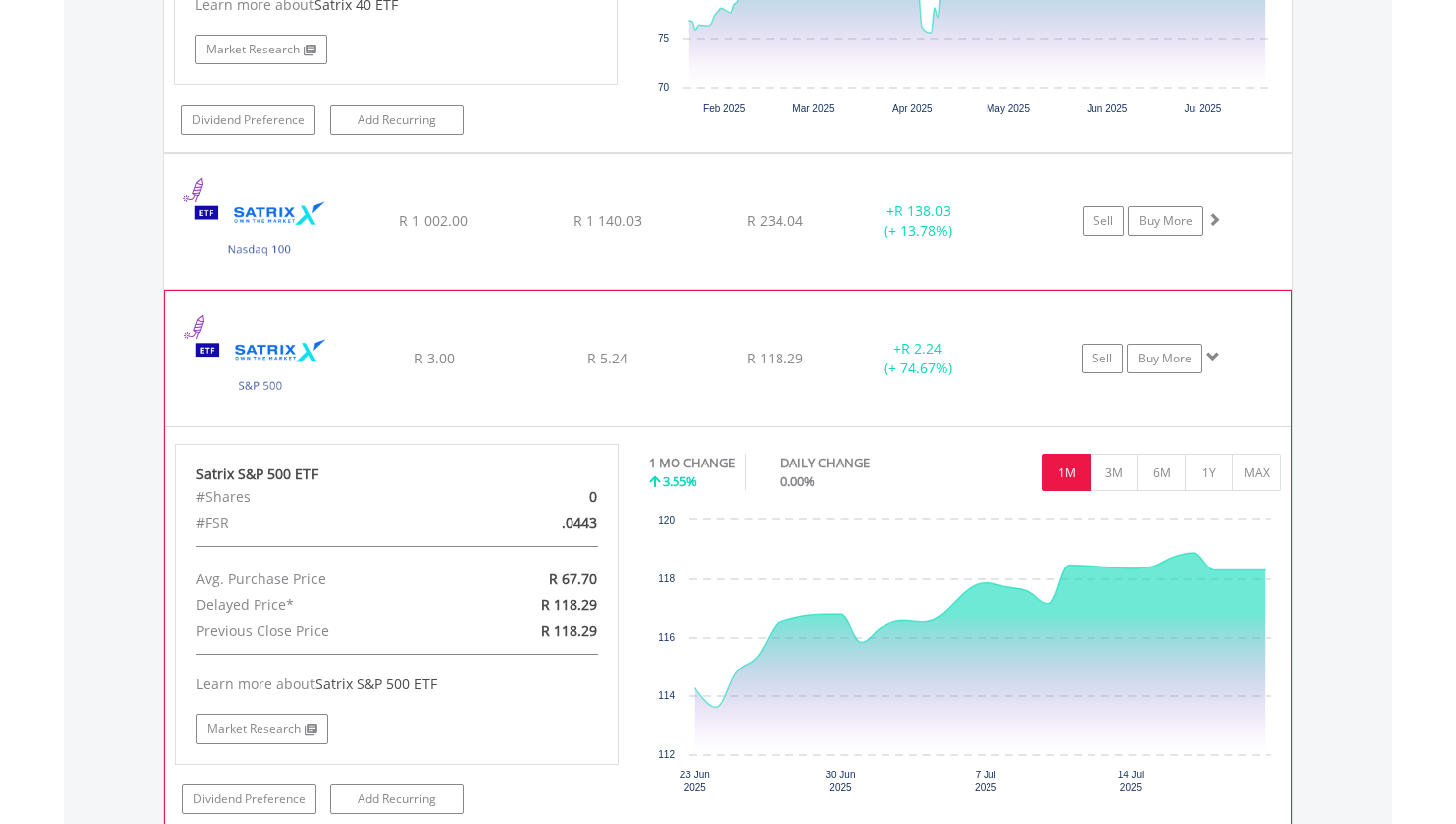 scroll, scrollTop: 5638, scrollLeft: 0, axis: vertical 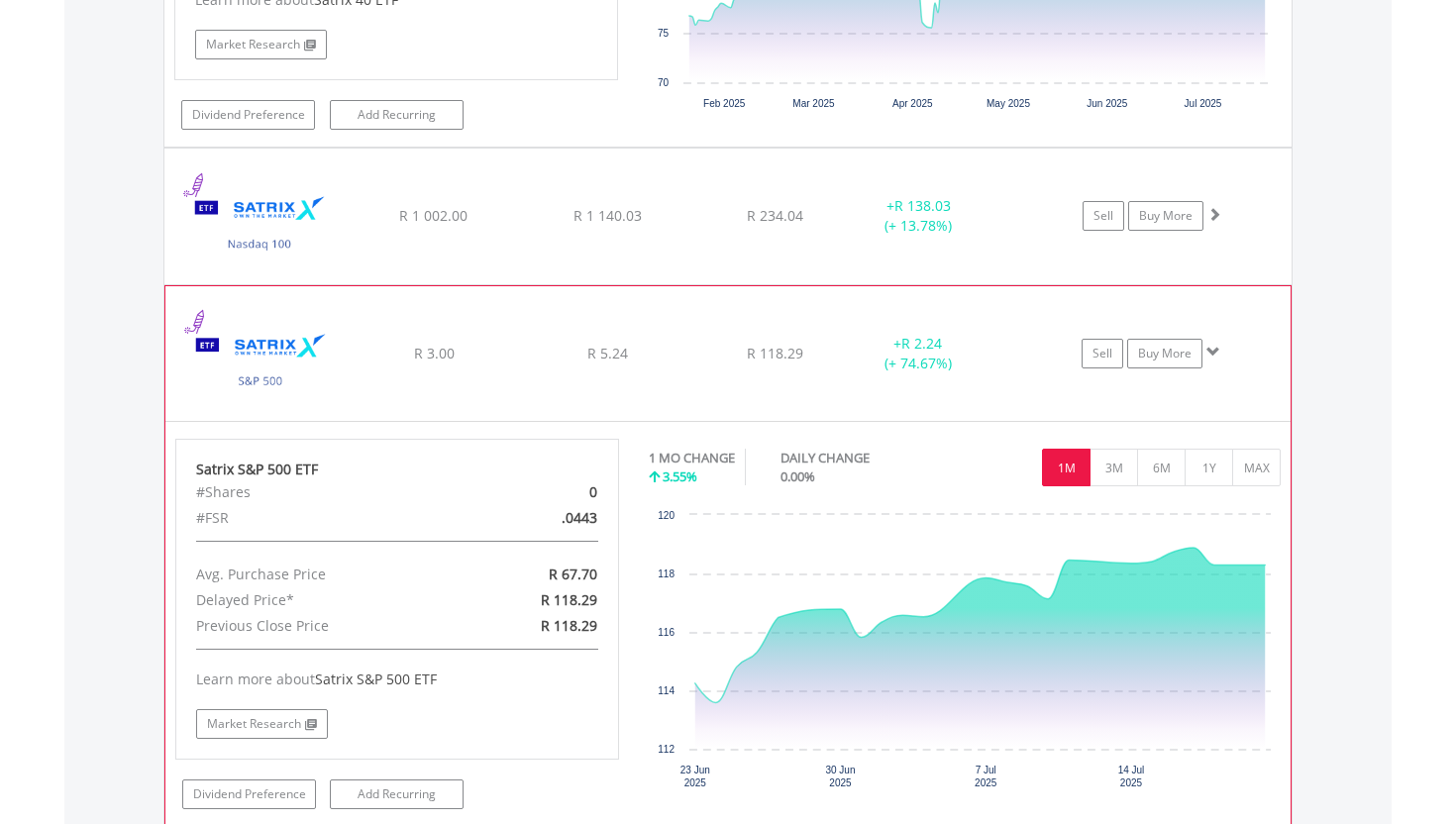 click on "Satrix S&P 500 ETF R 3.00 R 5.24 R 118.29 + R 2.24 (+ 74.67%) Sell Buy More" at bounding box center (728, -3918) 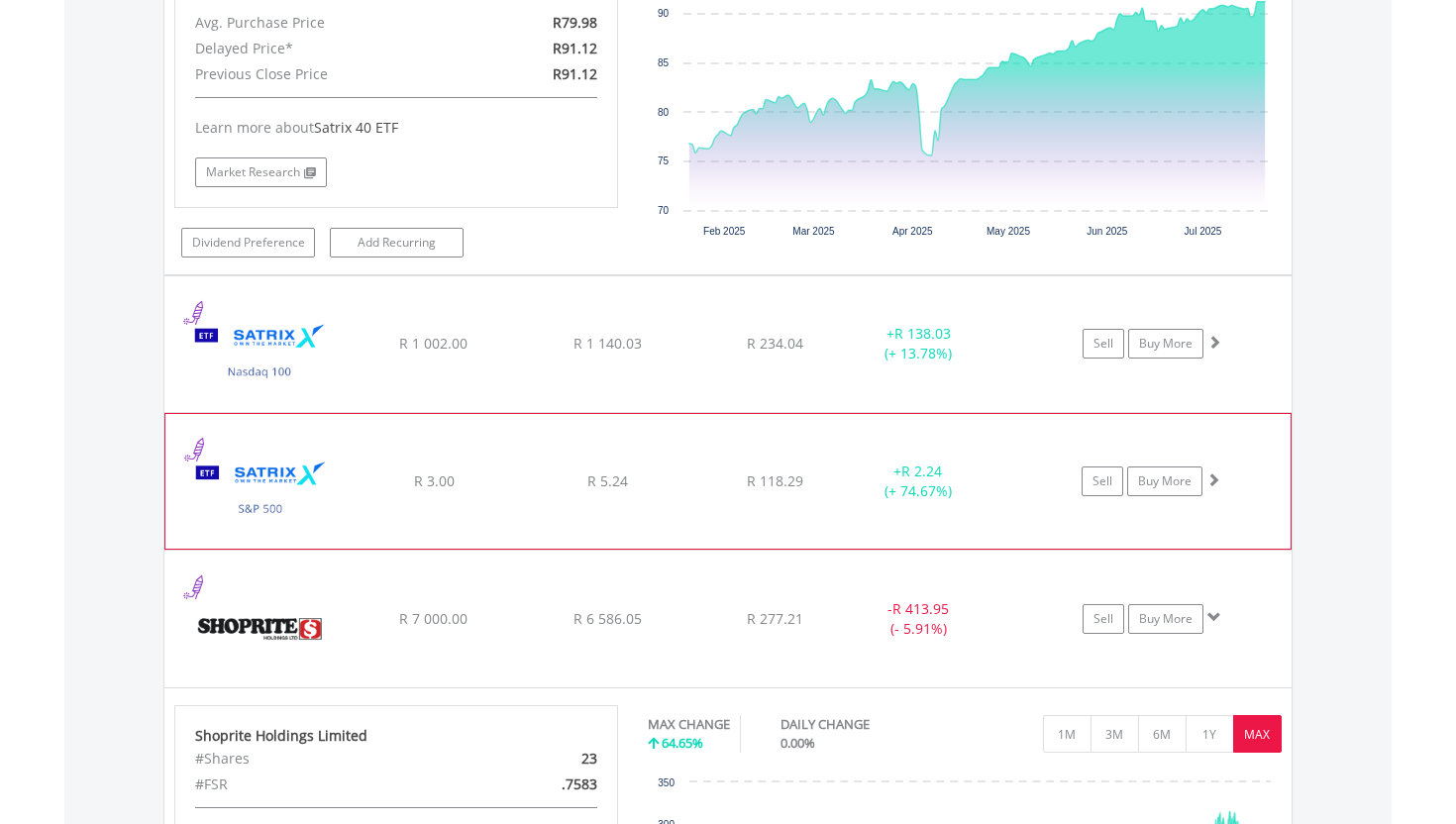 scroll, scrollTop: 5486, scrollLeft: 0, axis: vertical 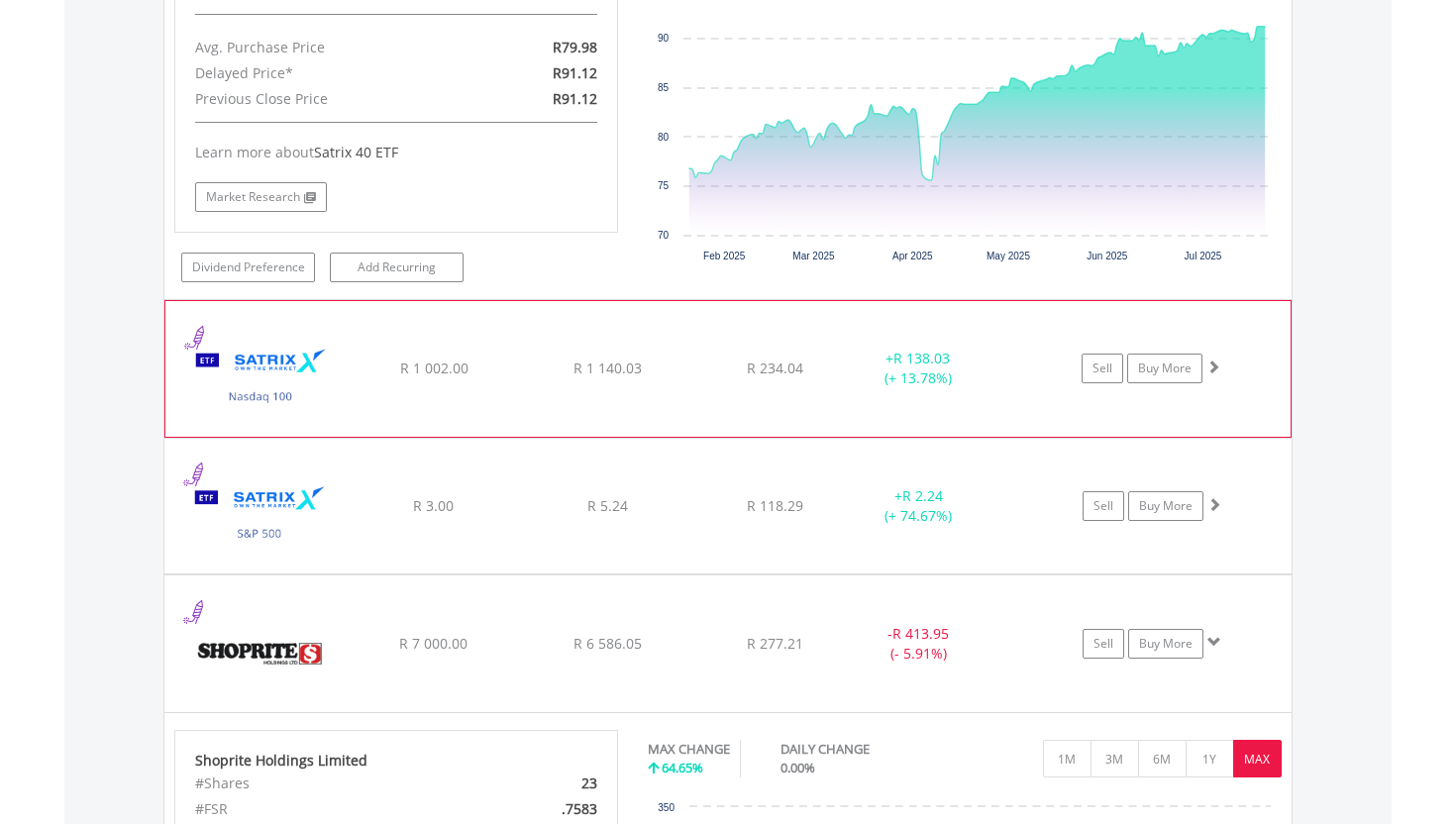click on "R 1 140.03" at bounding box center [607, -3765] 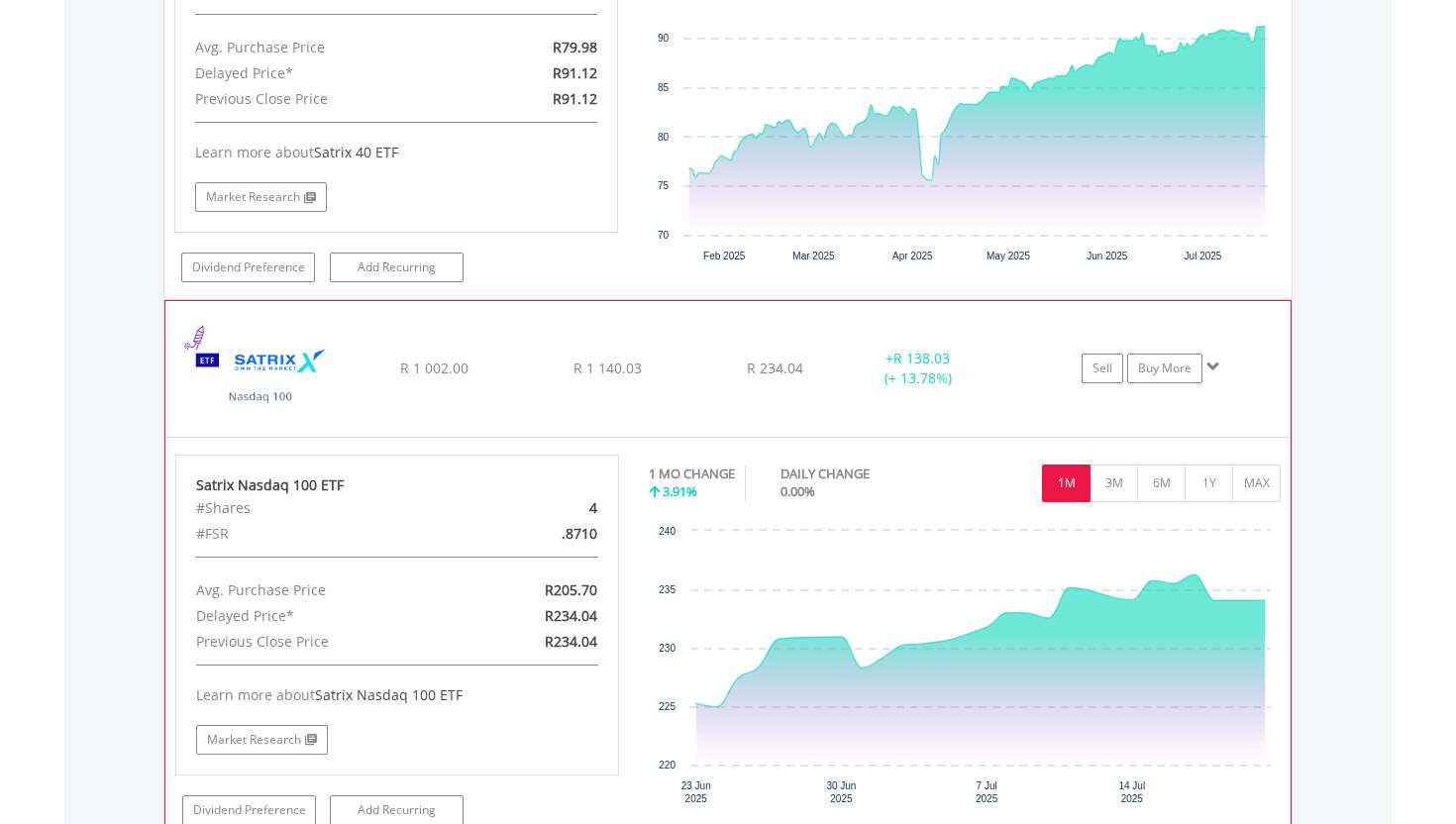 click on "R 1 140.03" at bounding box center [607, -3765] 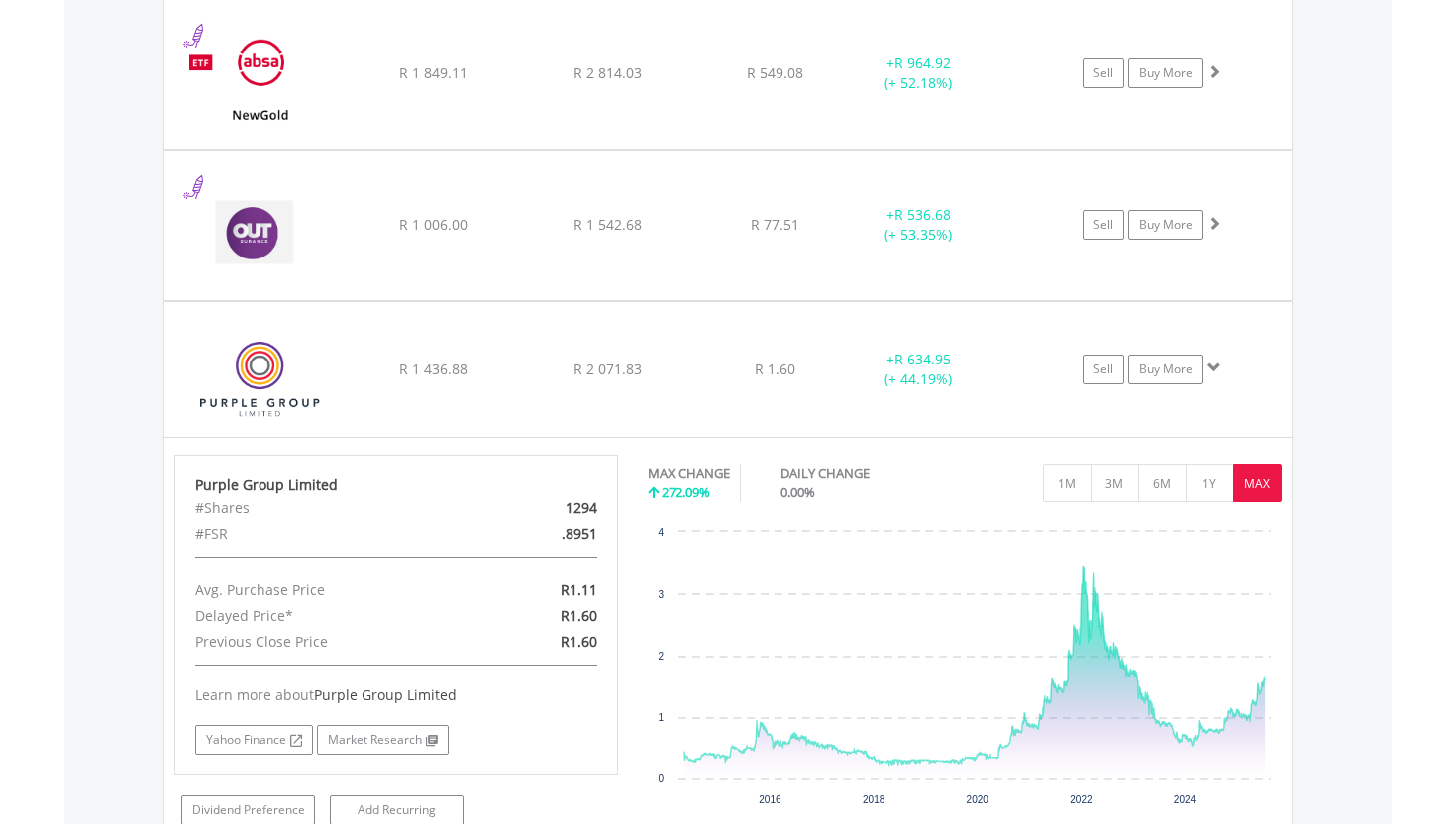 scroll, scrollTop: 4391, scrollLeft: 0, axis: vertical 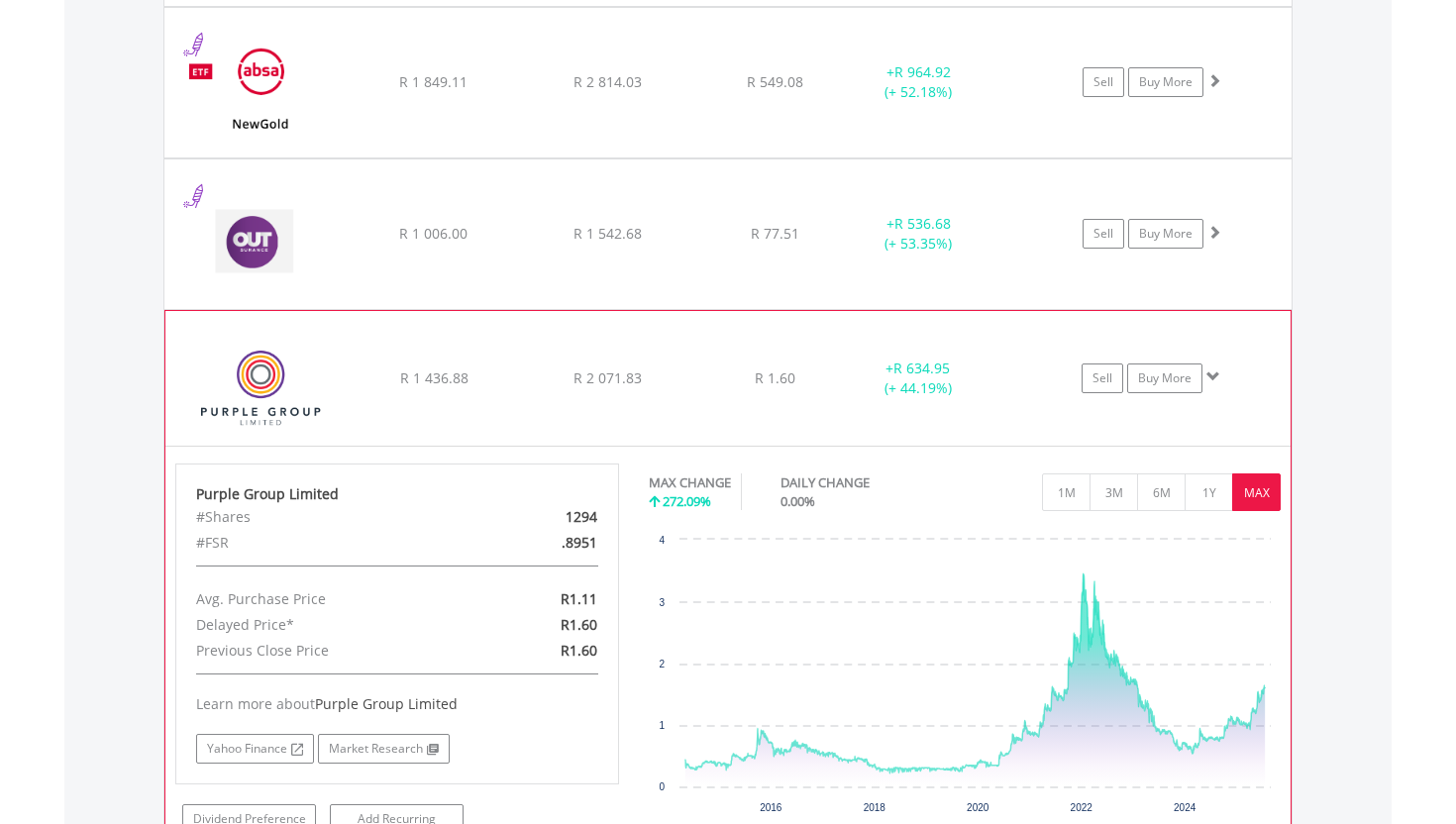 click on "R 2 071.83" at bounding box center (607, -2671) 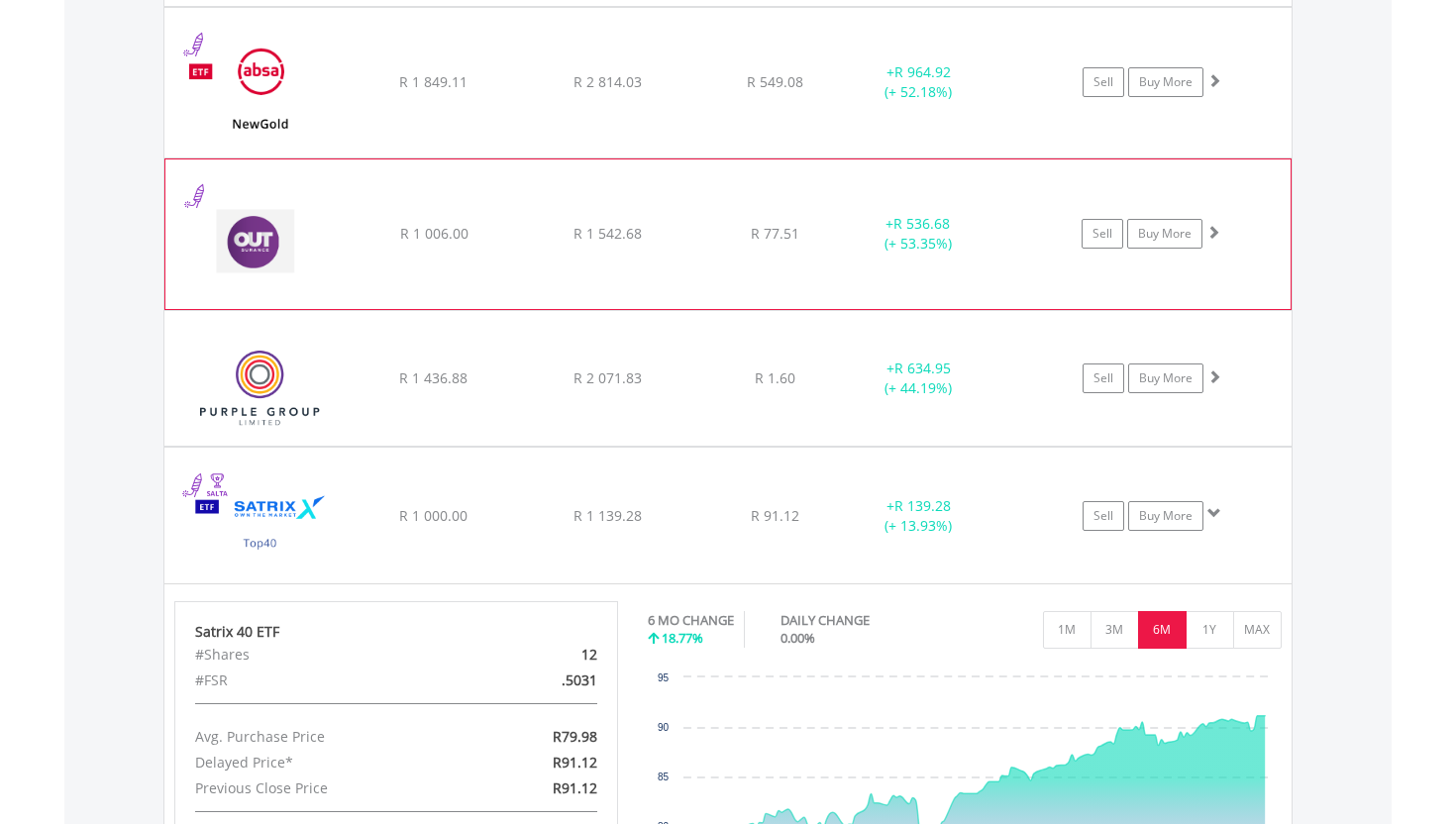 click on "OUTsurance Group Limited R 1 006.00 R 1 542.68 R 77.51 + R 536.68 (+ 53.35%) Sell Buy More" at bounding box center [728, -2671] 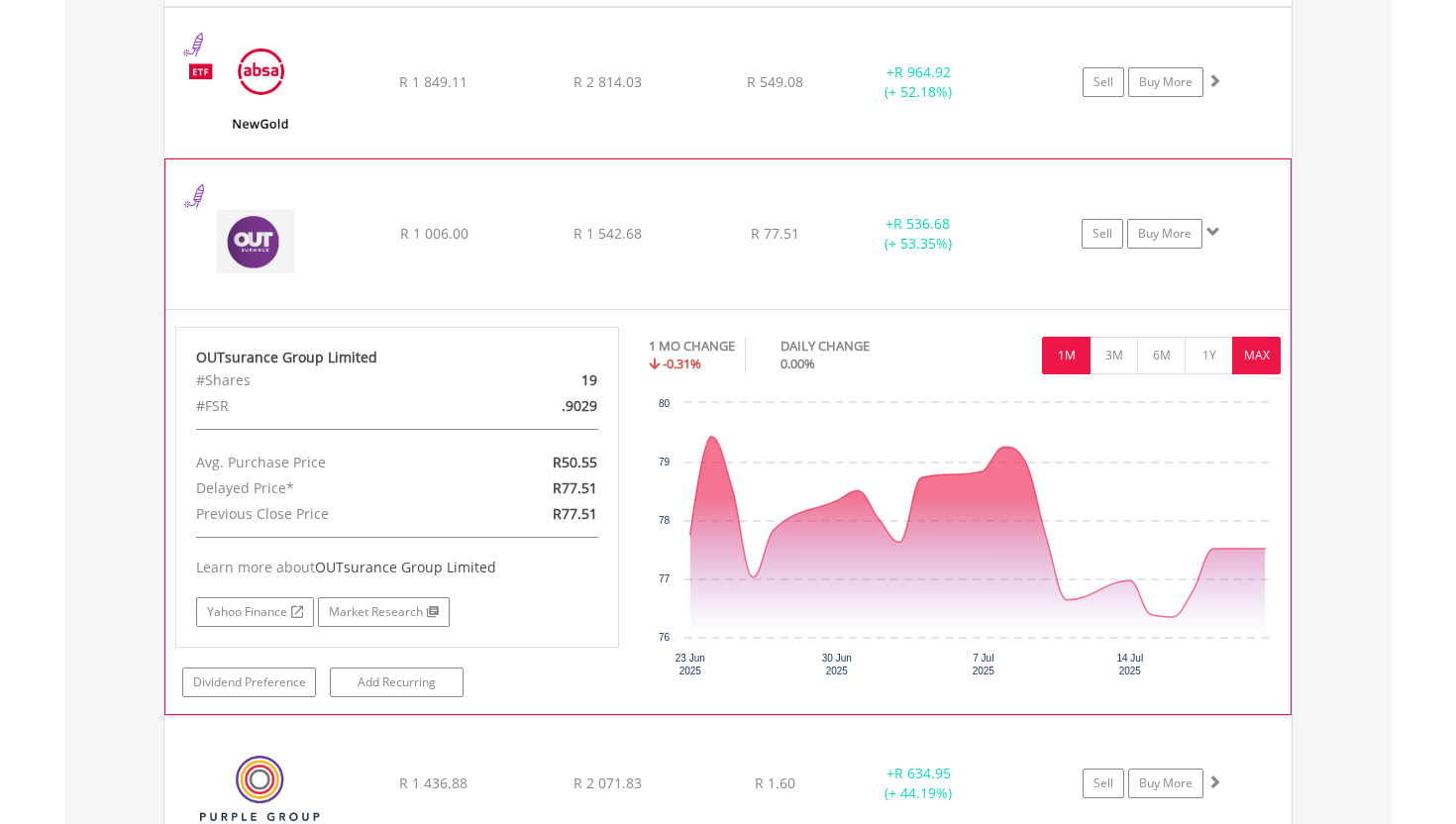 click on "MAX" at bounding box center [1256, 356] 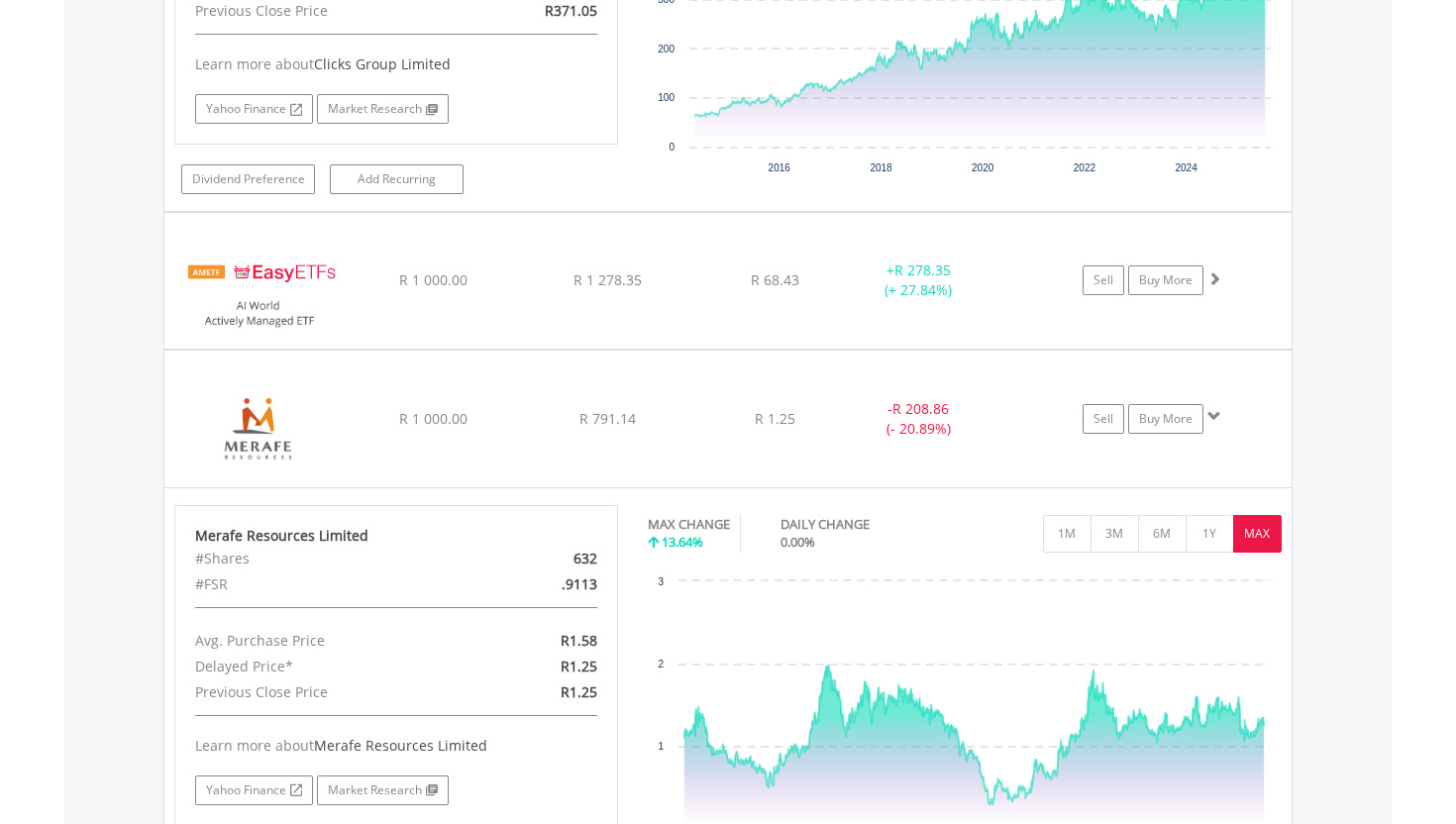 scroll, scrollTop: 2944, scrollLeft: 0, axis: vertical 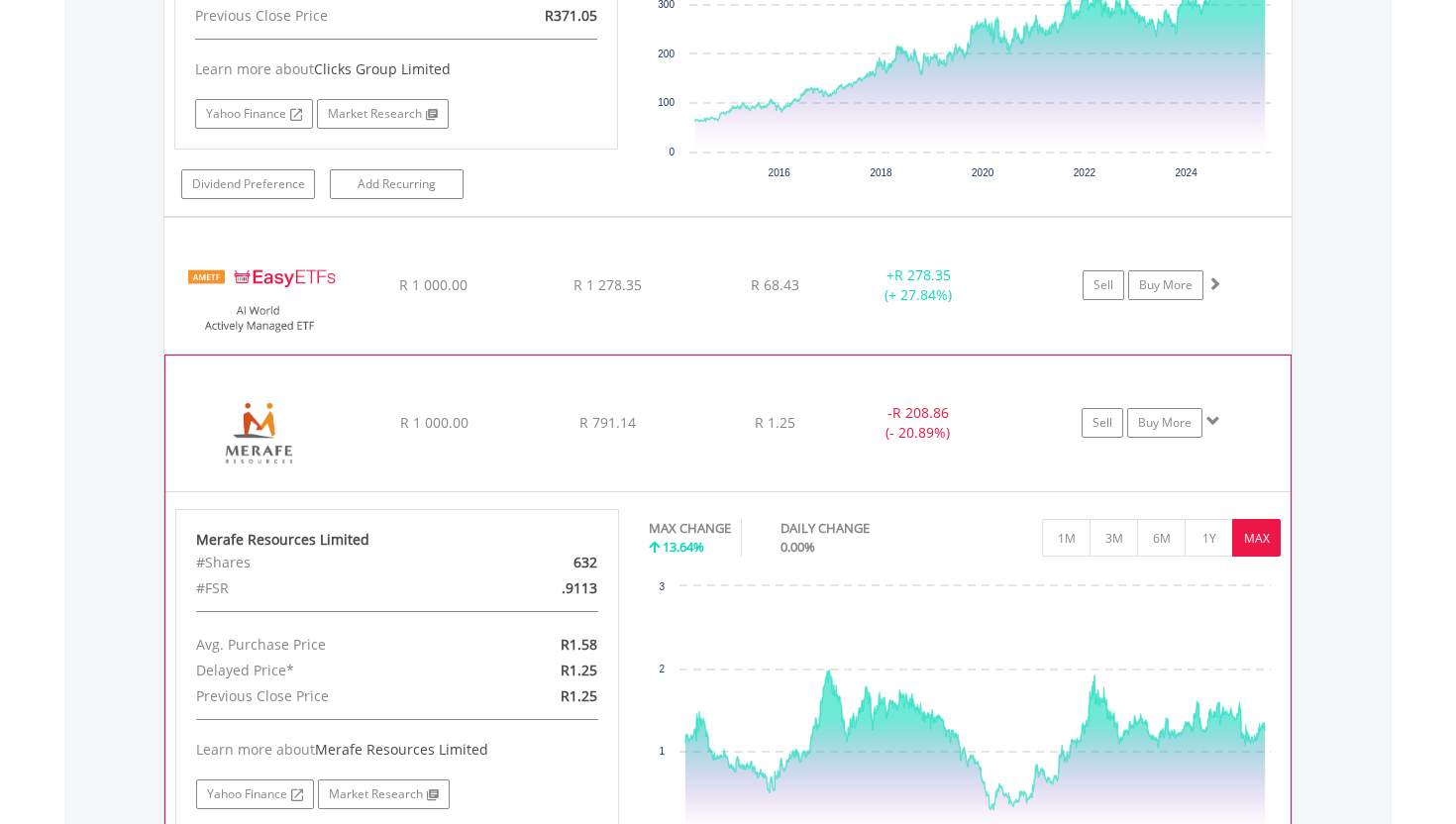 click on "- R 208.86 (- 20.89%)" at bounding box center [943, -1079] 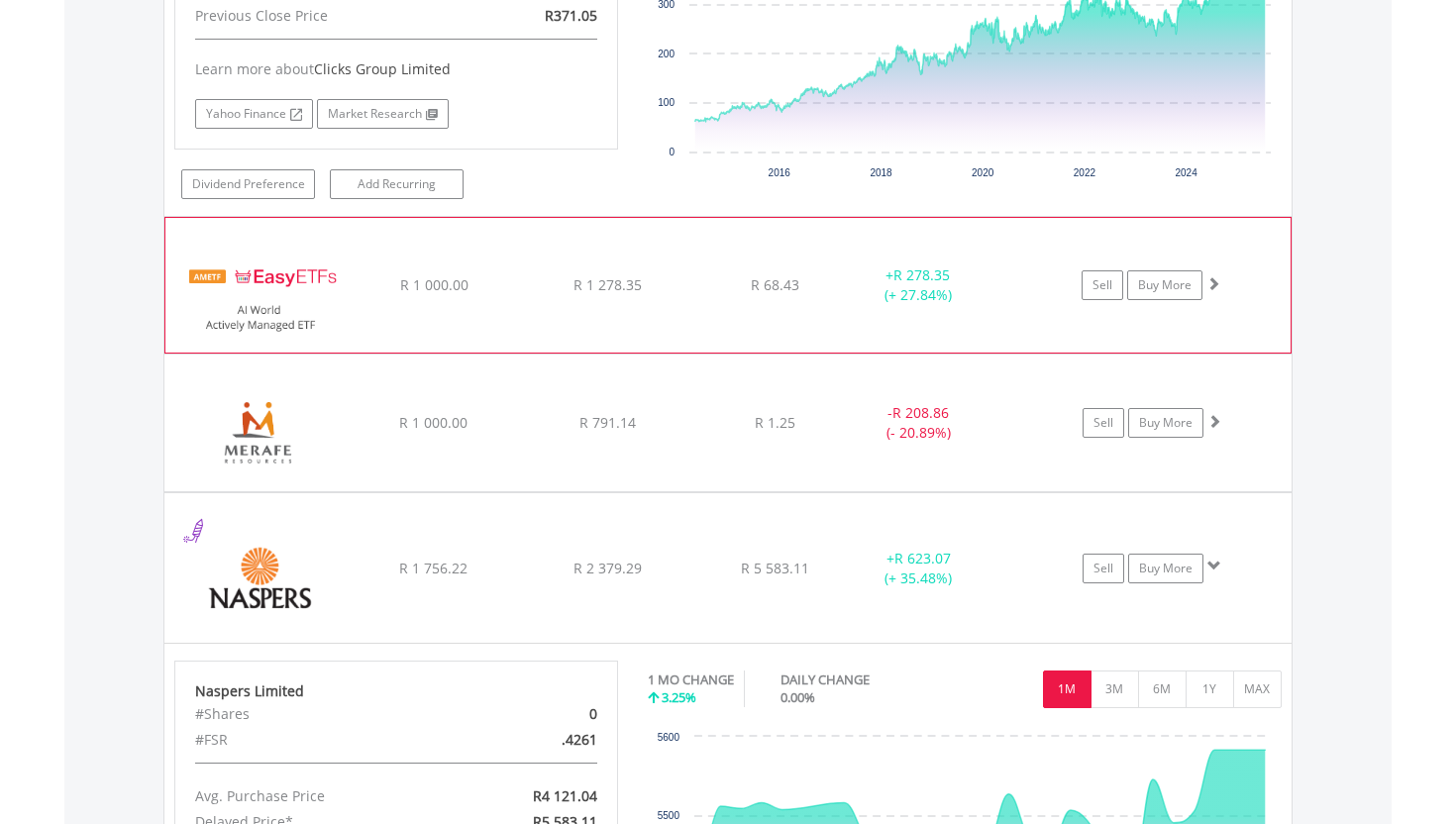 click on "EasyETFs AI World Actively Managed ETF R 1 000.00 R 1 278.35 R 68.43 + R 278.35 (+ 27.84%) Sell Buy More" at bounding box center [728, -1224] 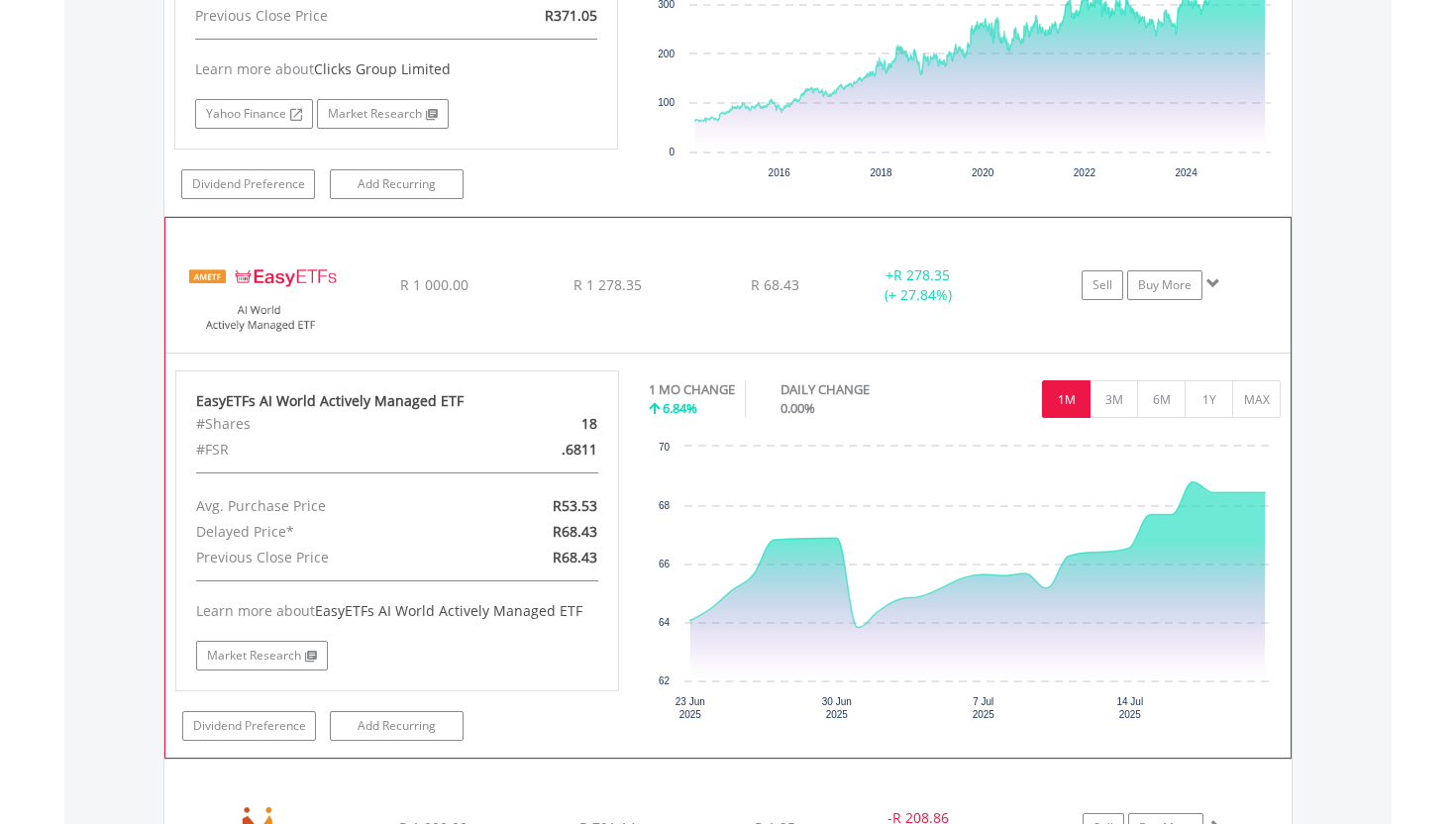 click on "[MONTH] CHANGE DAILY CHANGE 1M 3M 6M 1Y MAX" at bounding box center (965, 403) 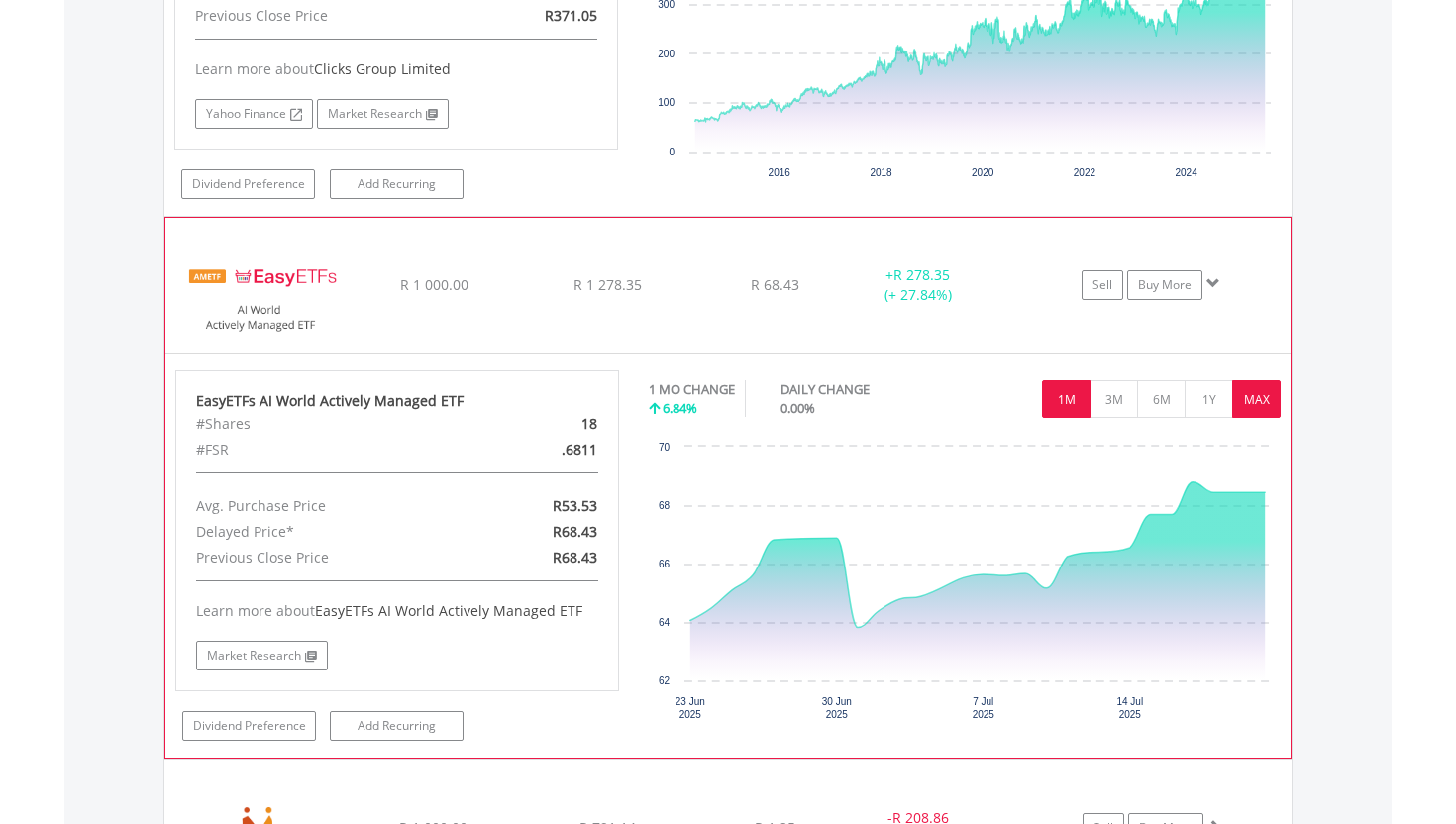 click on "MAX" at bounding box center (1256, 399) 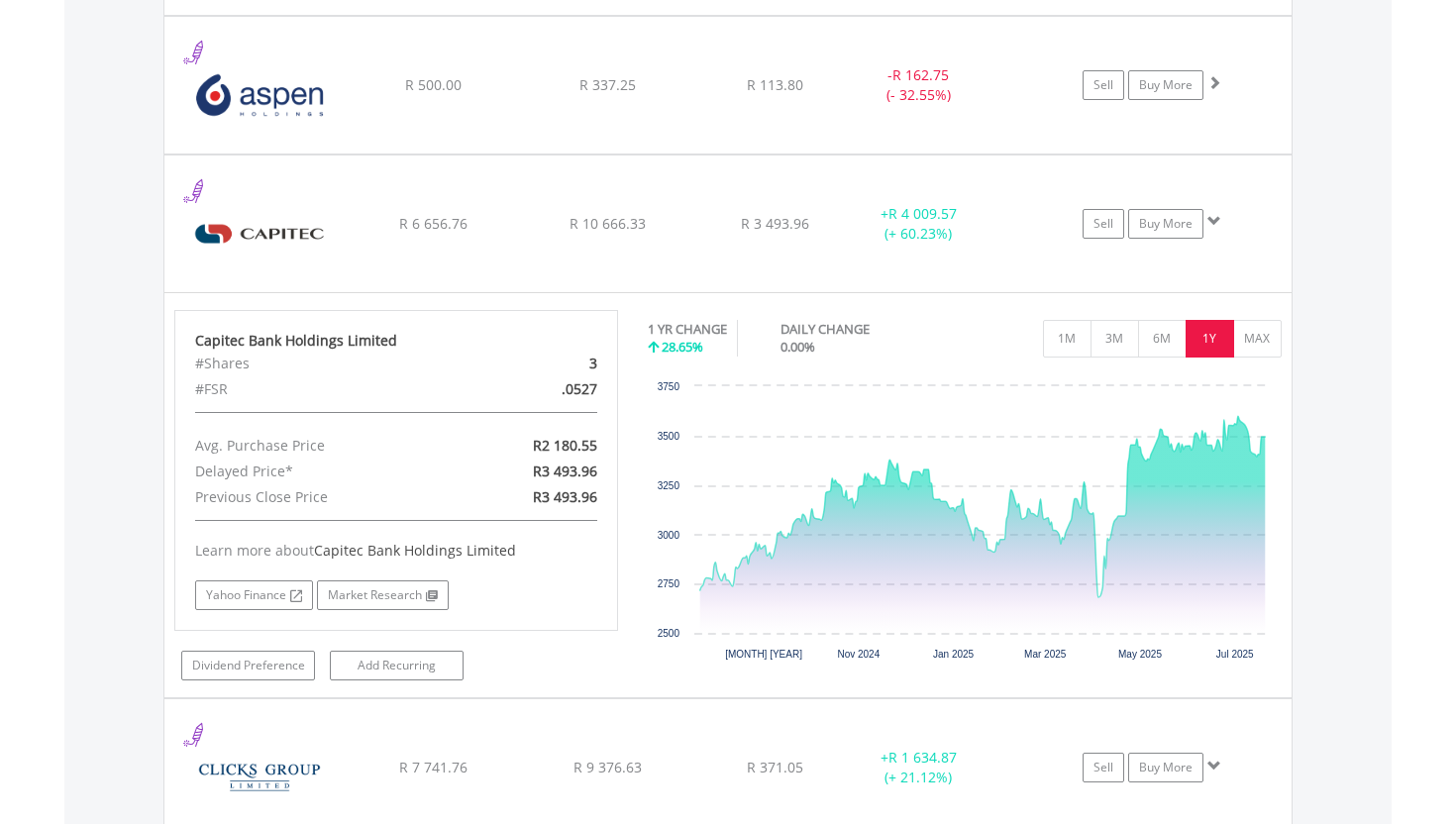 scroll, scrollTop: 1918, scrollLeft: 0, axis: vertical 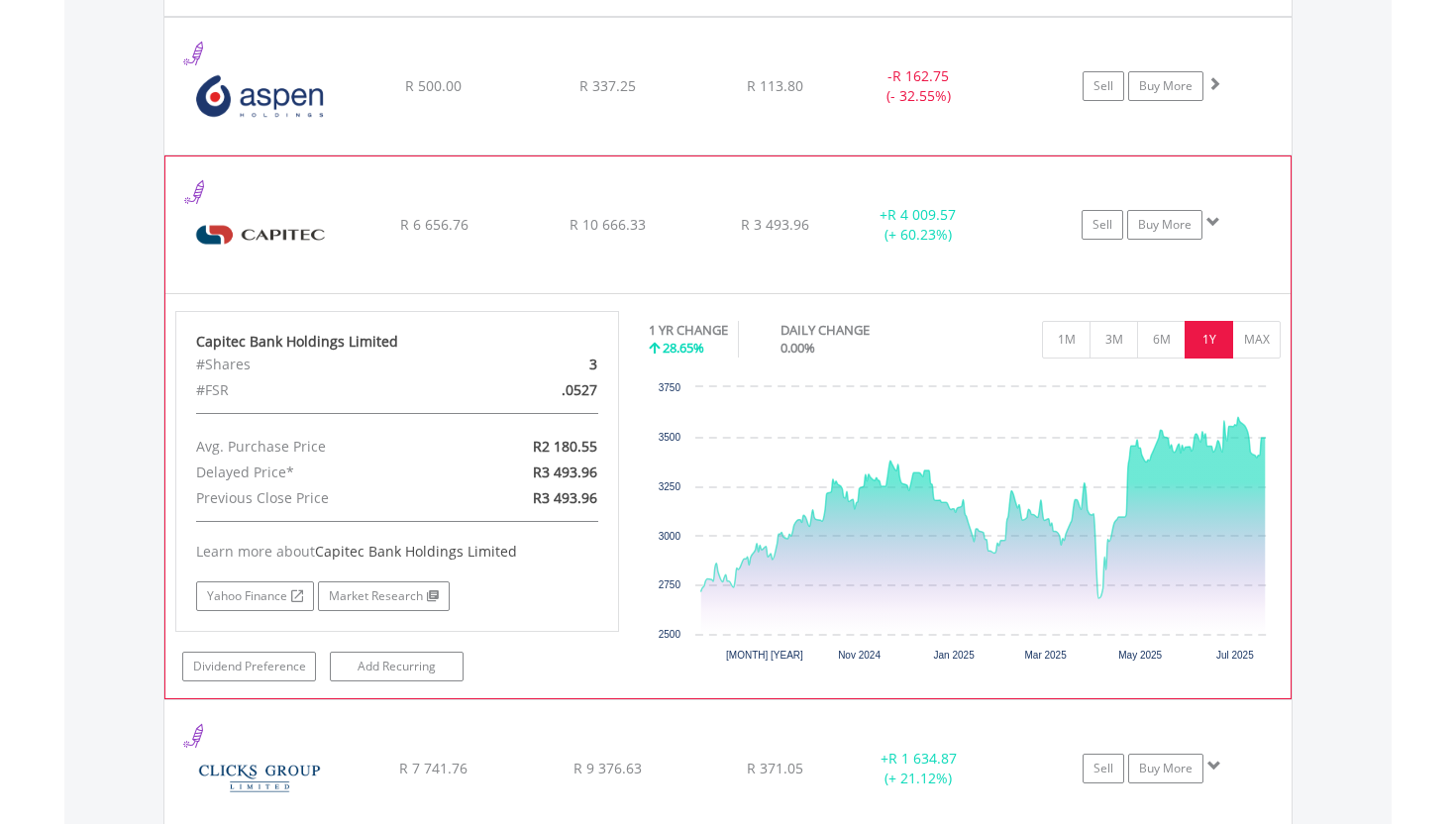 click on "Capitec Bank Holdings Limited R 6 656.76 R 10 666.33 R 3 493.96 + R 4 009.57 (+ 60.23%) Sell Buy More" at bounding box center (728, -198) 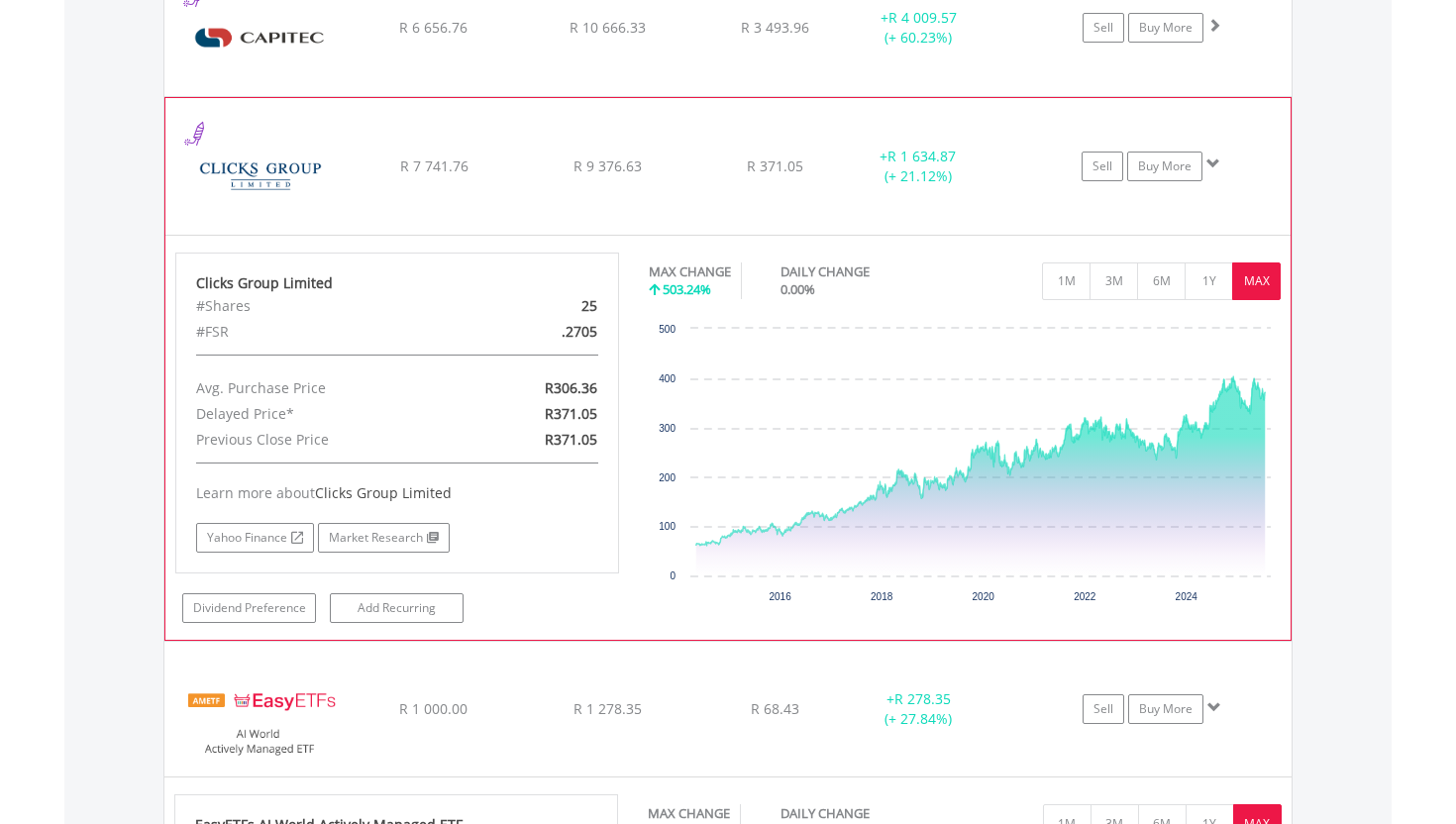 scroll, scrollTop: 2134, scrollLeft: 0, axis: vertical 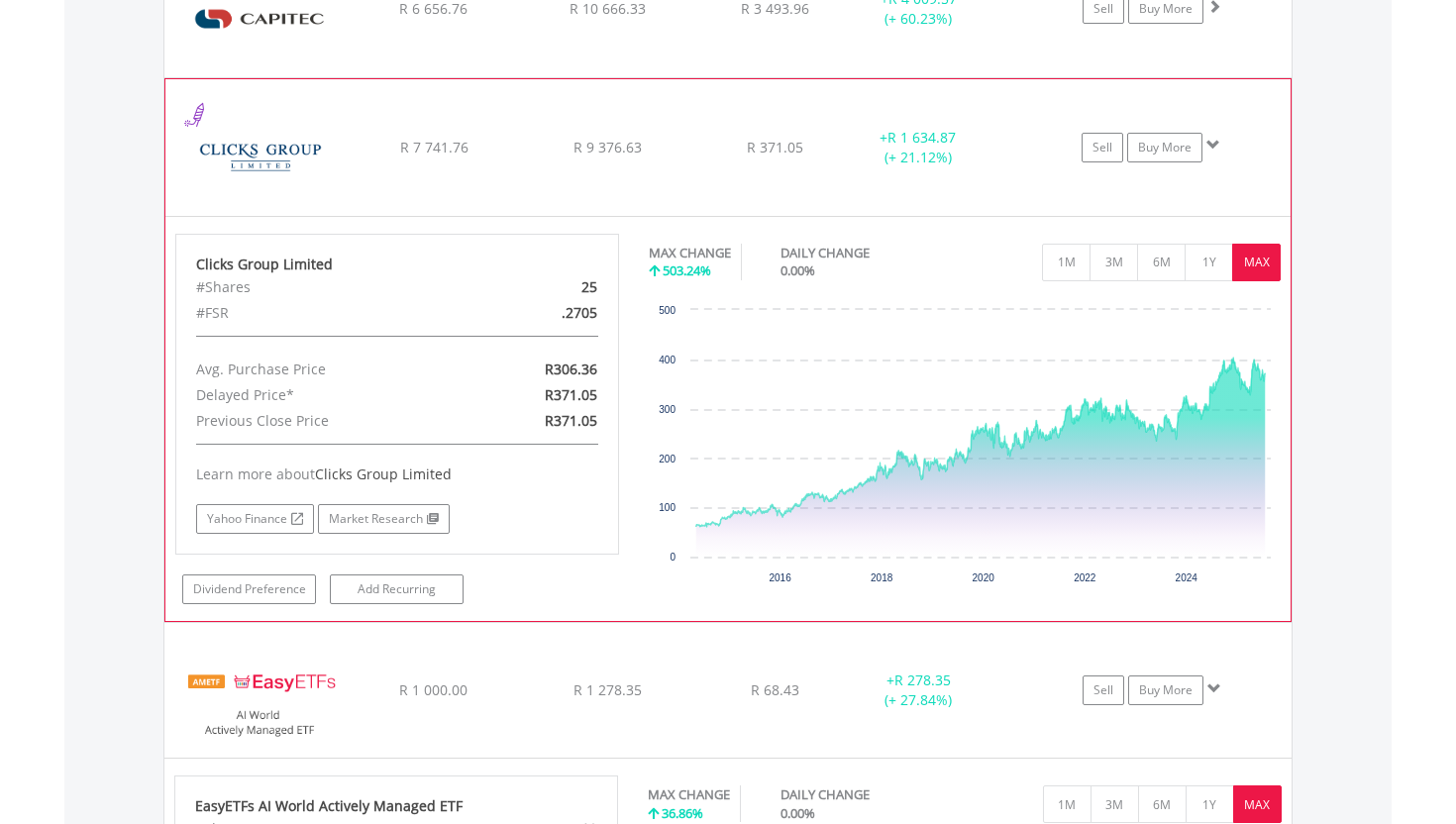 click on "+ R 1 634.87 (+ 21.12%)" at bounding box center (918, -414) 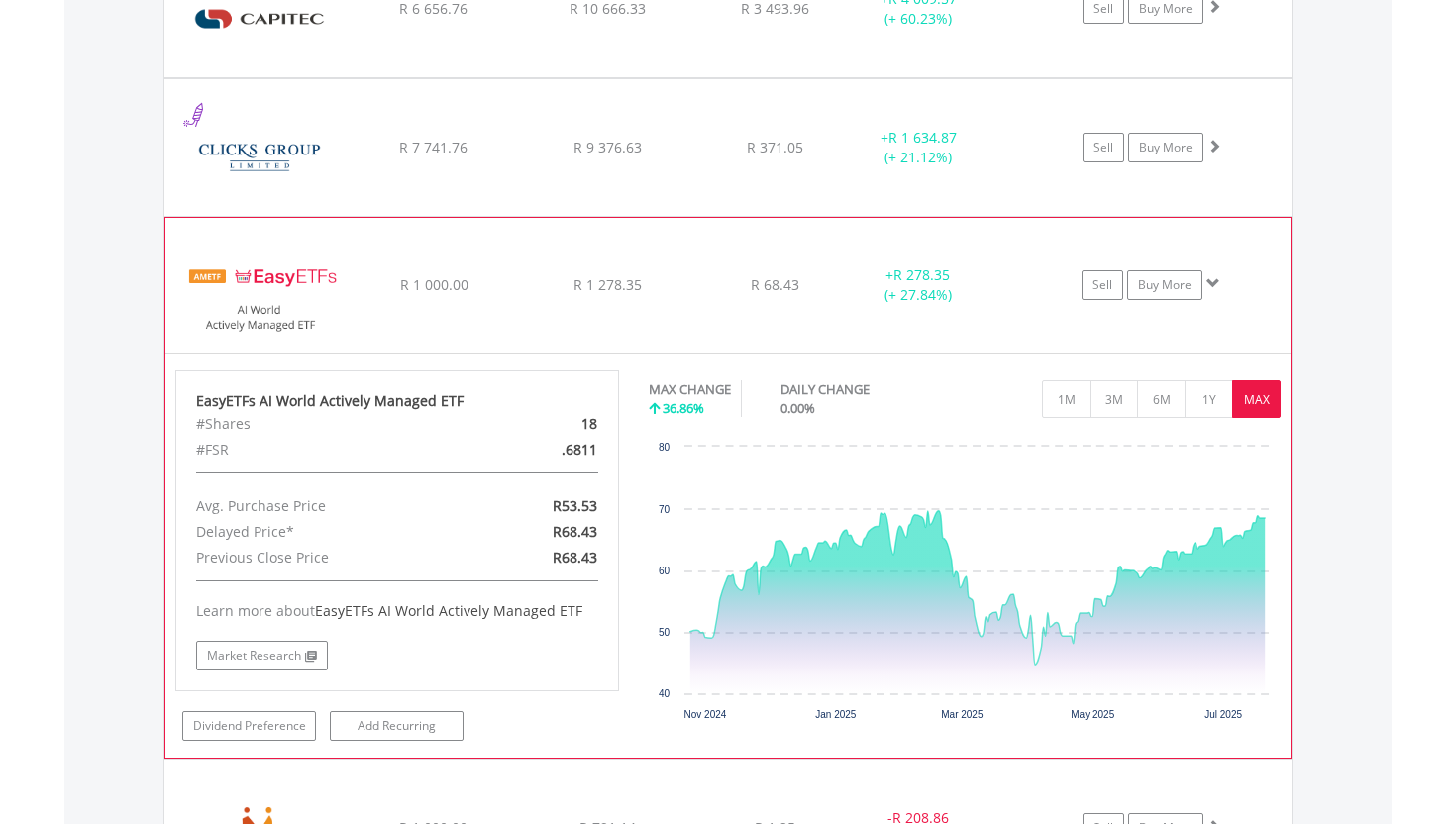 click on "EasyETFs AI World Actively Managed ETF R 1 000.00 R 1 278.35 R 68.43 + R 278.35 (+ 27.84%) Sell Buy More" at bounding box center (728, -414) 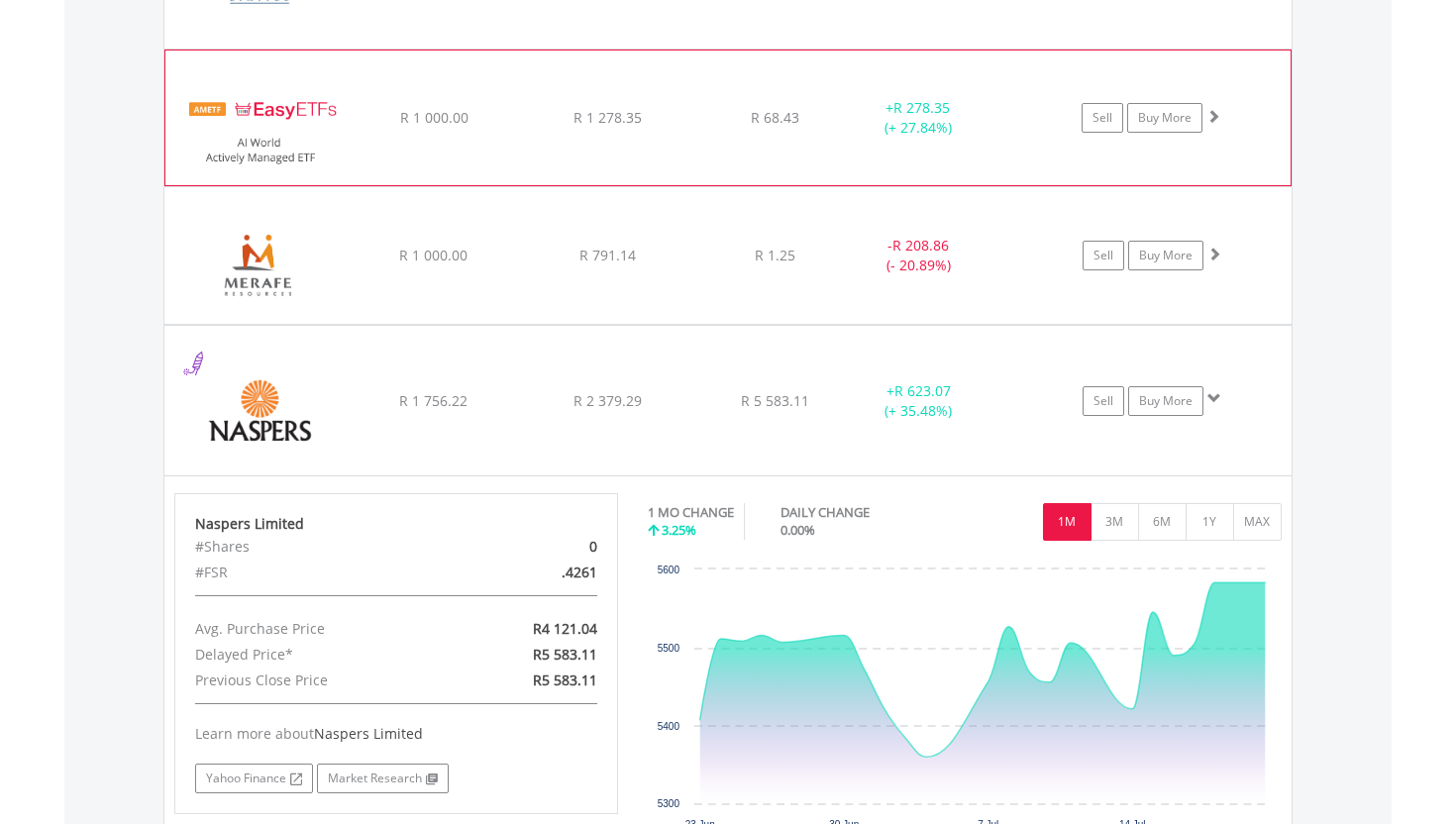 scroll, scrollTop: 2332, scrollLeft: 0, axis: vertical 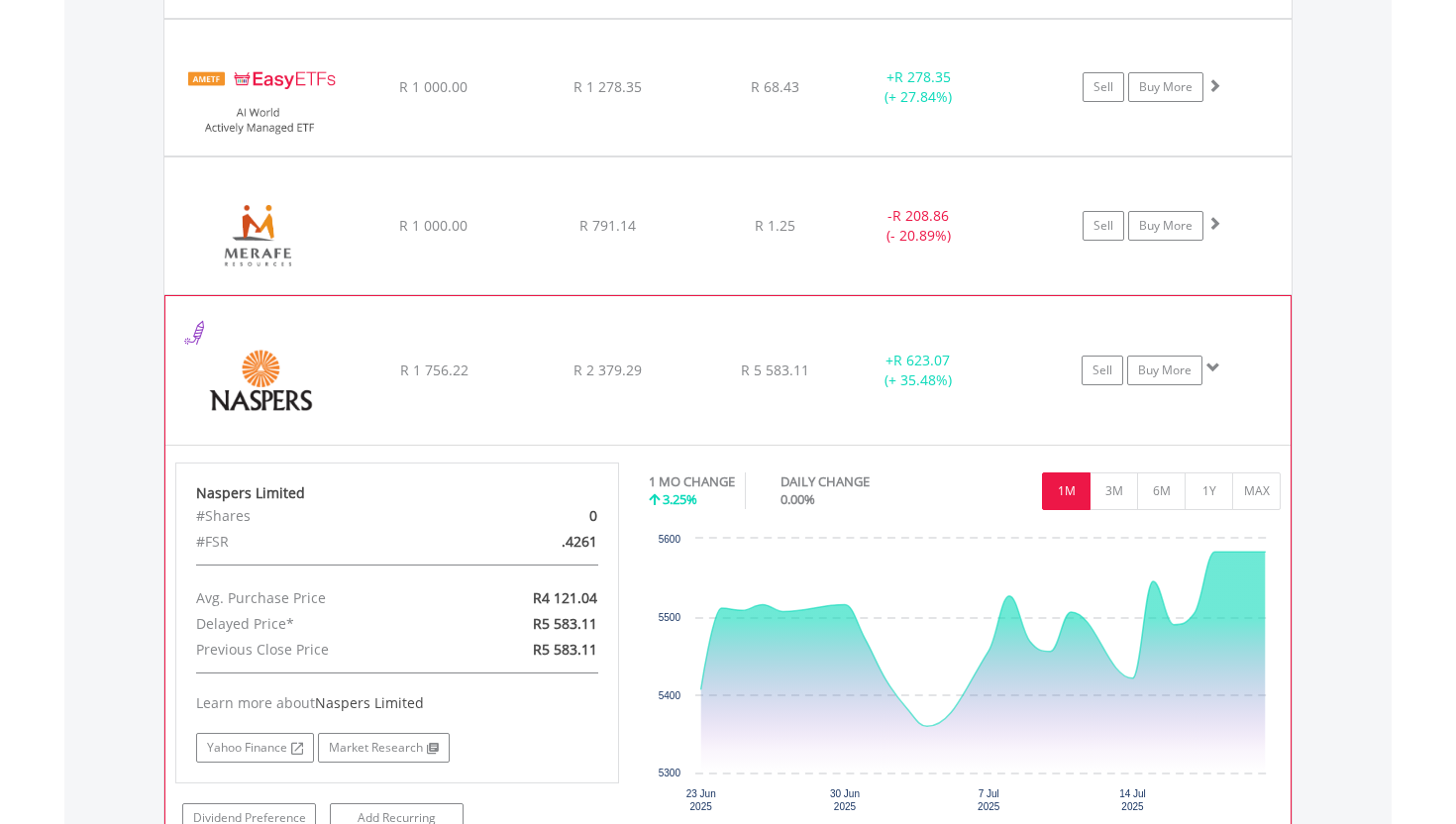 click on "Naspers Limited R 1 756.22 R 2 379.29 R 5 583.11 + R 623.07 (+ 35.48%) Sell Buy More" at bounding box center (728, -612) 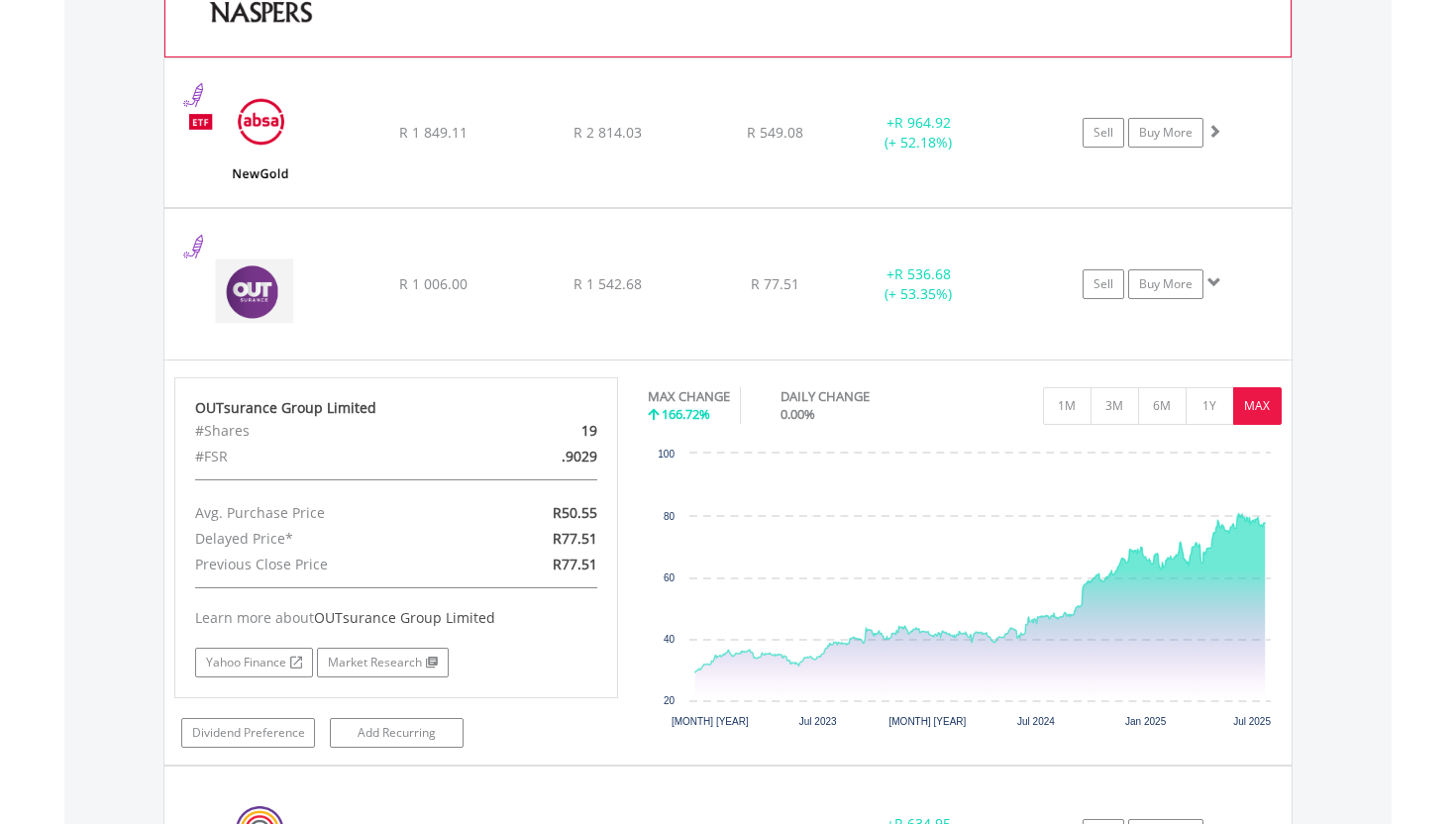 scroll, scrollTop: 2735, scrollLeft: 0, axis: vertical 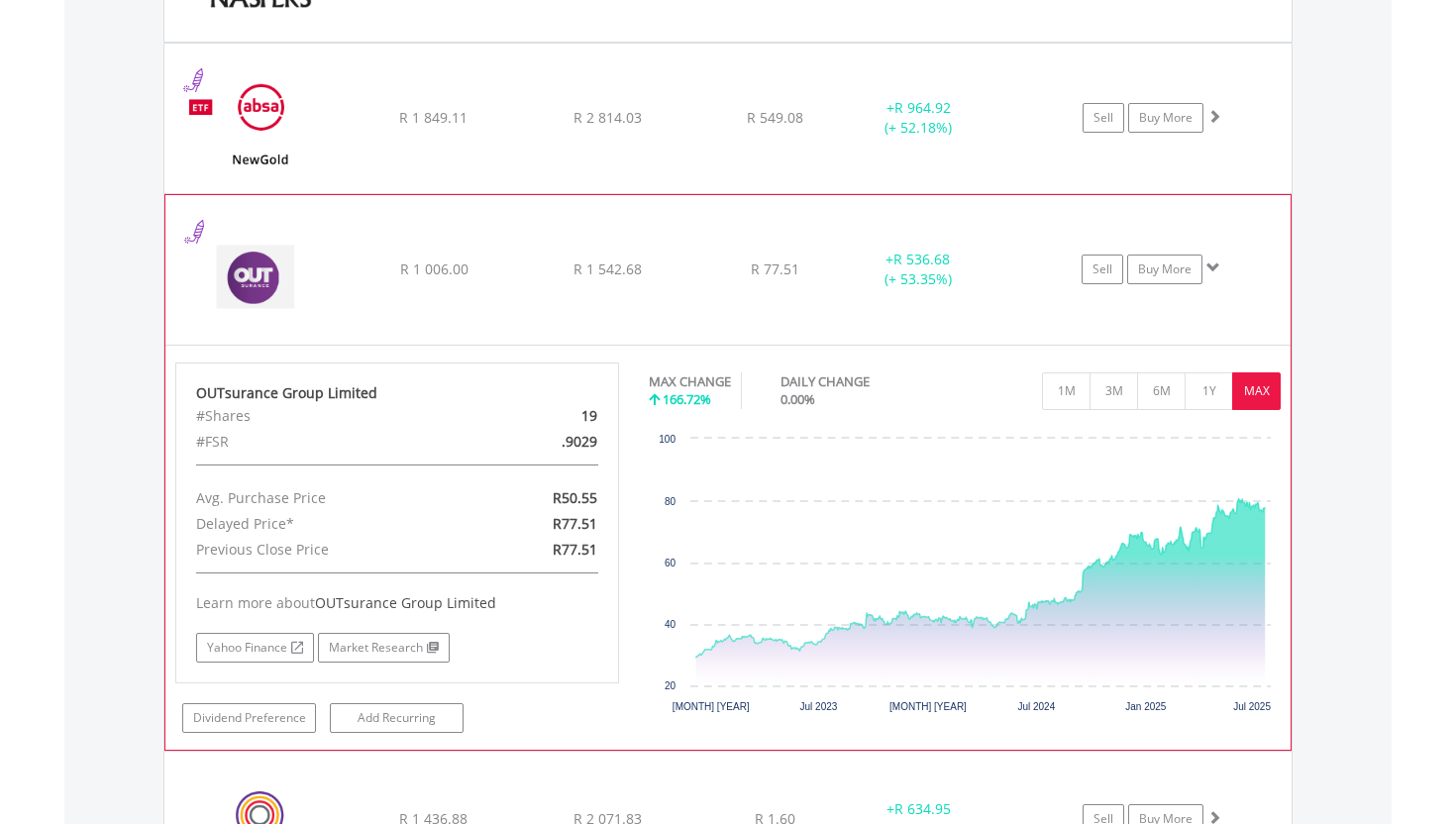 click on "OUTsurance Group Limited R 1 006.00 R 1 542.68 R 77.51 + R 536.68 (+ 53.35%) Sell Buy More" at bounding box center [728, -1015] 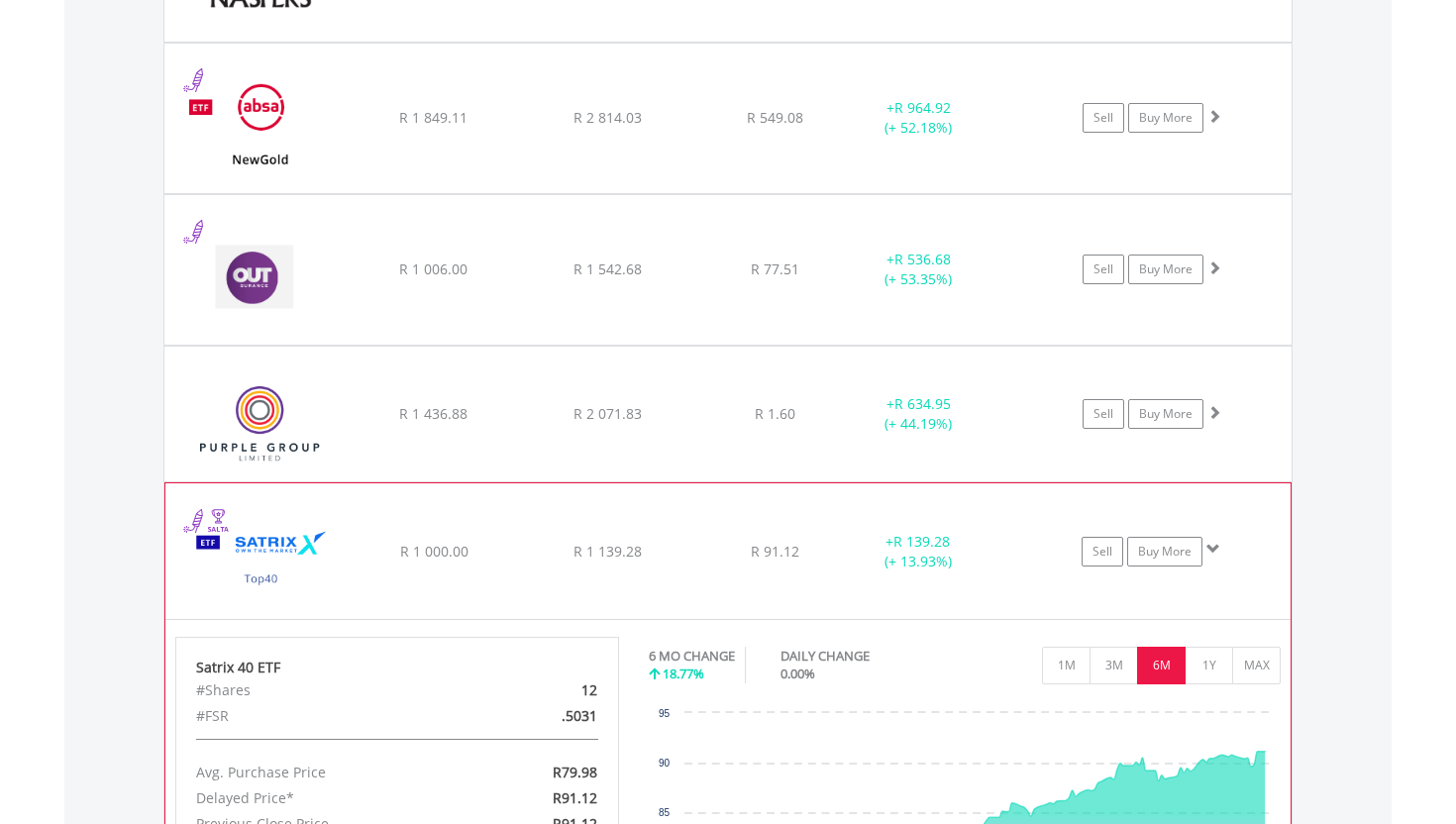 click on "Satrix 40 ETF R 1 000.00 R 1 139.28 R 91.12 + R 139.28 (+ 13.93%) Sell Buy More" at bounding box center (728, -1015) 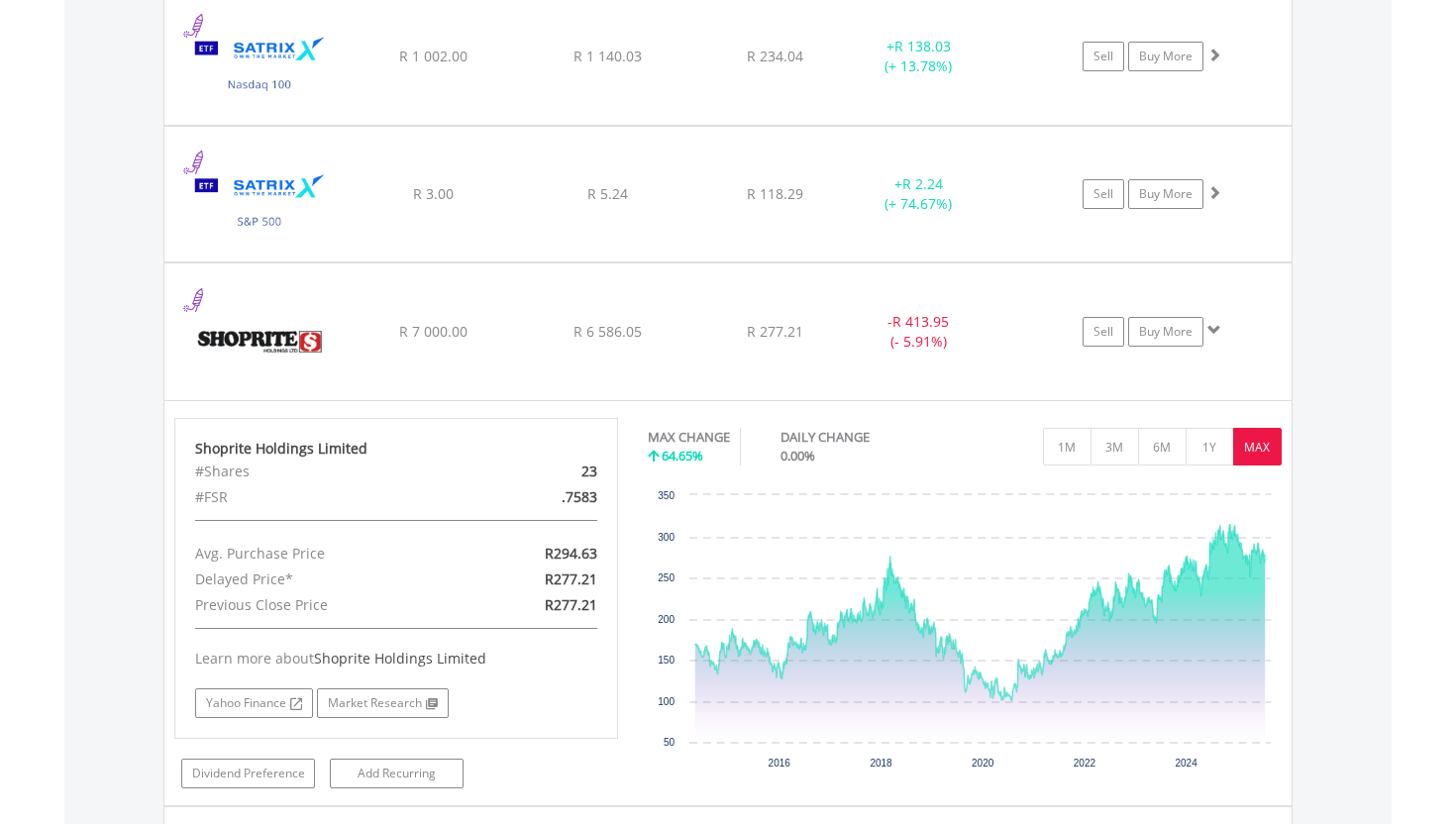 scroll, scrollTop: 3385, scrollLeft: 0, axis: vertical 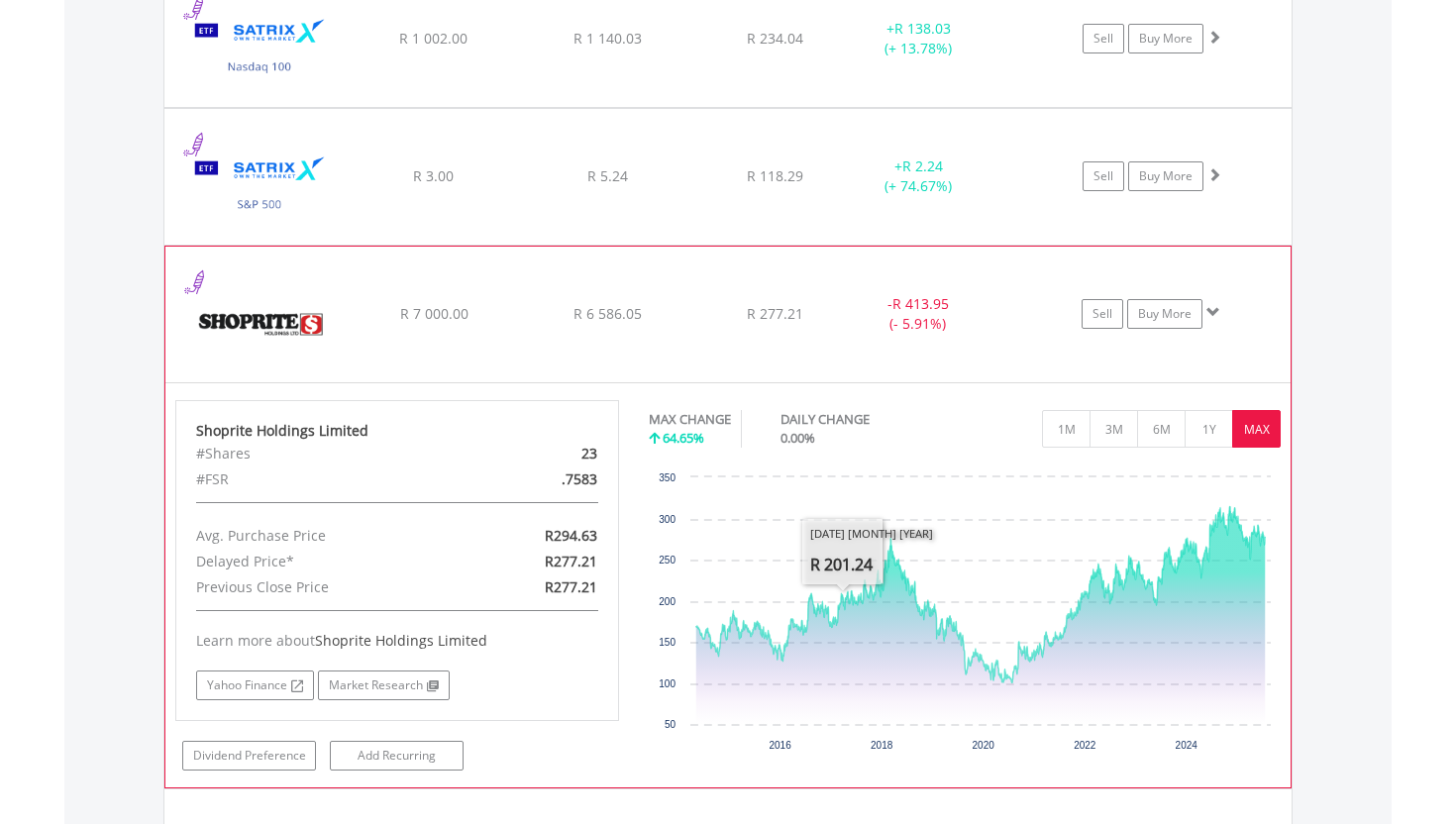 click on "Shoprite Holdings Limited R 7 000.00 R 6 586.05 R 277.21 - R 413.95 (- 5.91%) Sell Buy More" at bounding box center (728, -1665) 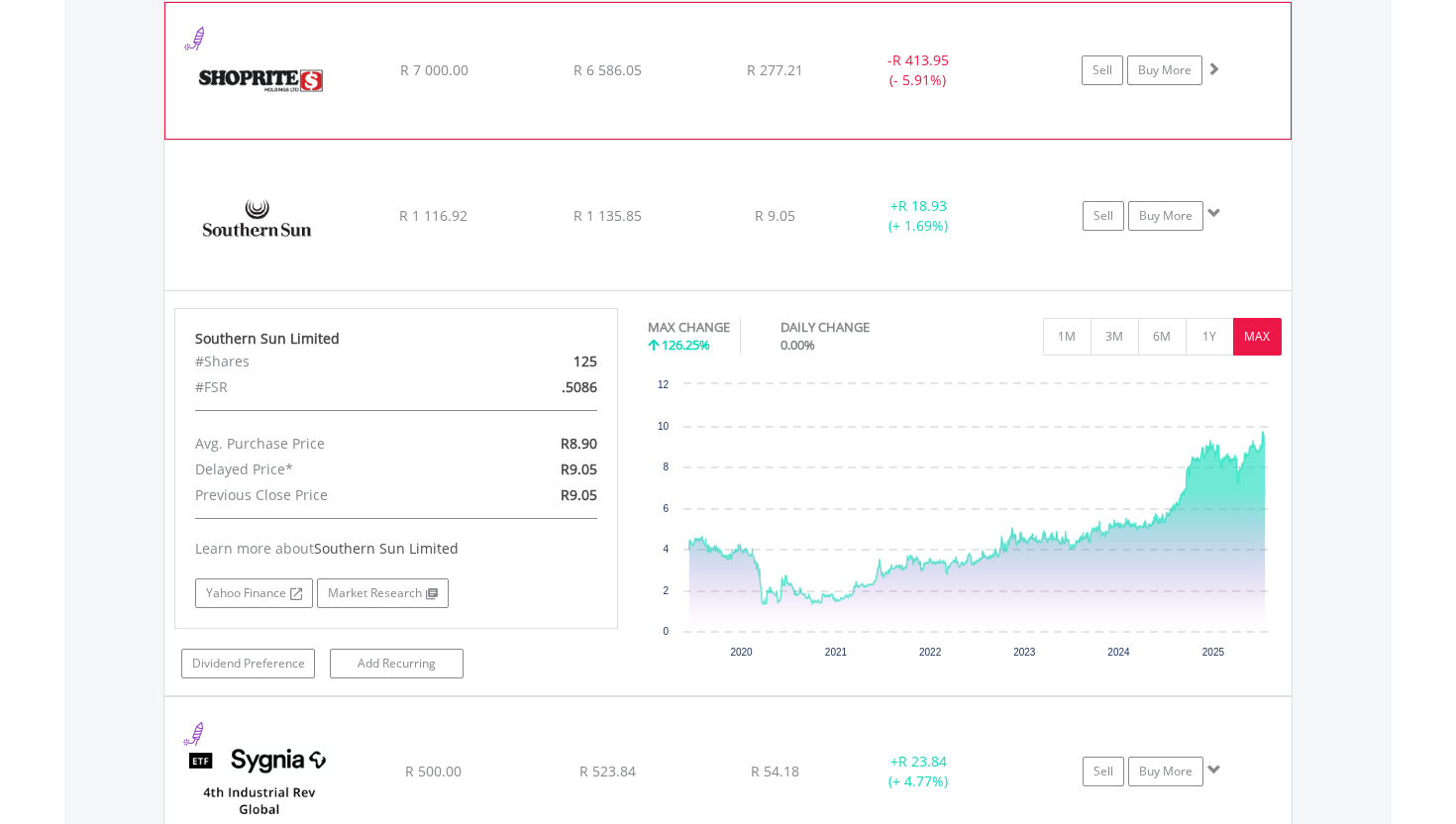 scroll, scrollTop: 3749, scrollLeft: 0, axis: vertical 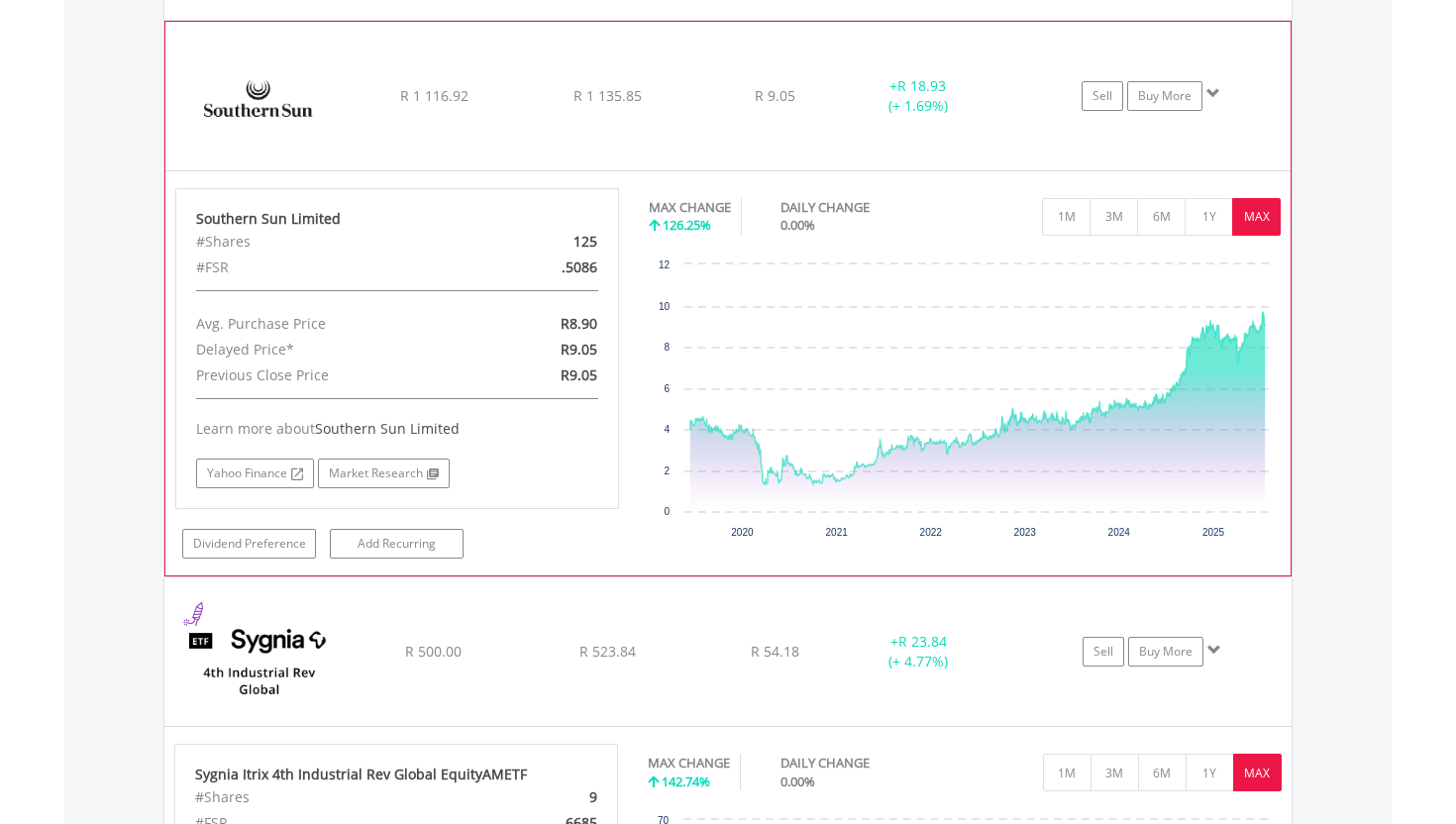 click on "Southern Sun Limited R 1 116.92 R 1 135.85 R 9.05 + R 18.93 (+ 1.69%) Sell Buy More" at bounding box center (728, -2028) 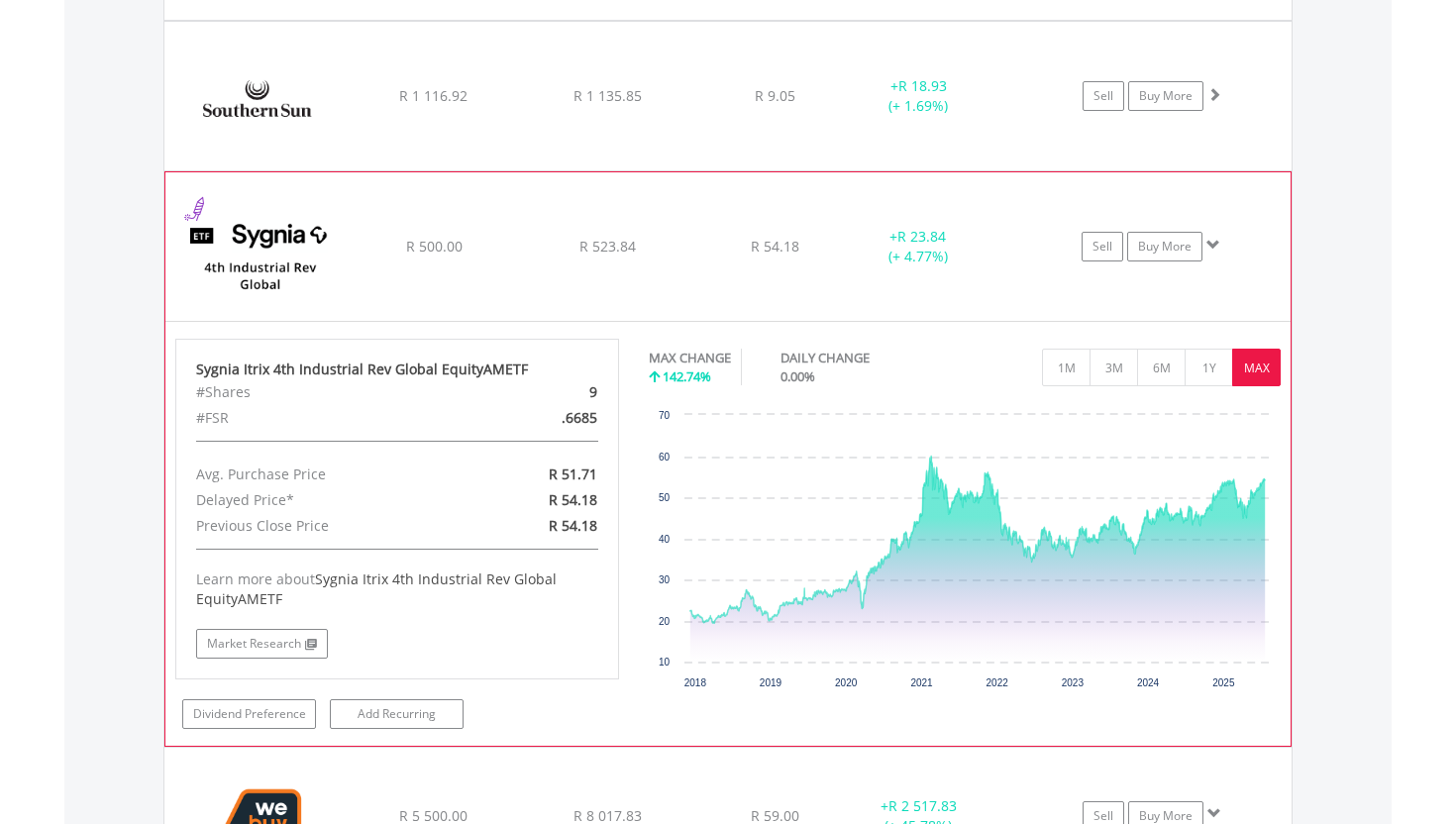 click on "Sygnia Itrix 4th Industrial Rev Global EquityAMETF R 500.00 R 523.84 R 54.18 + R 23.84 (+ 4.77%) Sell Buy More" at bounding box center (728, -2028) 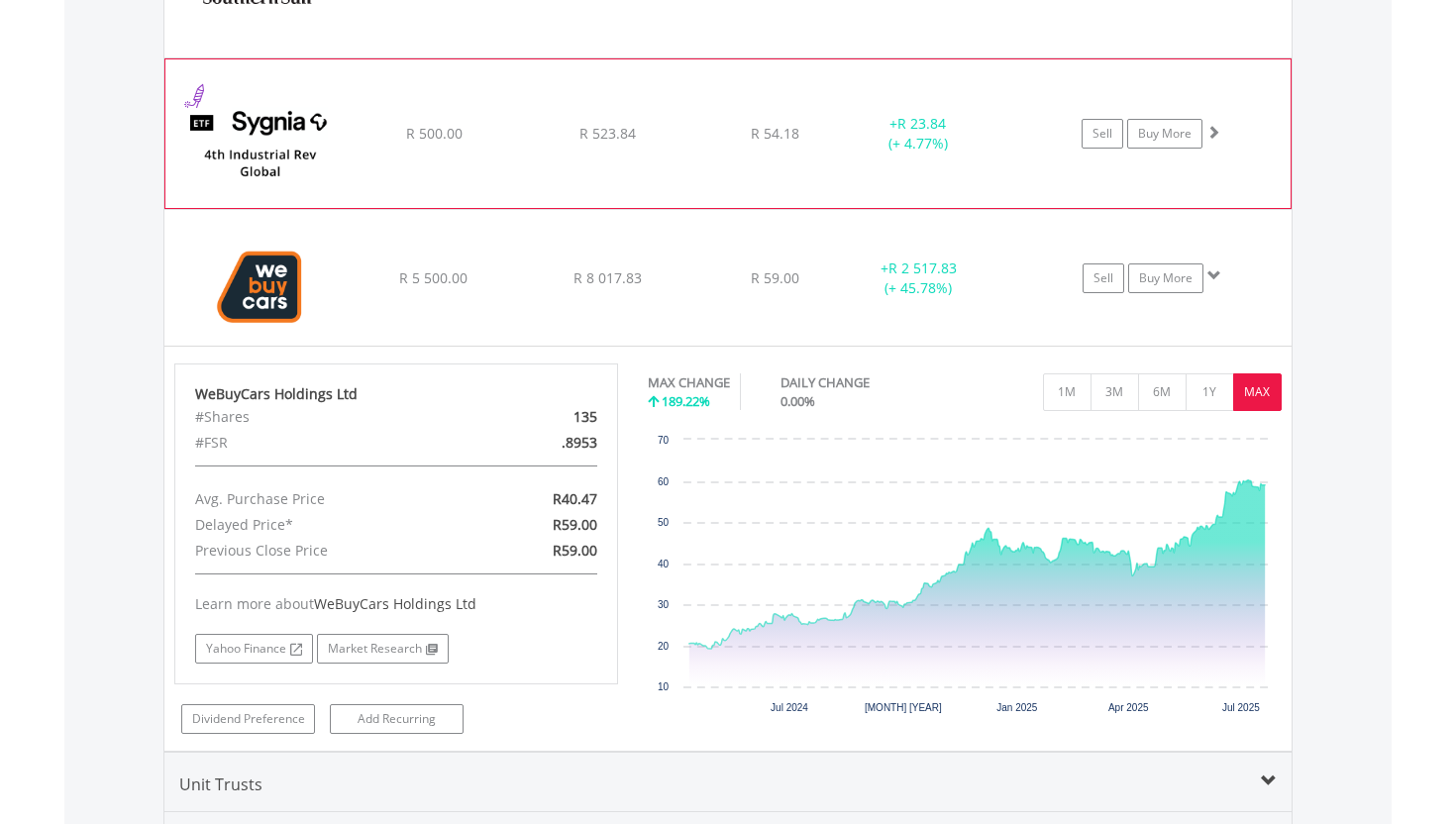 scroll, scrollTop: 3934, scrollLeft: 0, axis: vertical 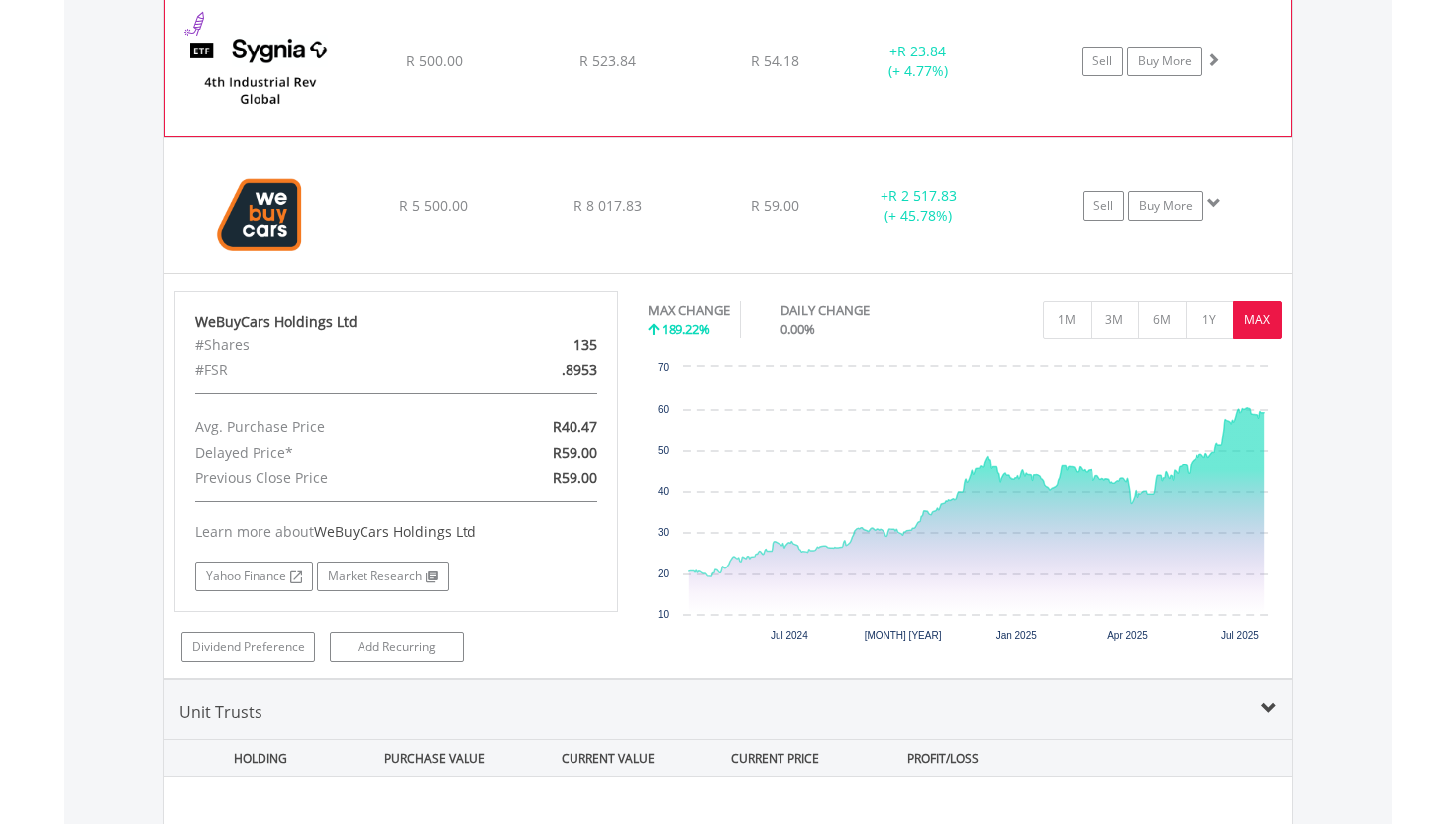 click on "R 59.00" at bounding box center (775, -2214) 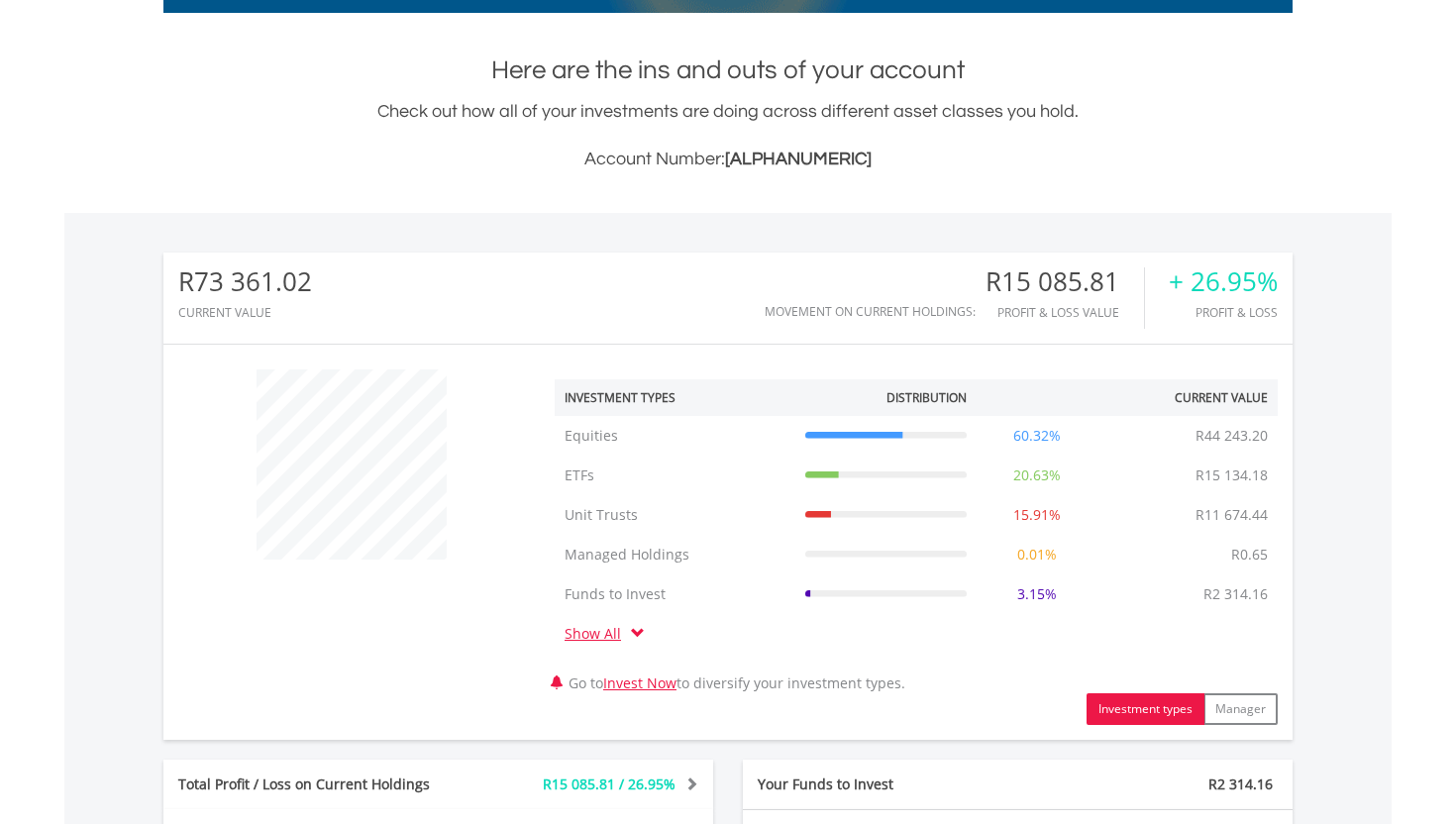 scroll, scrollTop: 460, scrollLeft: 0, axis: vertical 